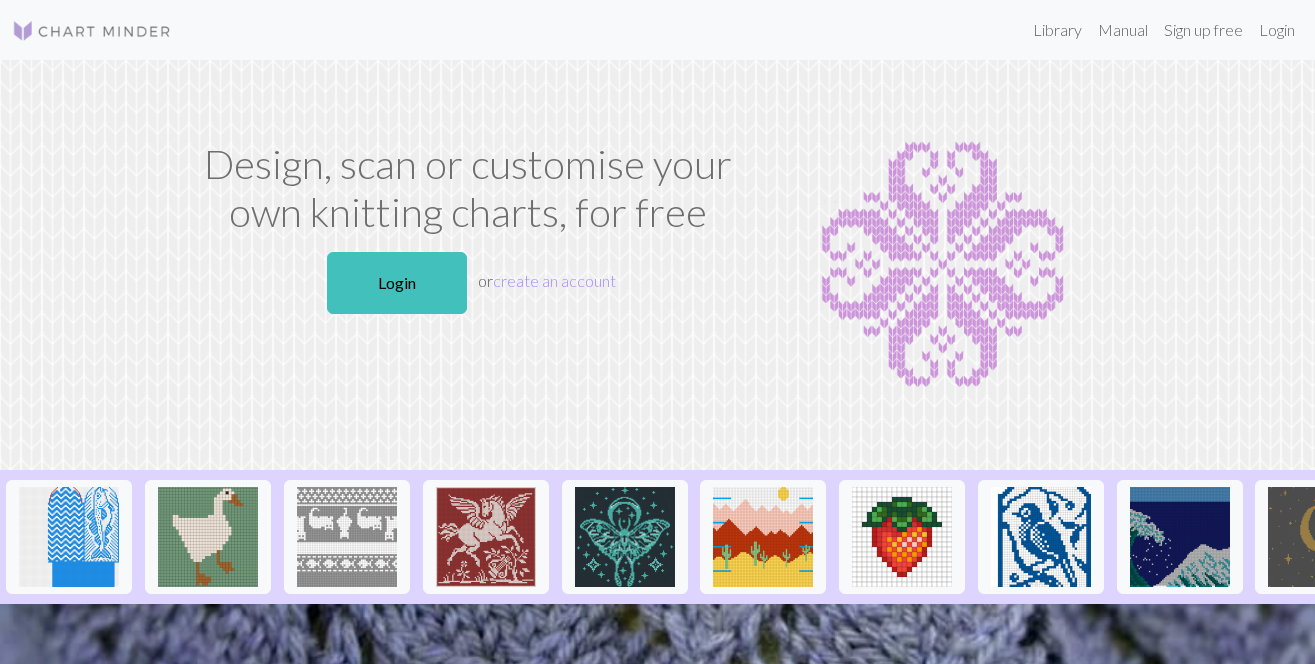 scroll, scrollTop: 0, scrollLeft: 0, axis: both 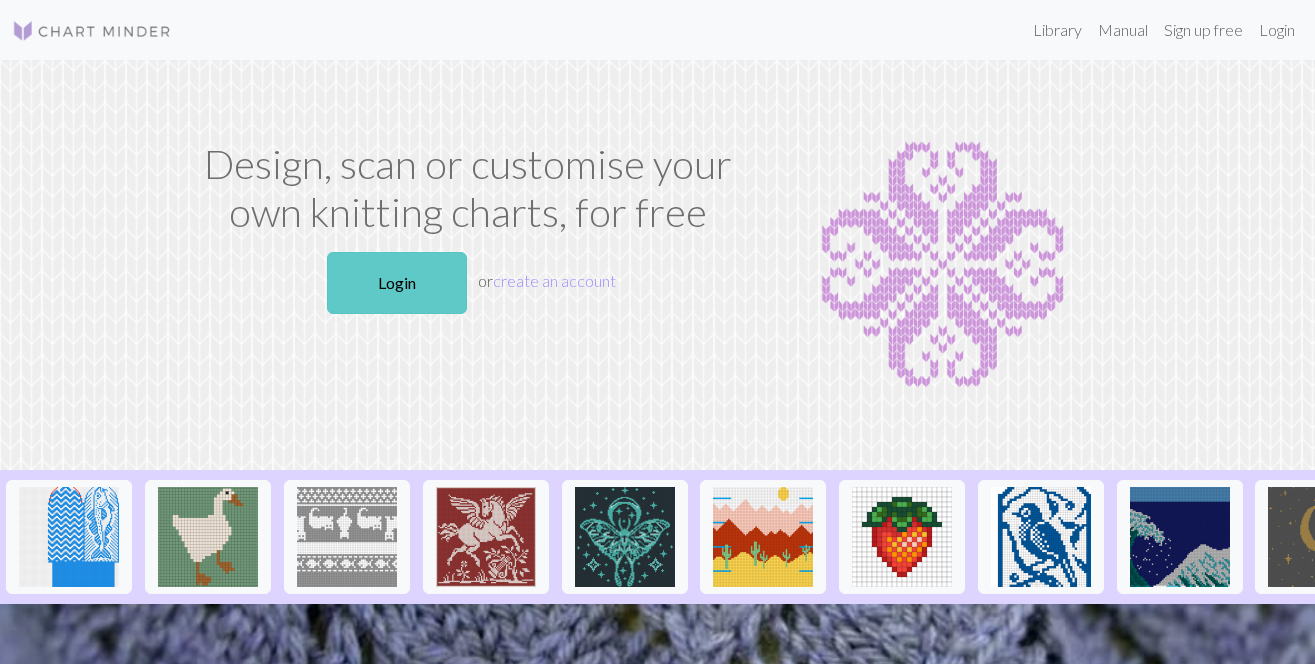 click on "Login" at bounding box center [397, 283] 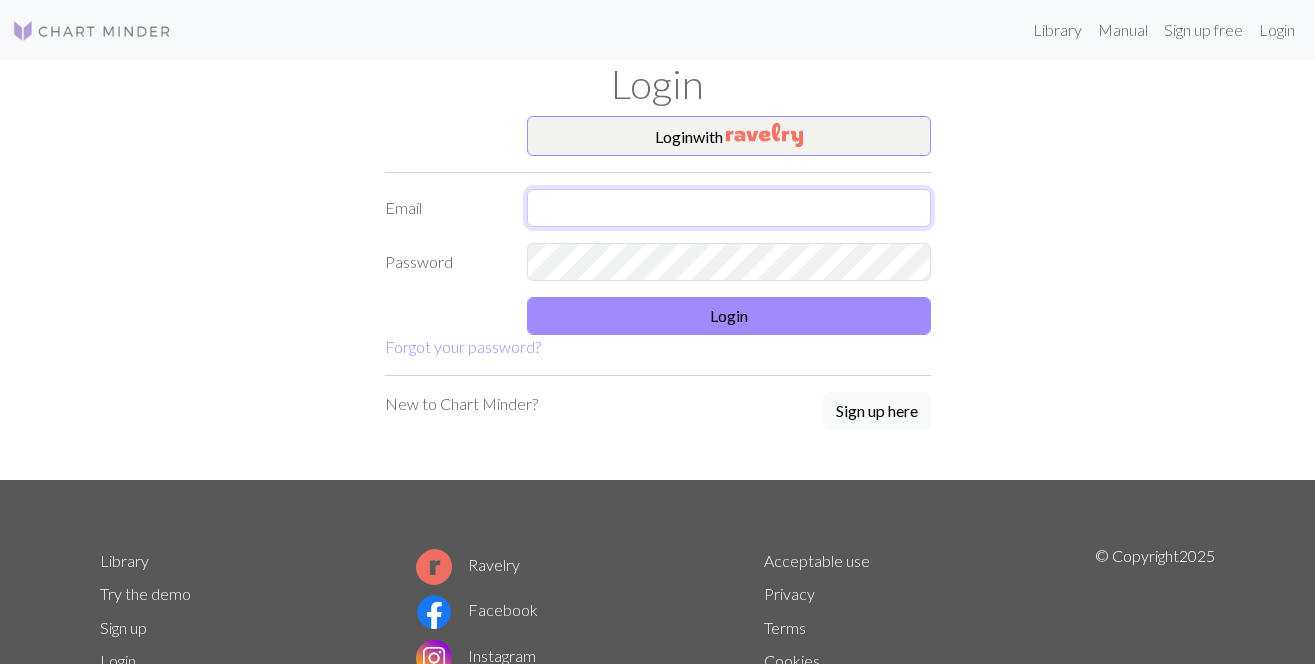 type on "katasystir@hotmail.com" 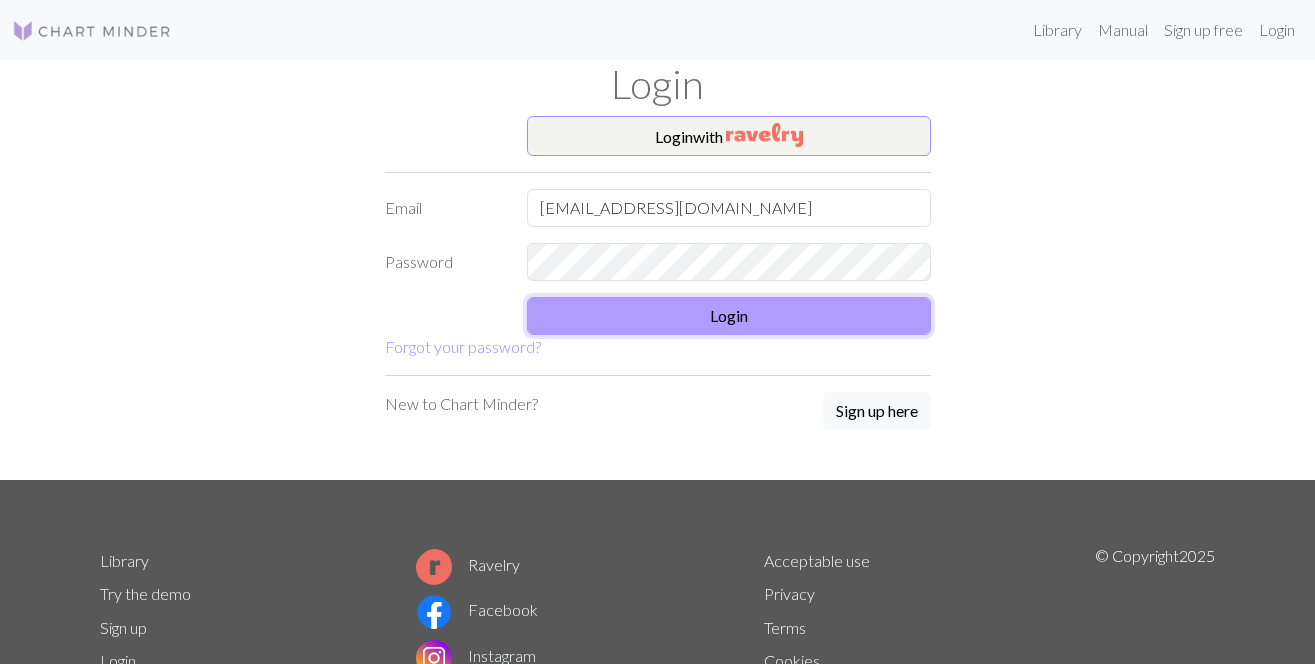click on "Login" at bounding box center [729, 316] 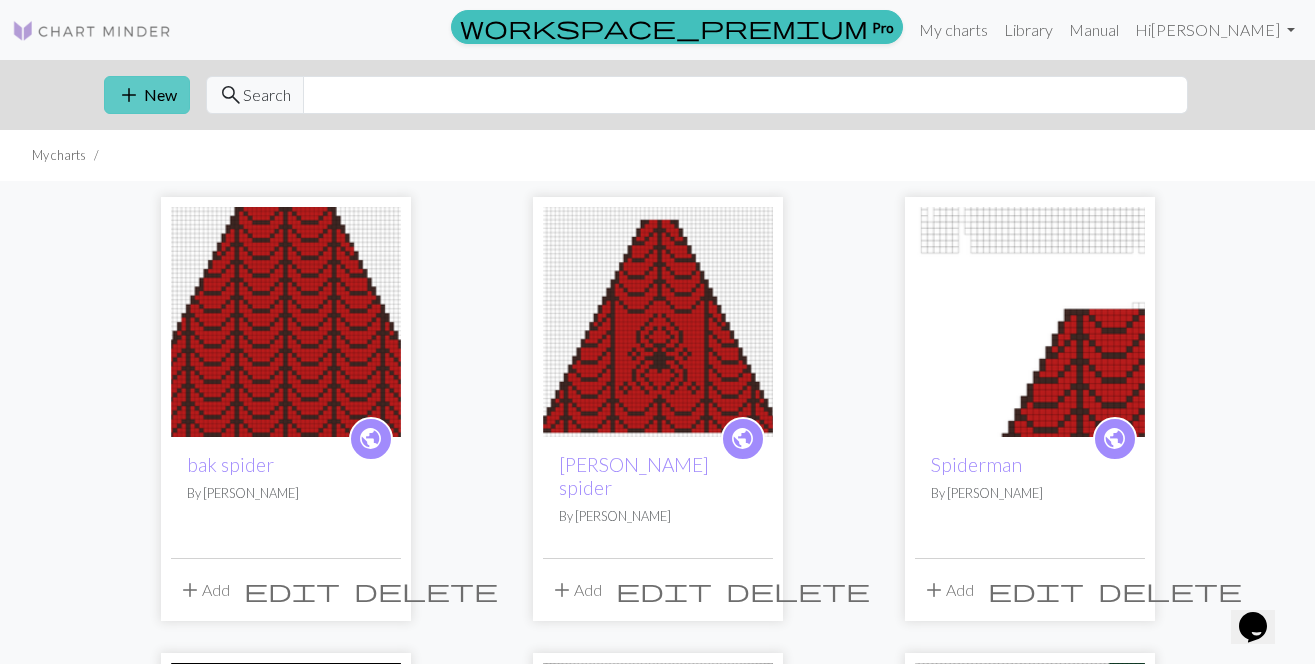 click on "add   New" at bounding box center [147, 95] 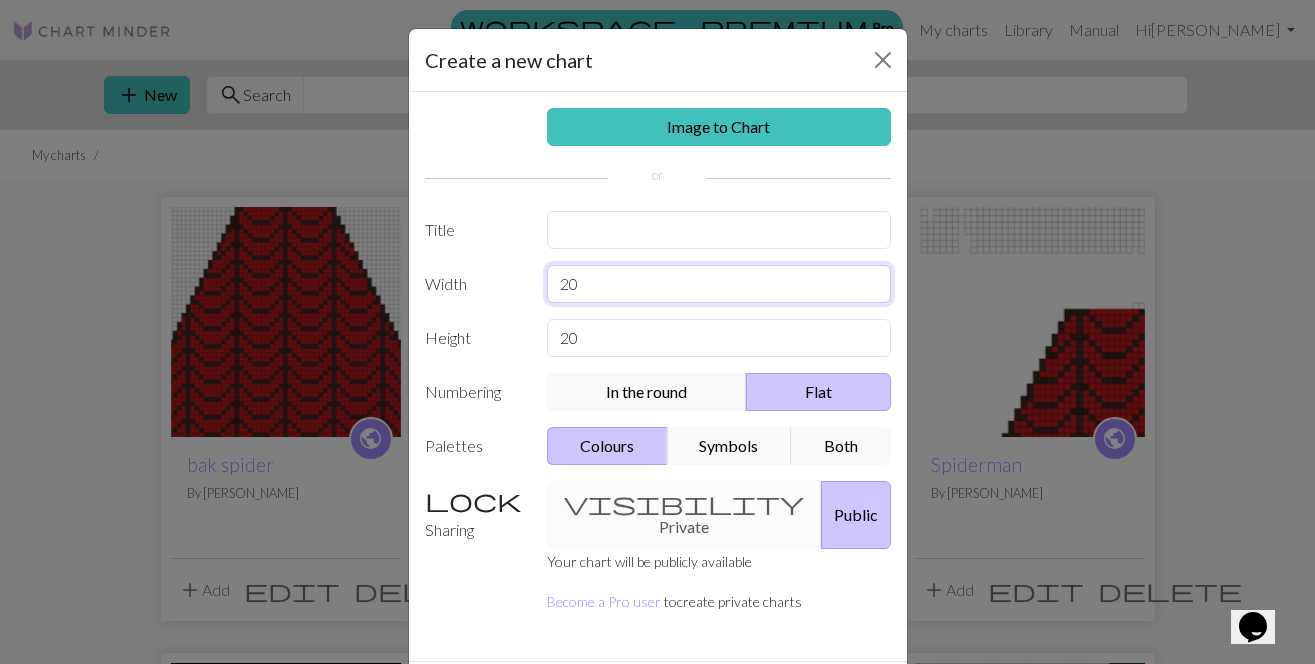 click on "20" at bounding box center [719, 284] 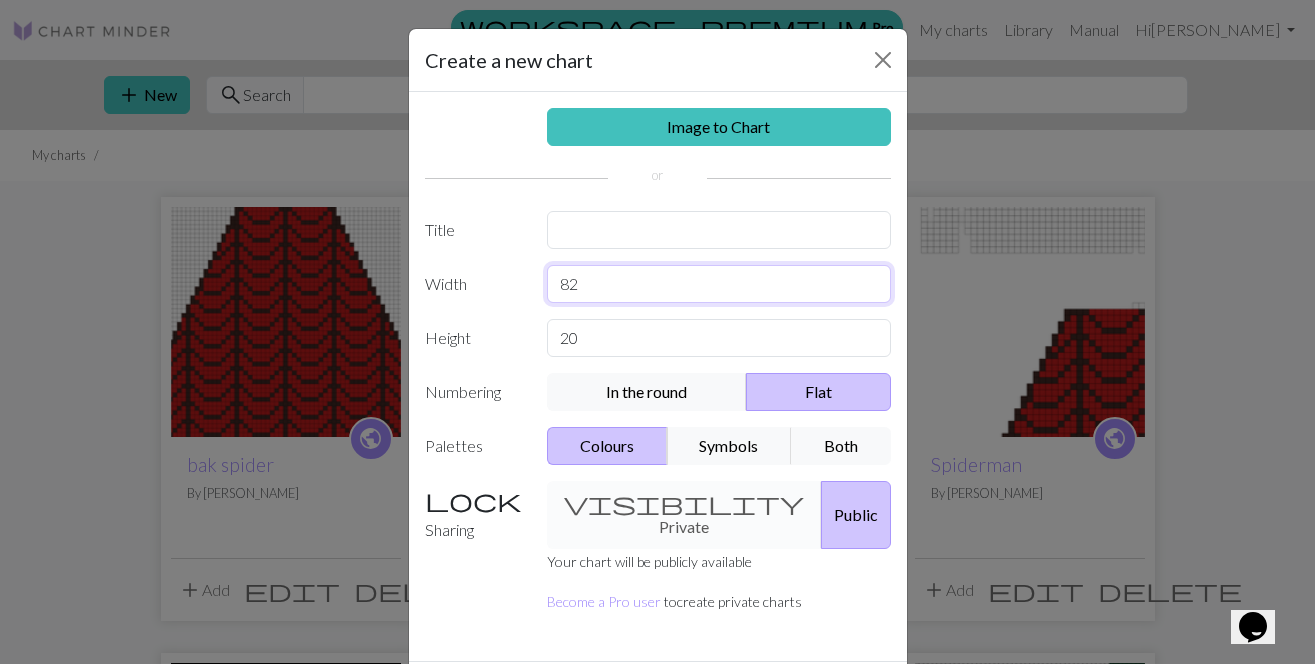 type on "82" 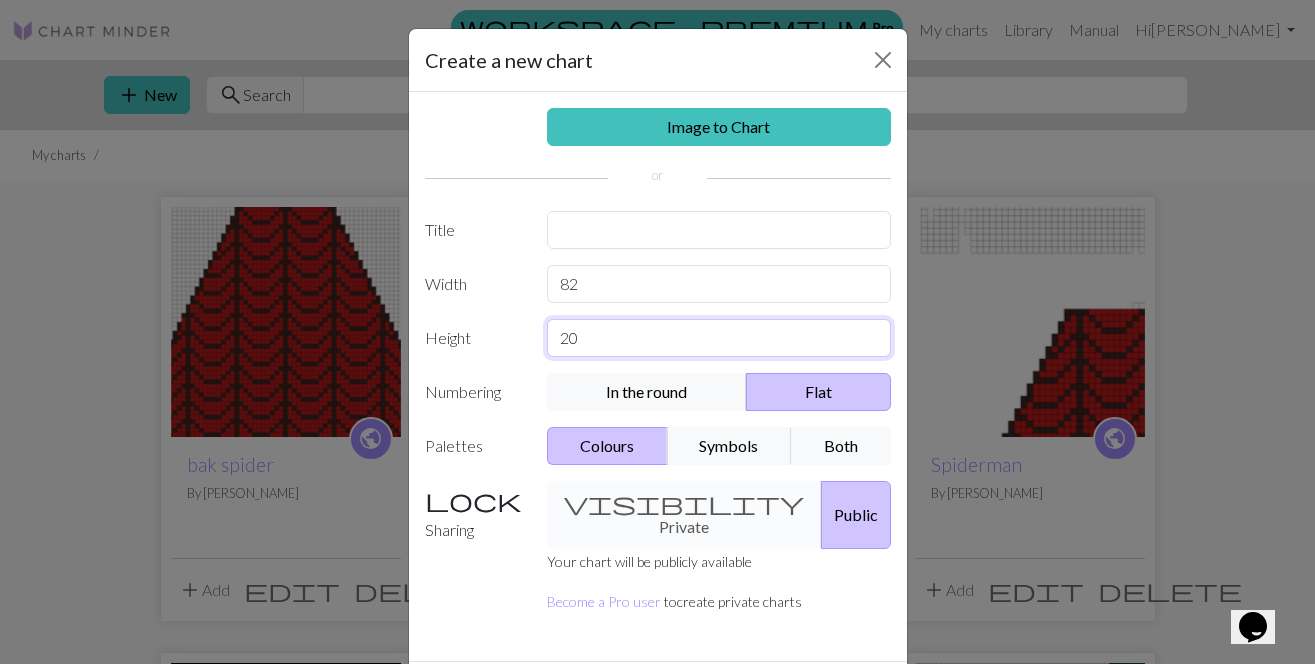 click on "20" at bounding box center [719, 338] 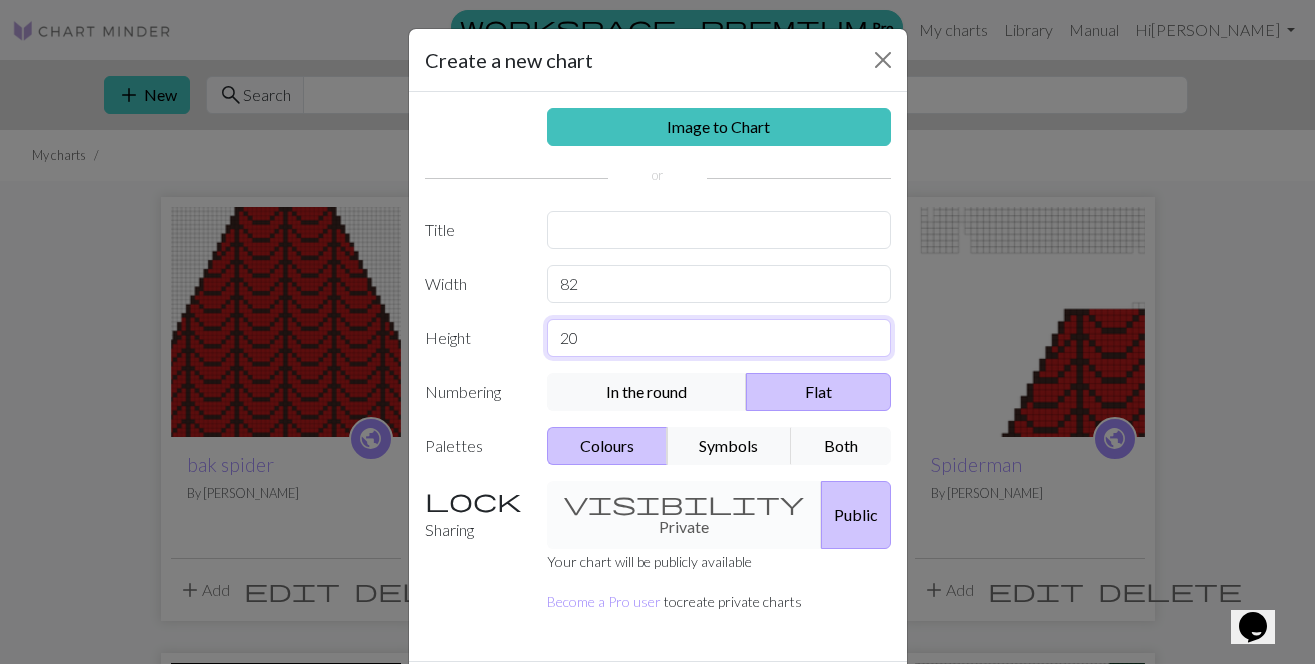 type on "2" 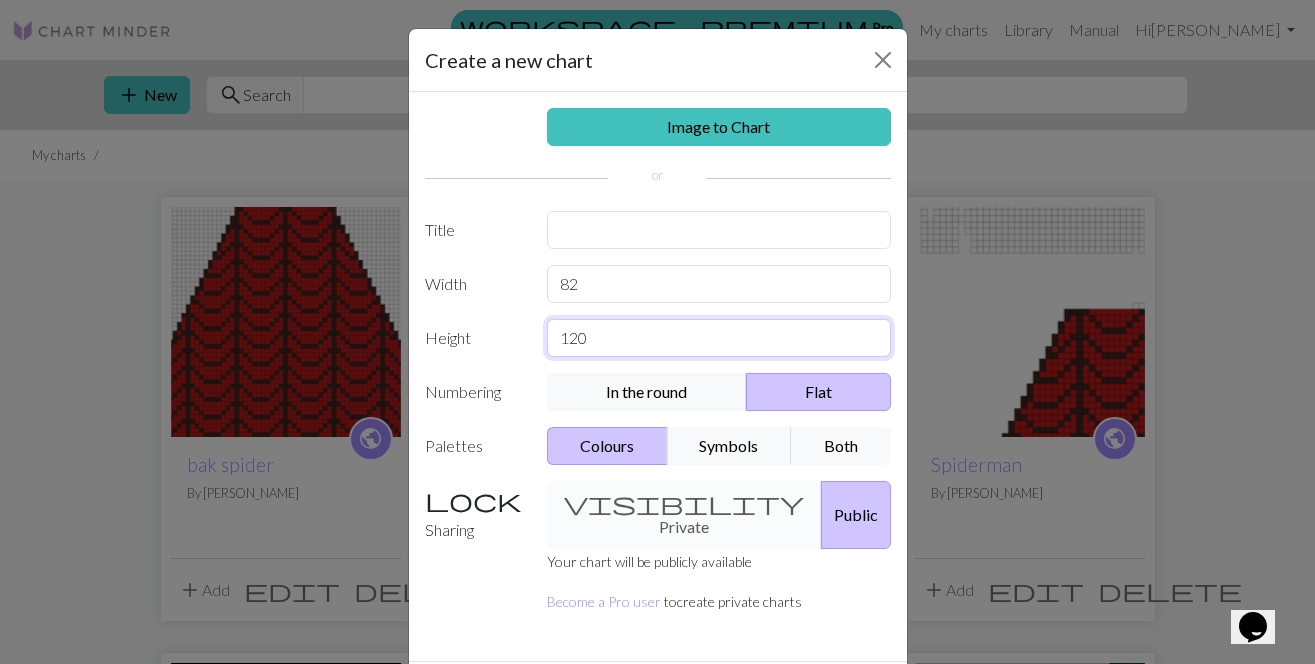 type on "120" 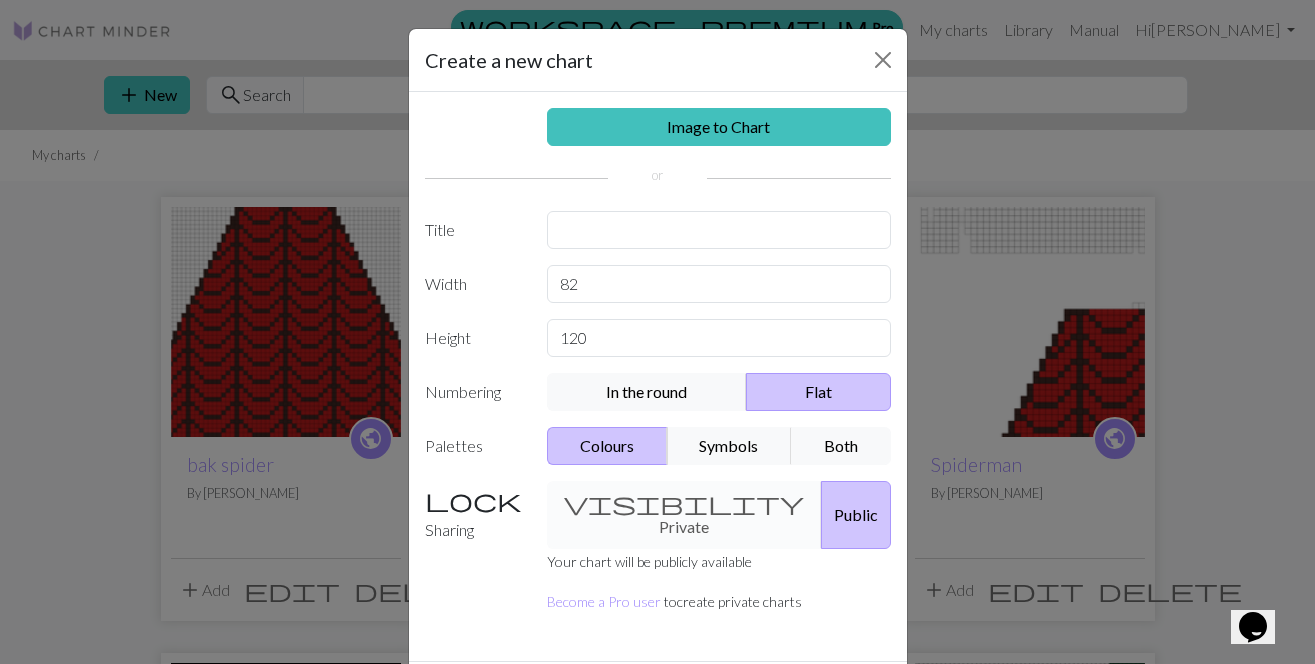 click on "Image to Chart Title Width 82 Height 120 Numbering In the round Flat Palettes Colours Symbols Both Sharing visibility  Private Public Your chart will be publicly available Become a Pro user   to  create private charts" at bounding box center [658, 376] 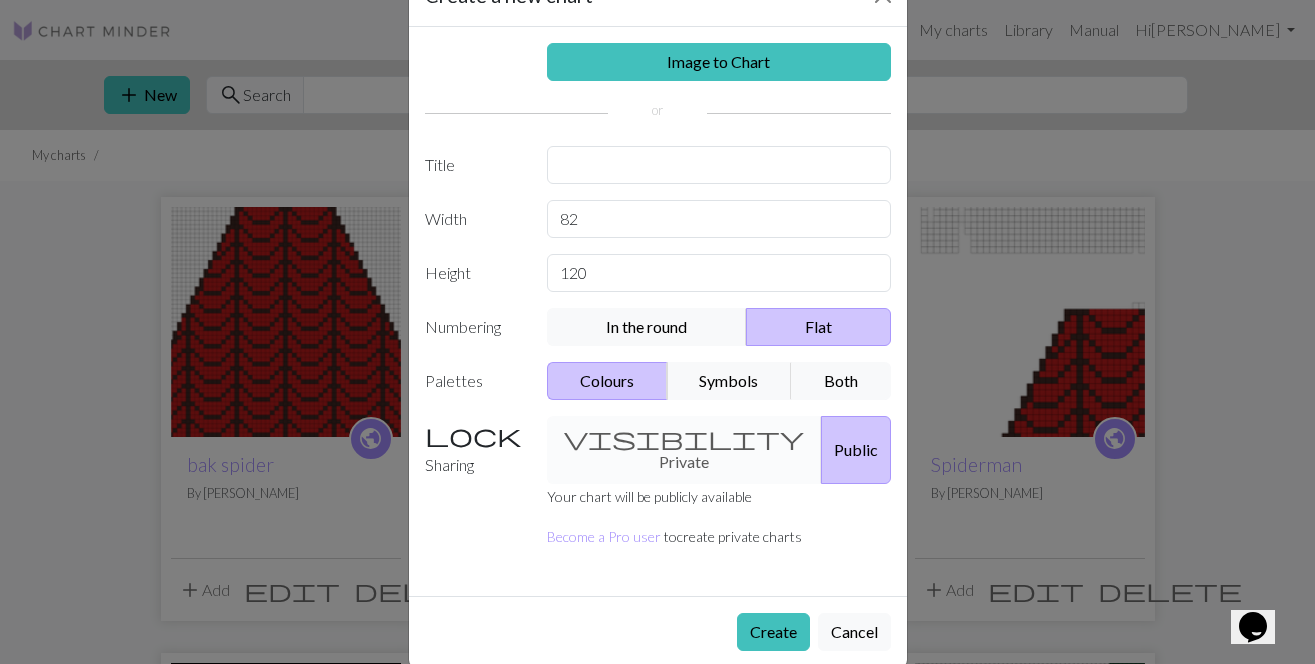 scroll, scrollTop: 73, scrollLeft: 0, axis: vertical 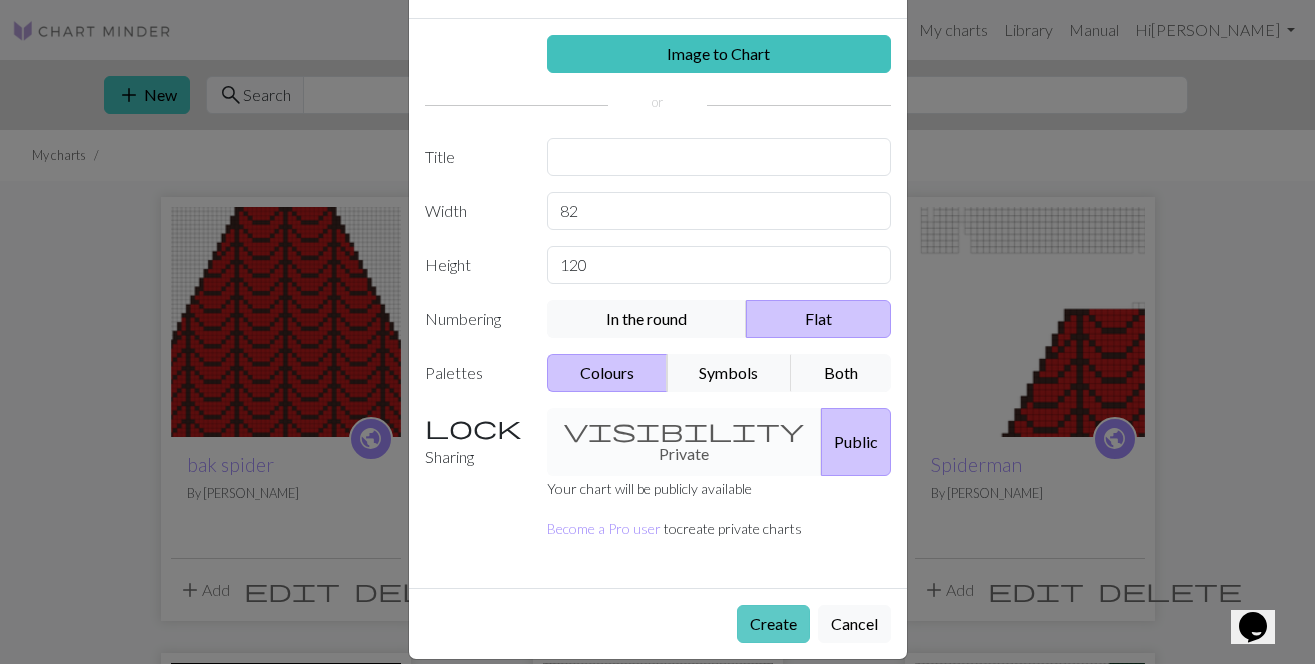 click on "Create" at bounding box center (773, 624) 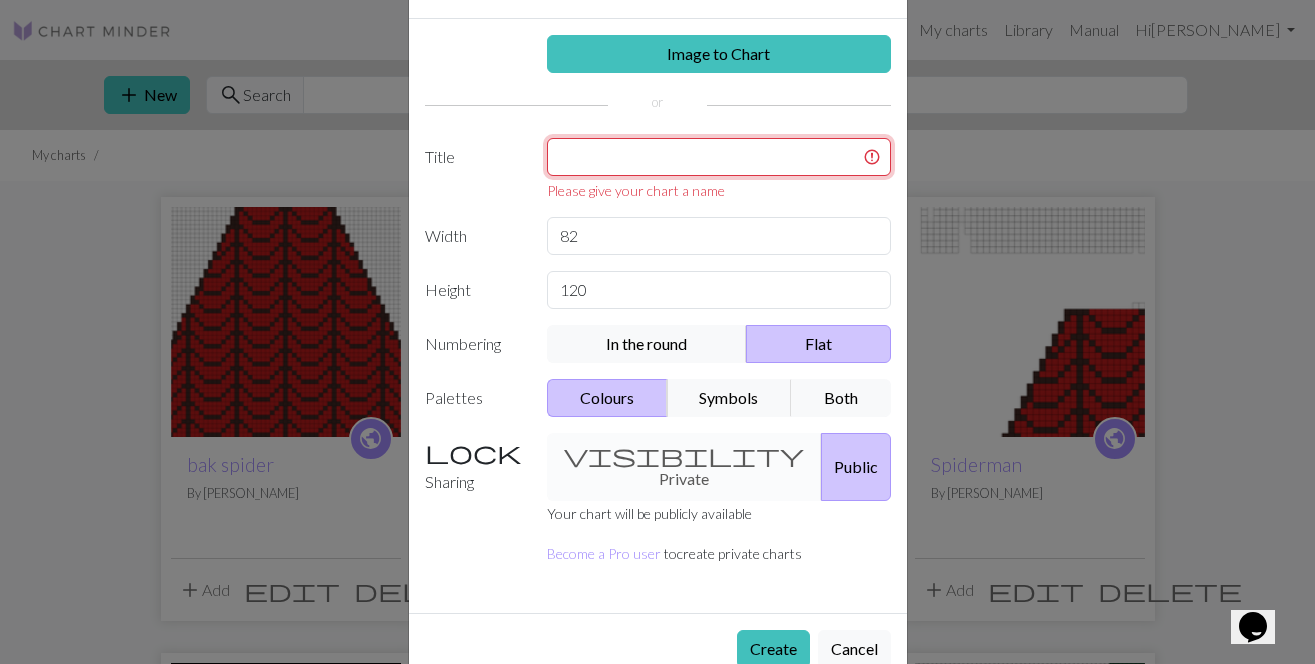 click at bounding box center [719, 157] 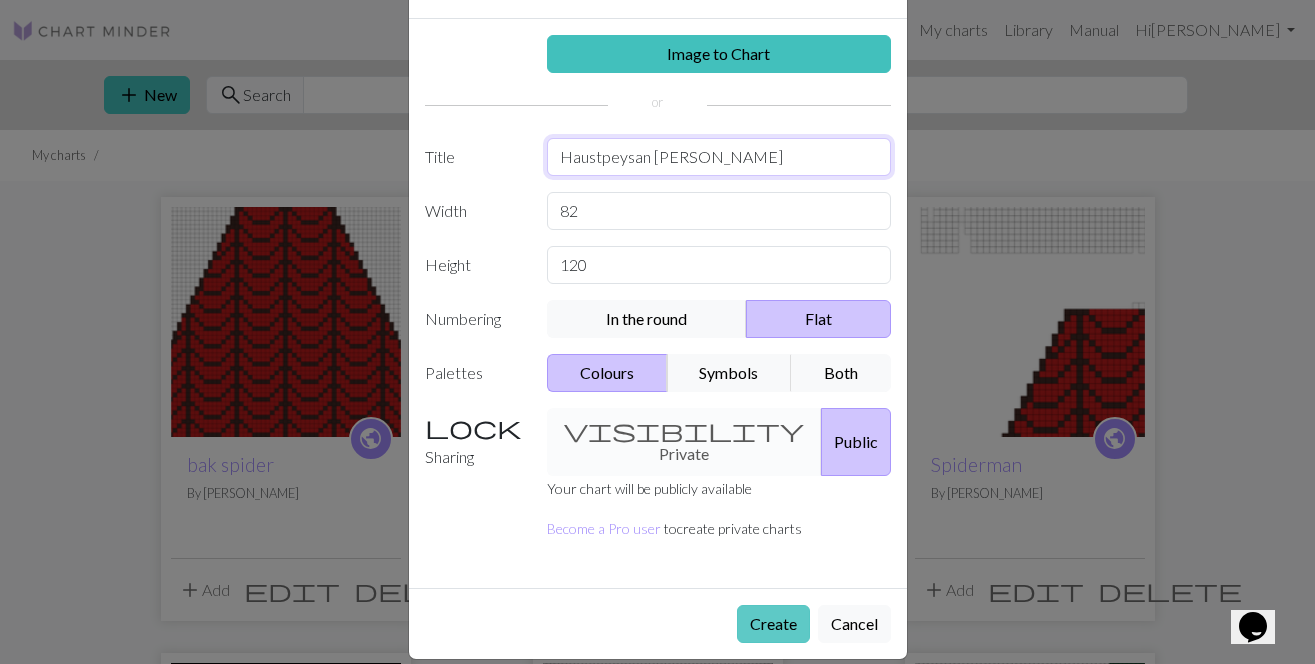 type on "Haustpeysan [PERSON_NAME]" 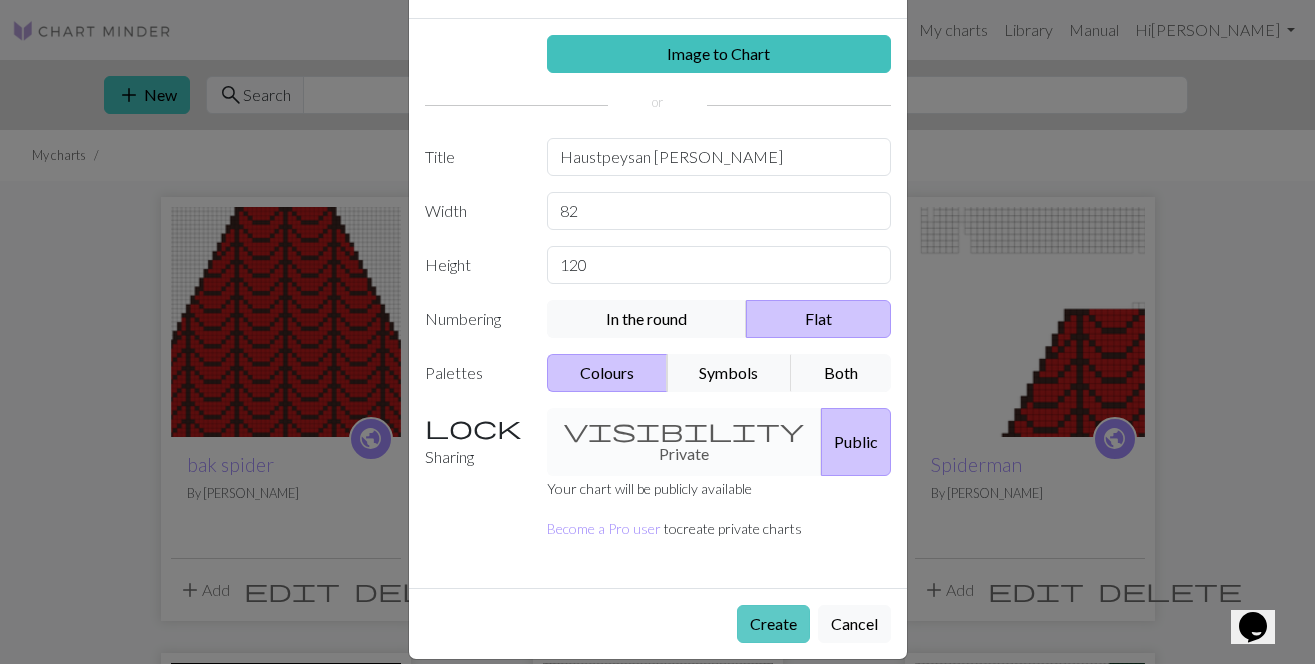 click on "Create" at bounding box center [773, 624] 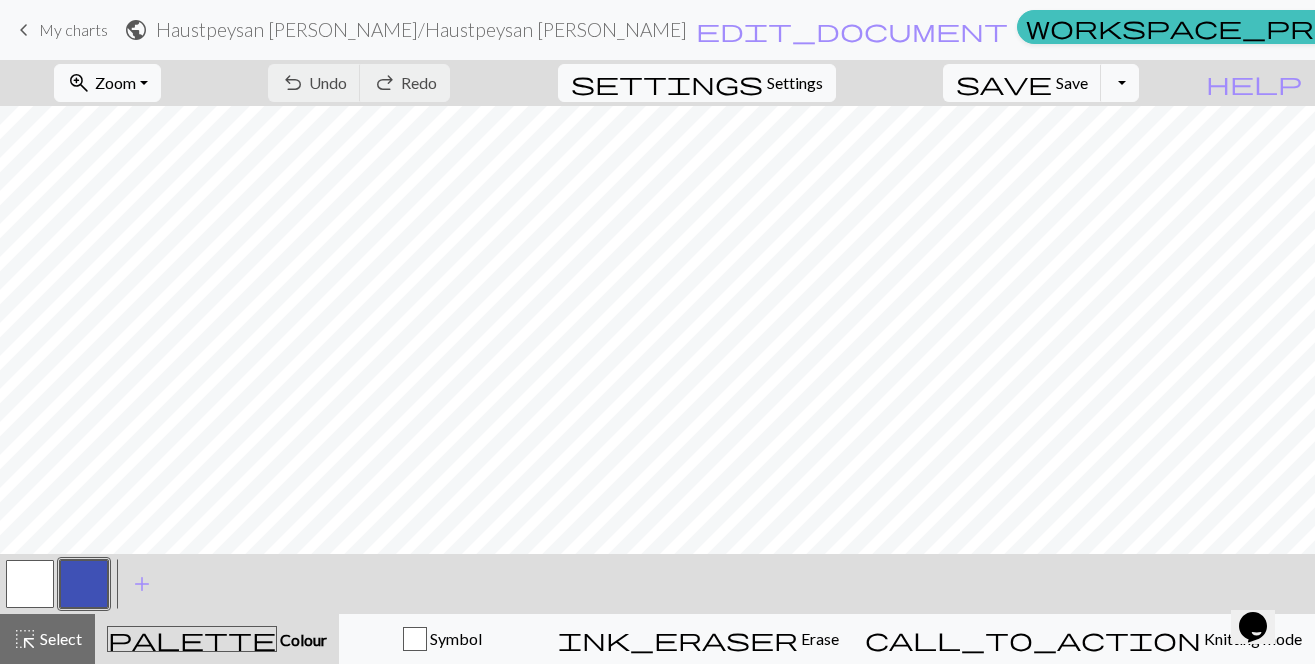 click on "palette" at bounding box center [192, 639] 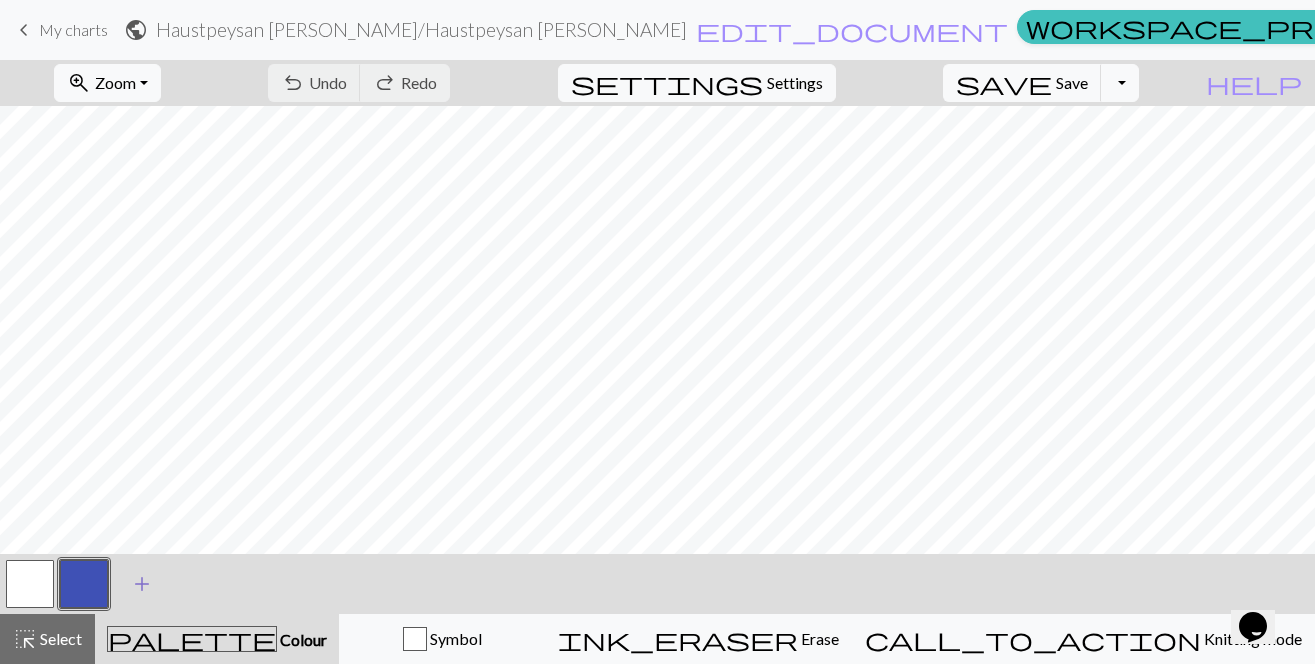 click on "add" at bounding box center [142, 584] 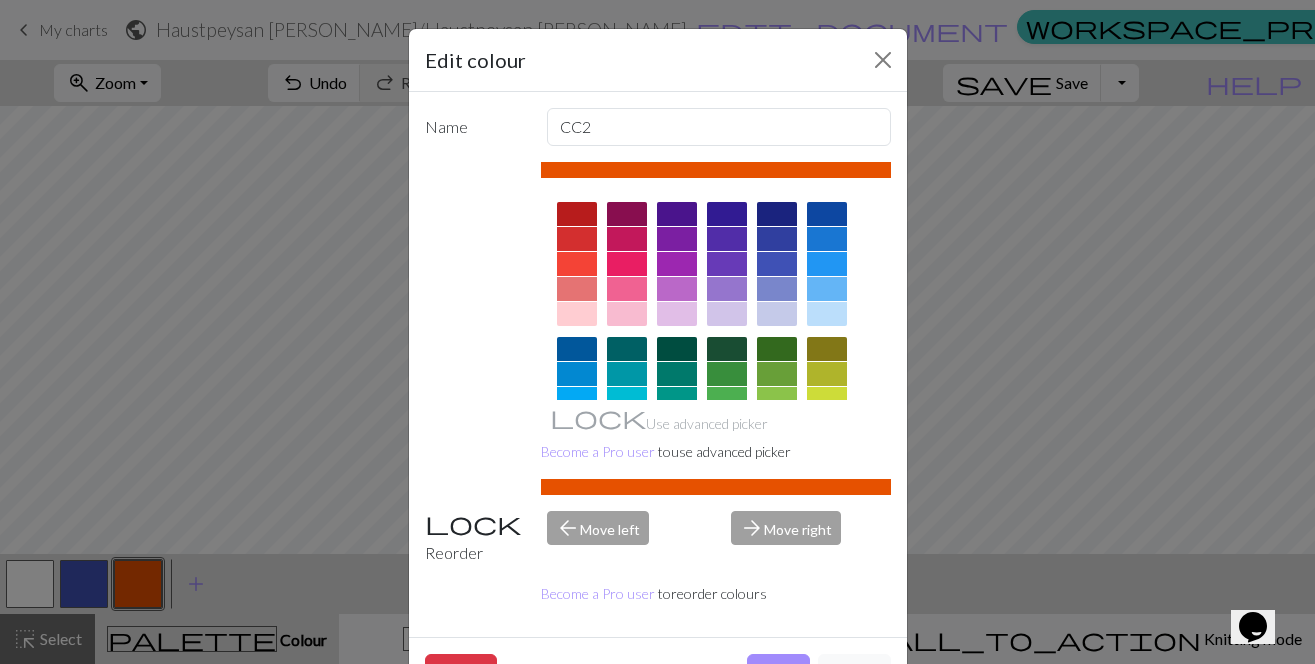 click at bounding box center [627, 374] 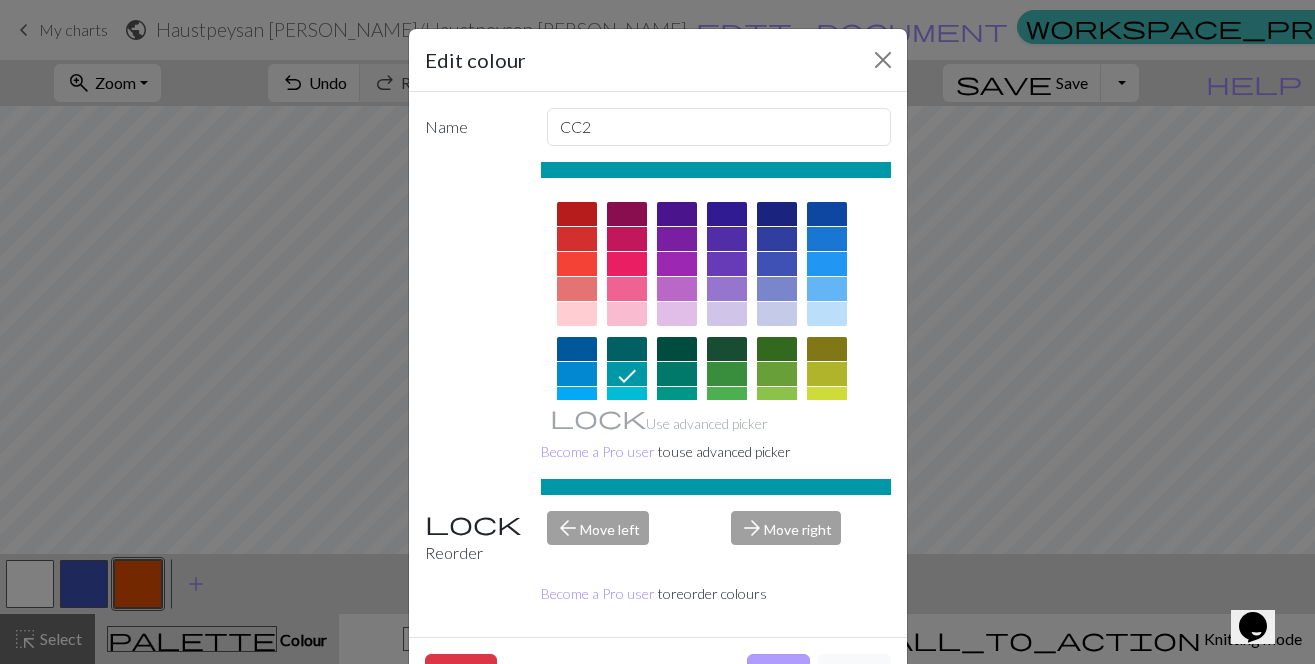 click on "Done" at bounding box center [778, 673] 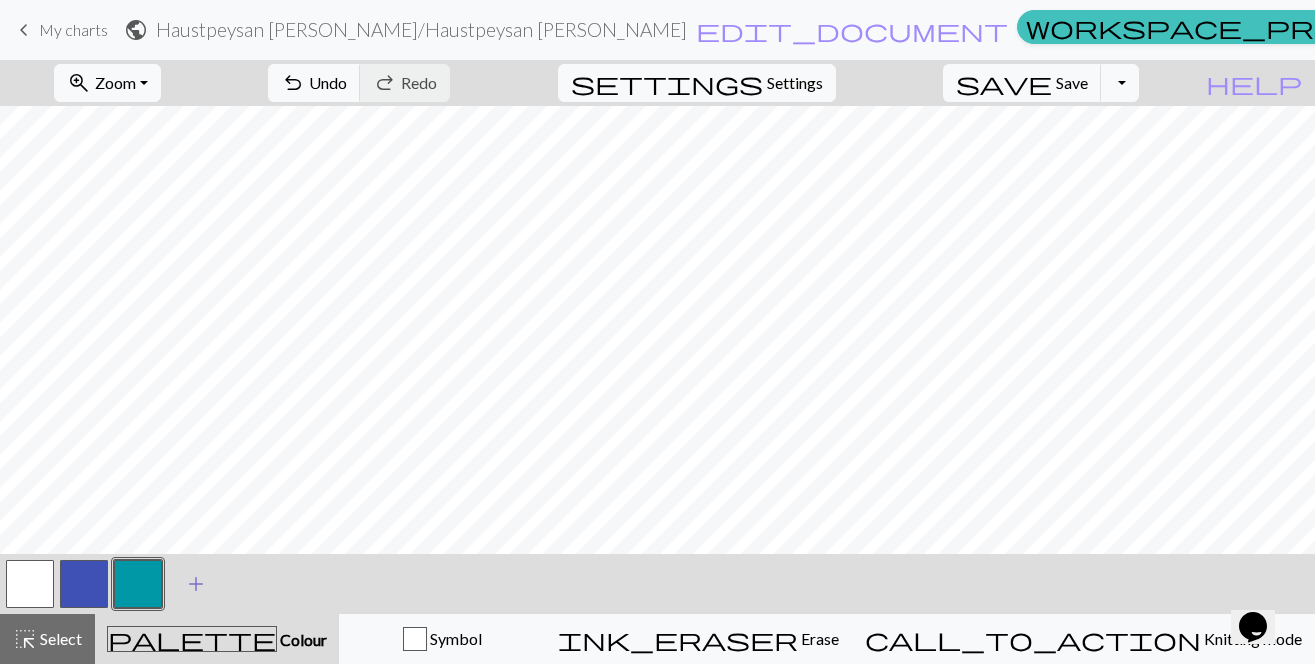 click on "add" at bounding box center (196, 584) 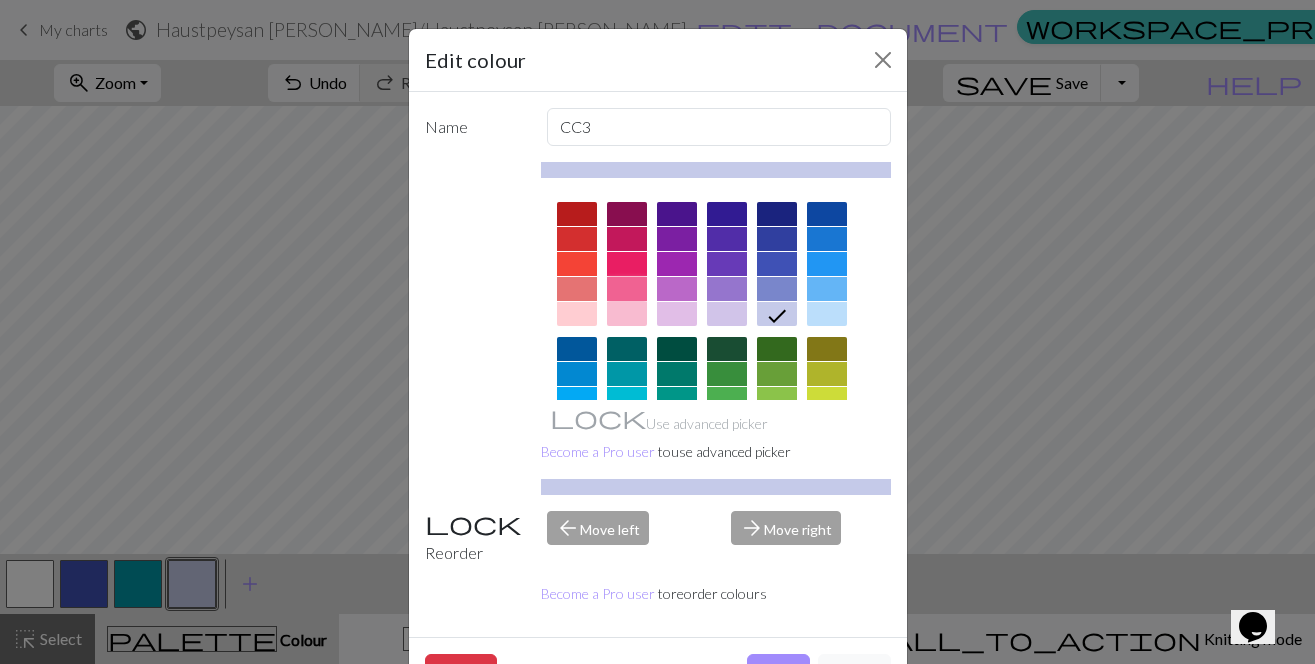 click at bounding box center [627, 289] 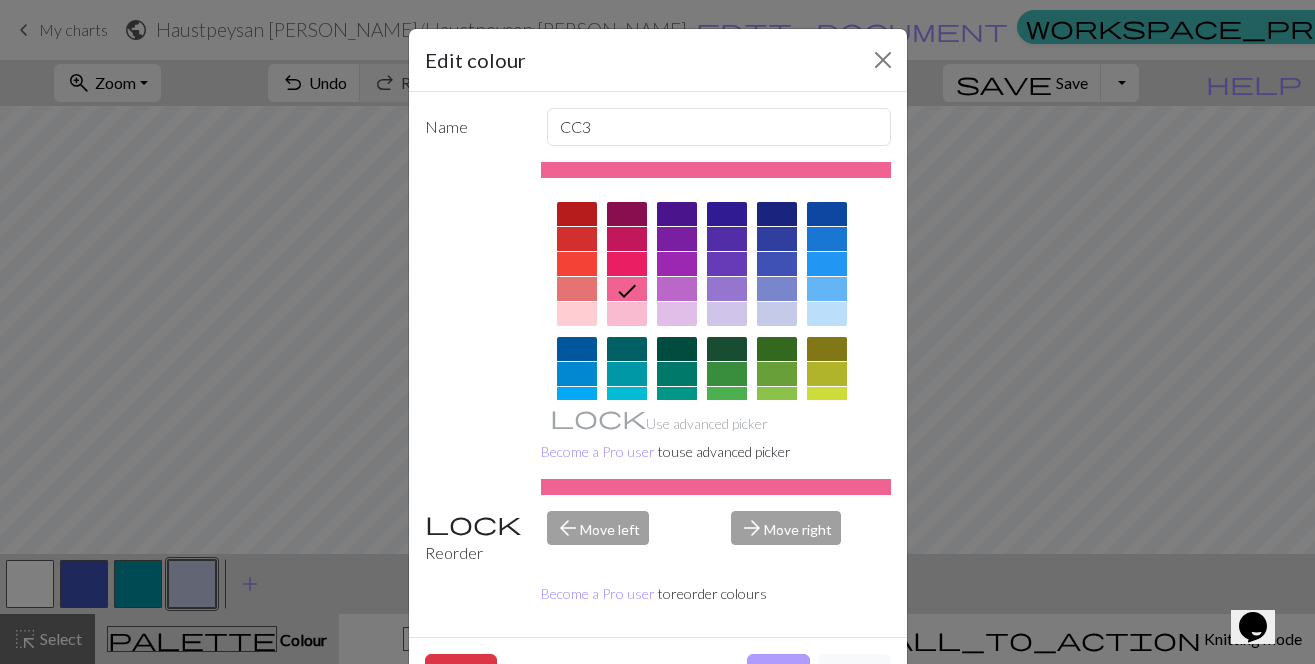 click on "Done" at bounding box center (778, 673) 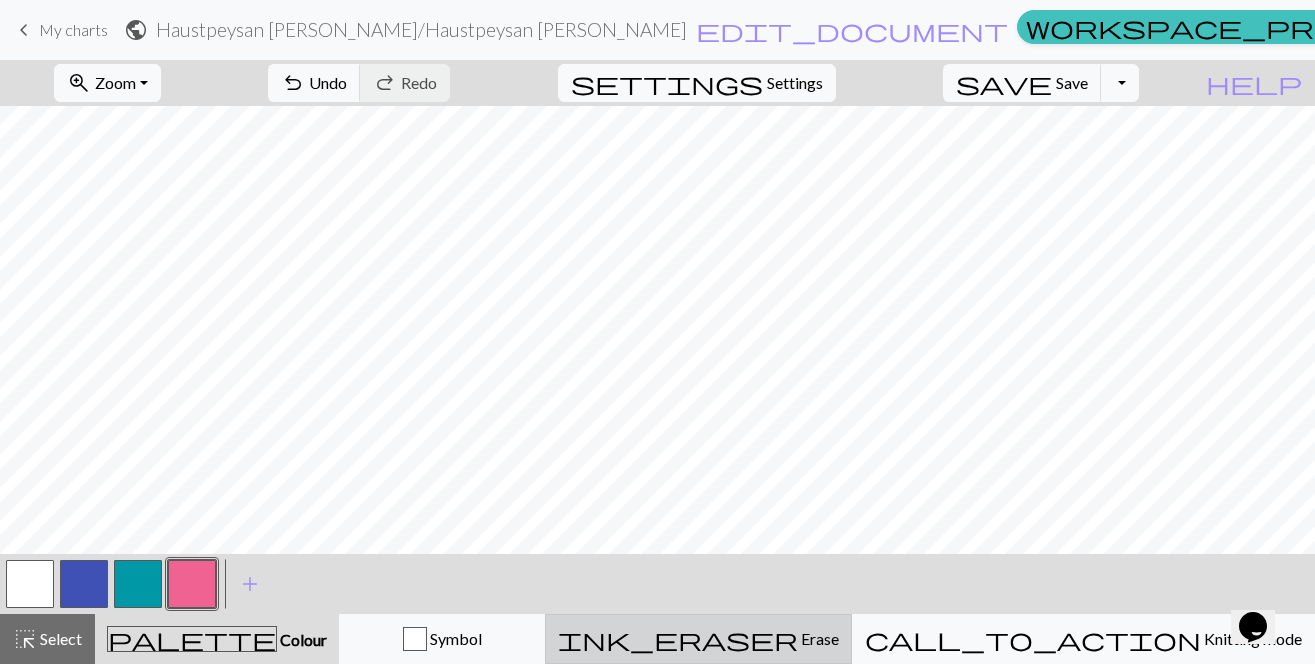 type 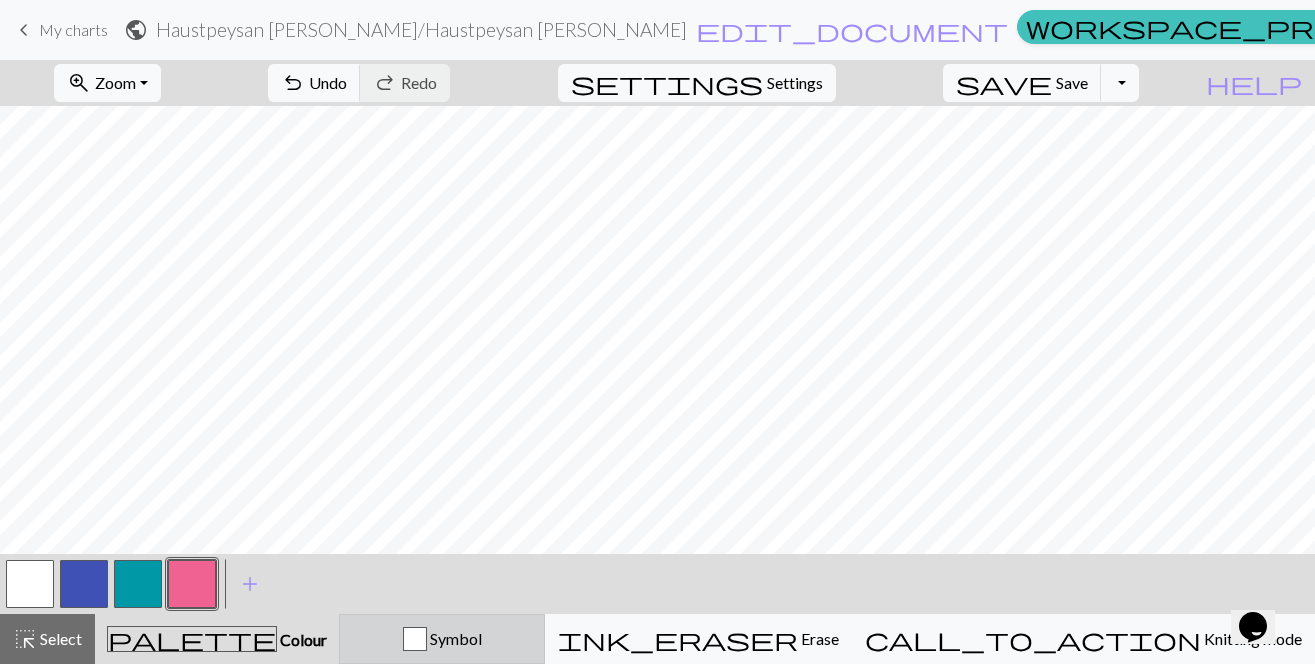 click on "Symbol" at bounding box center (442, 639) 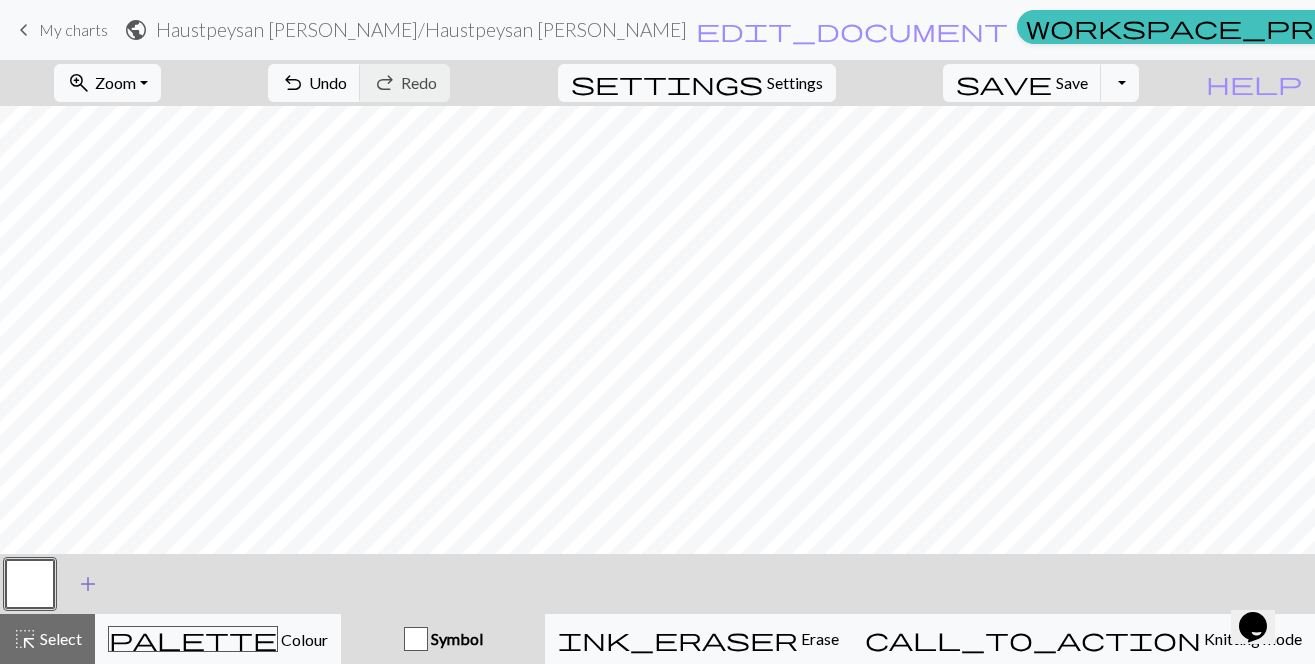 click on "add" at bounding box center [88, 584] 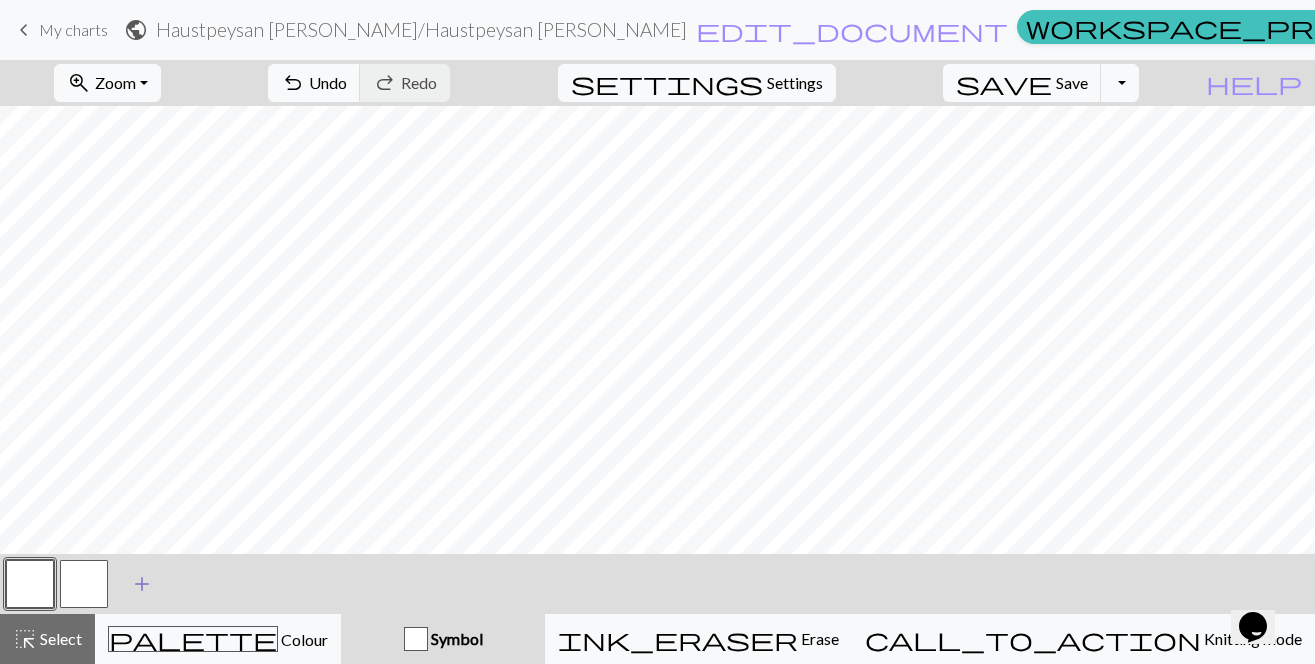click on "add" at bounding box center (142, 584) 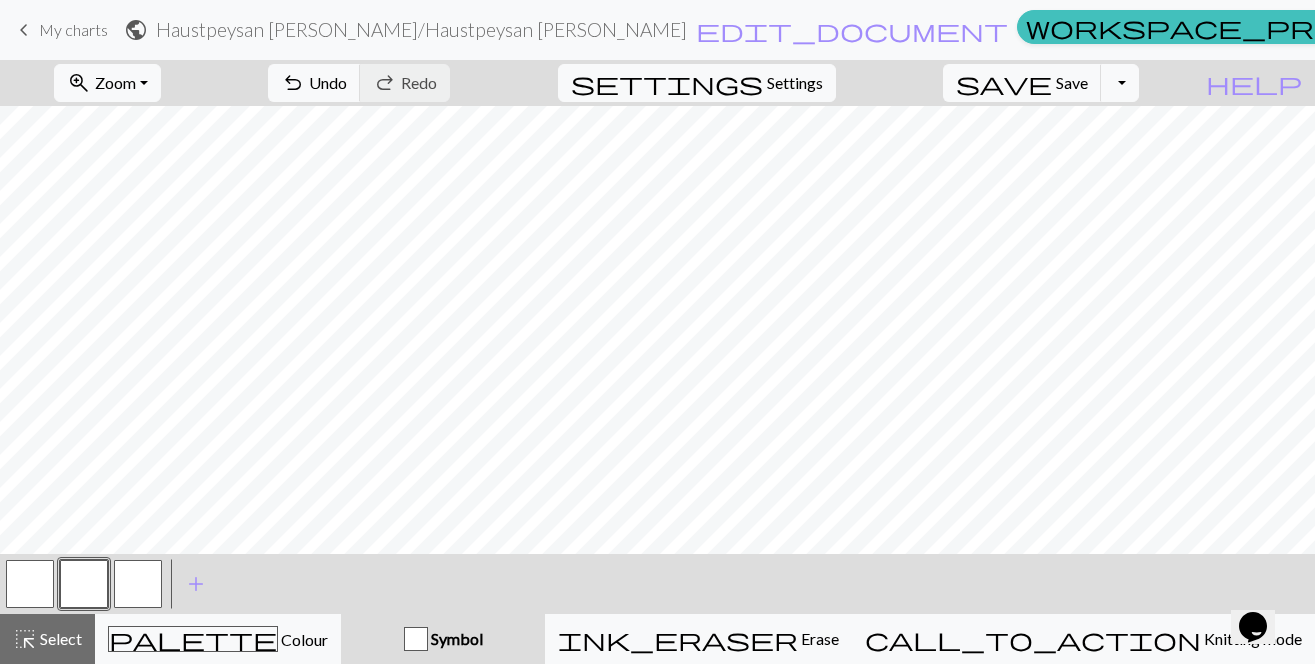 click at bounding box center (84, 584) 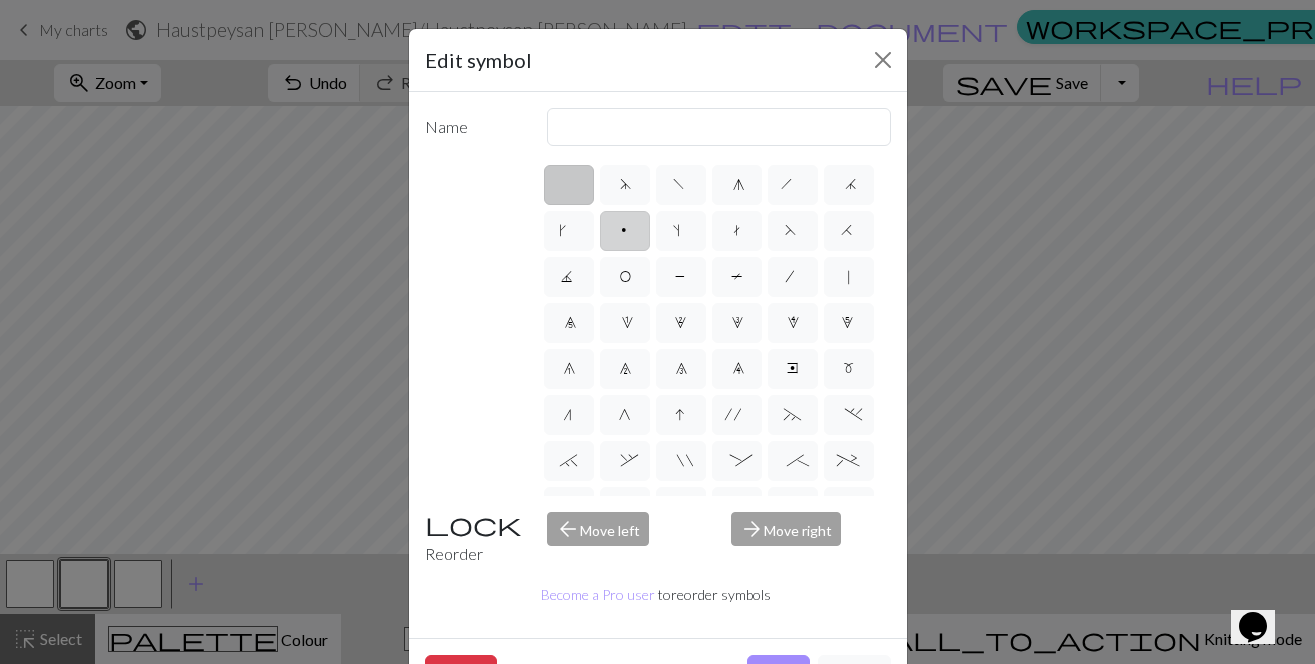 click on "p" at bounding box center [625, 233] 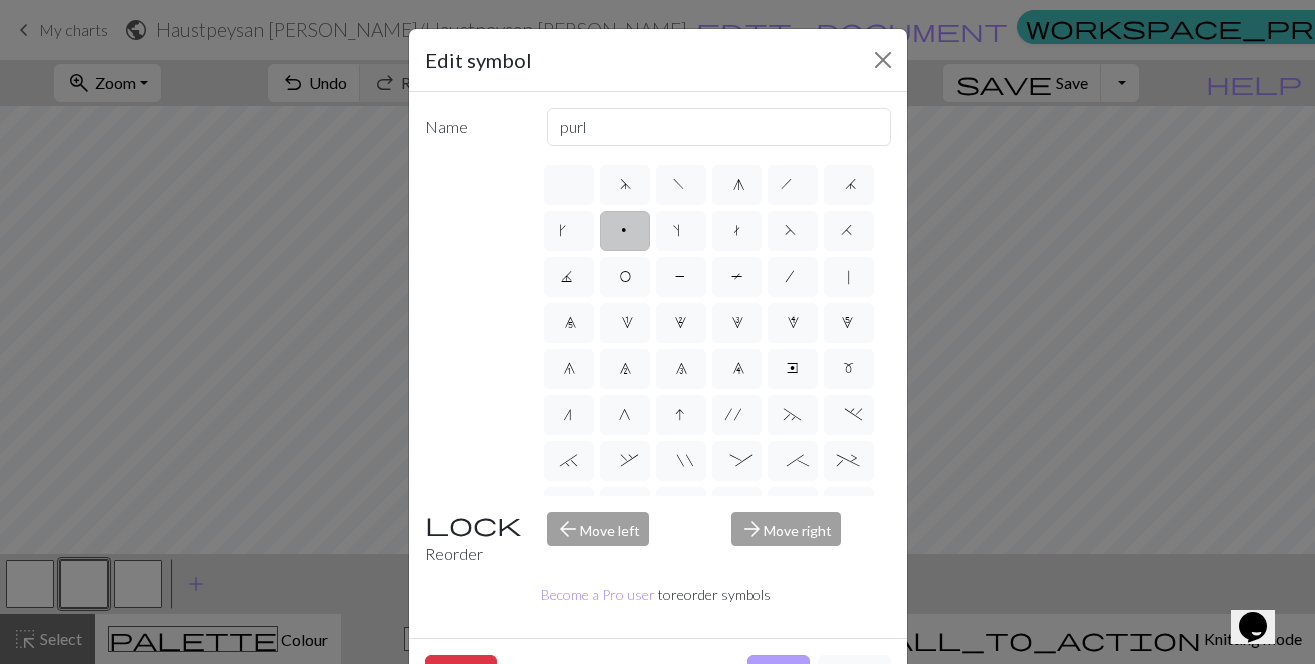 click on "Done" at bounding box center (778, 674) 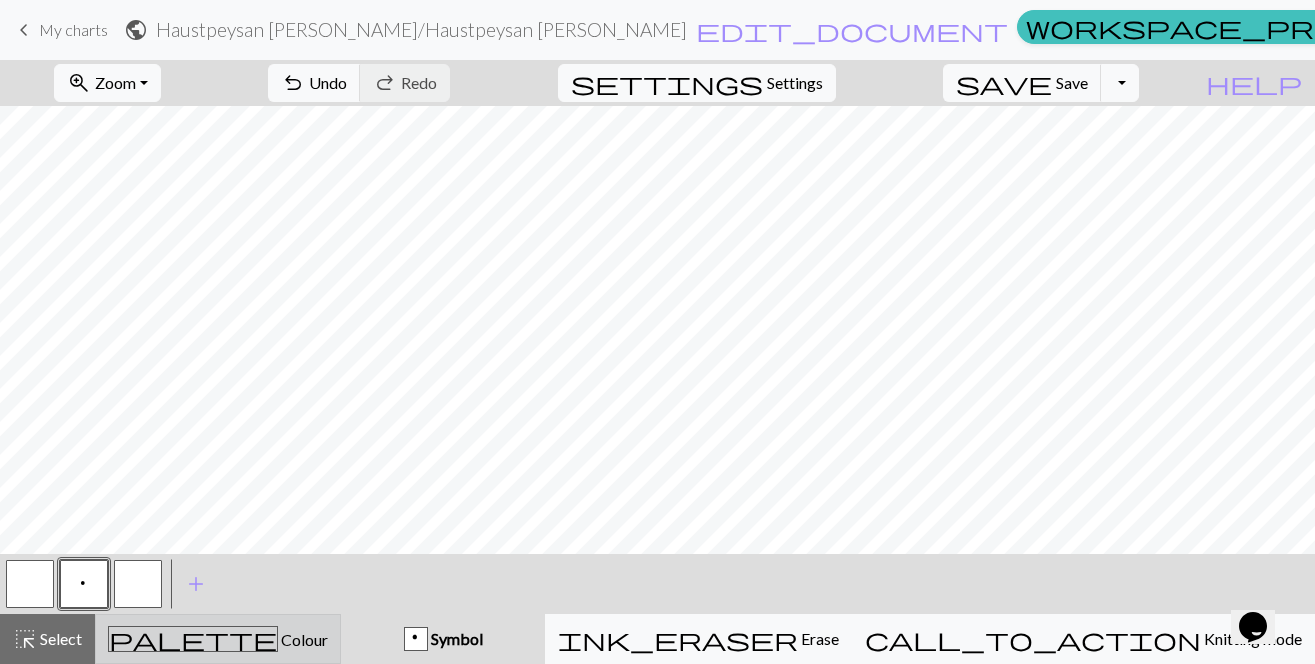 click on "palette" at bounding box center [193, 639] 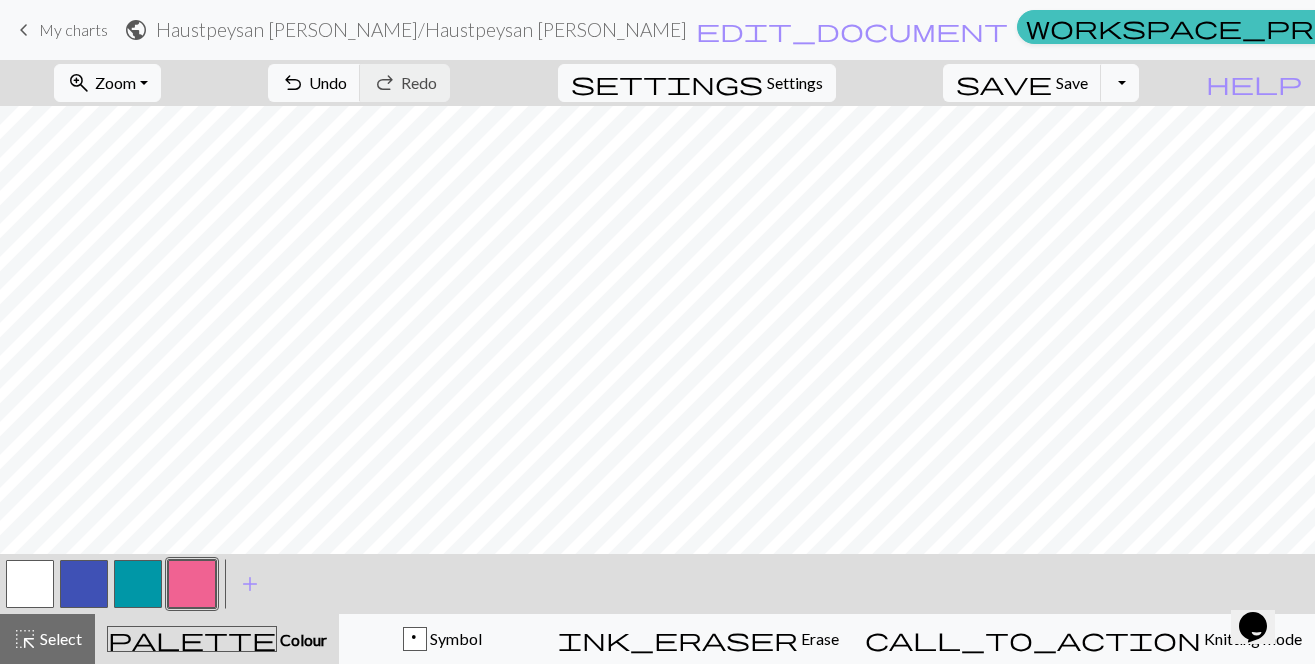 drag, startPoint x: 6, startPoint y: 554, endPoint x: 21, endPoint y: 525, distance: 32.649654 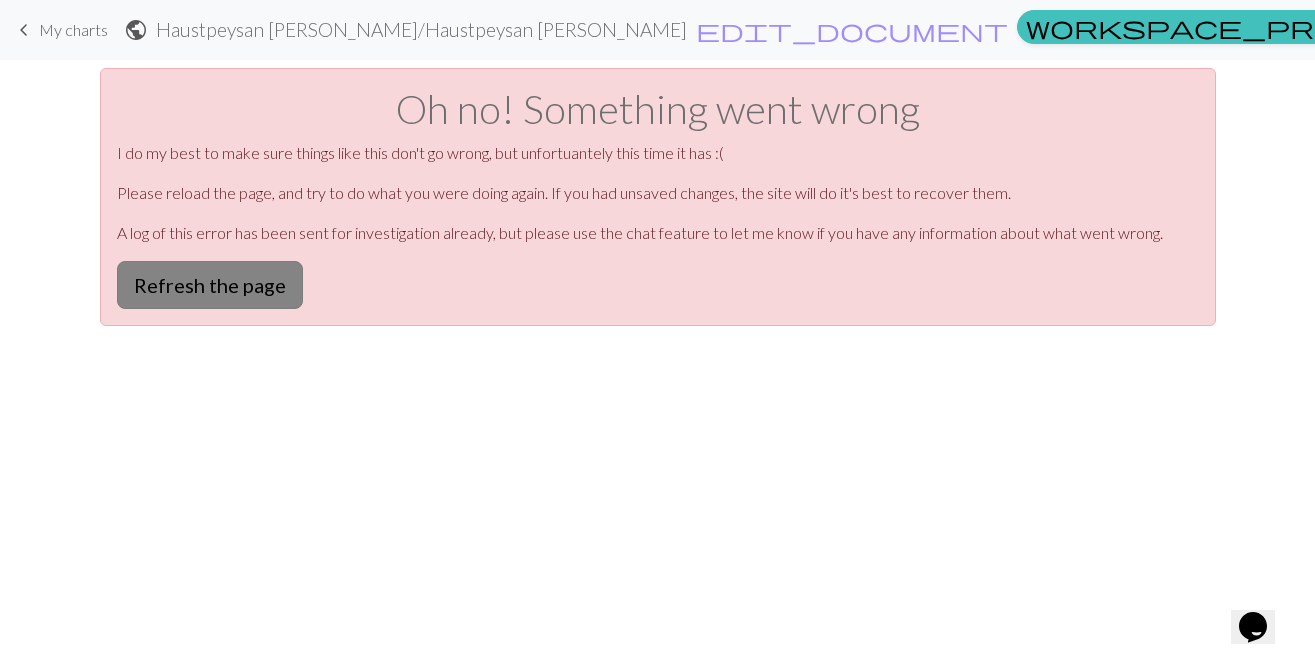 click on "Refresh the page" at bounding box center [210, 285] 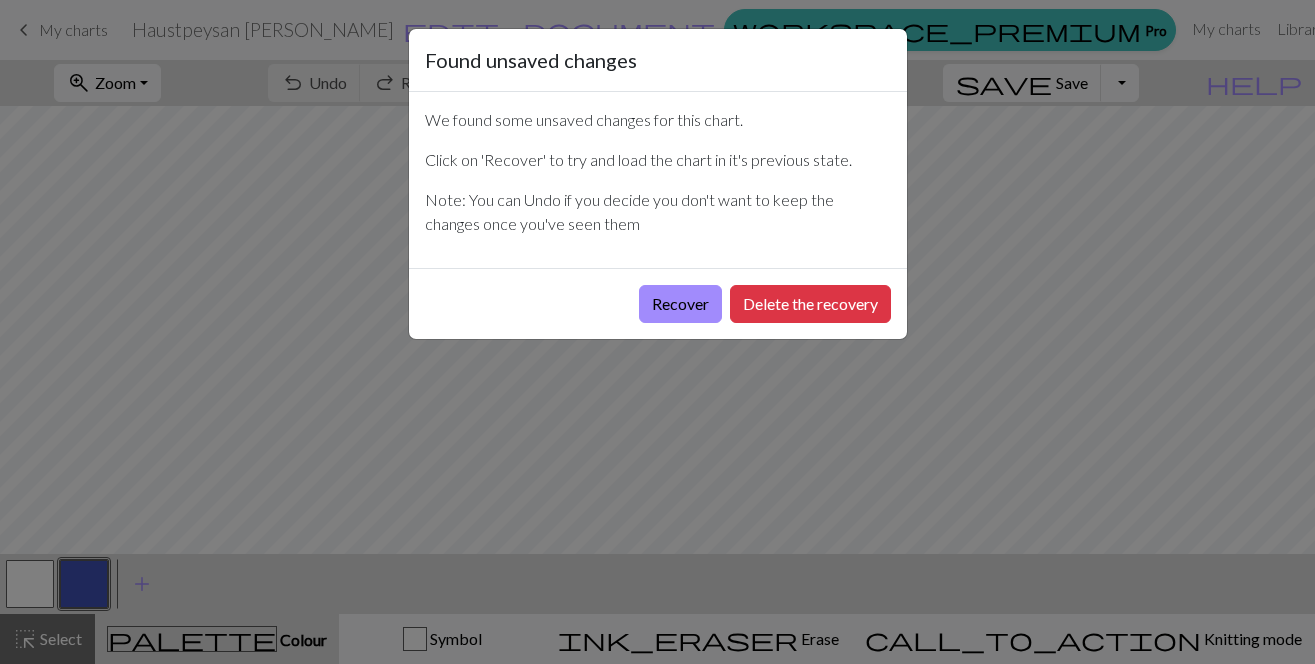 scroll, scrollTop: 0, scrollLeft: 0, axis: both 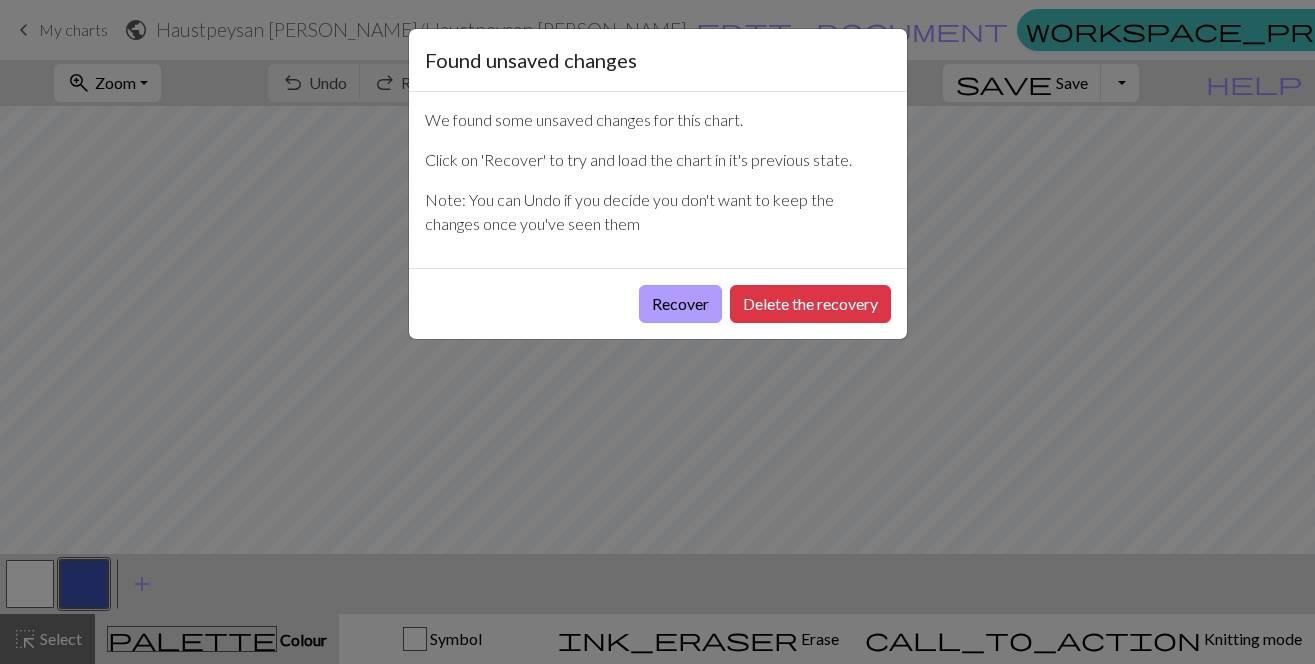 click on "Recover" at bounding box center (680, 304) 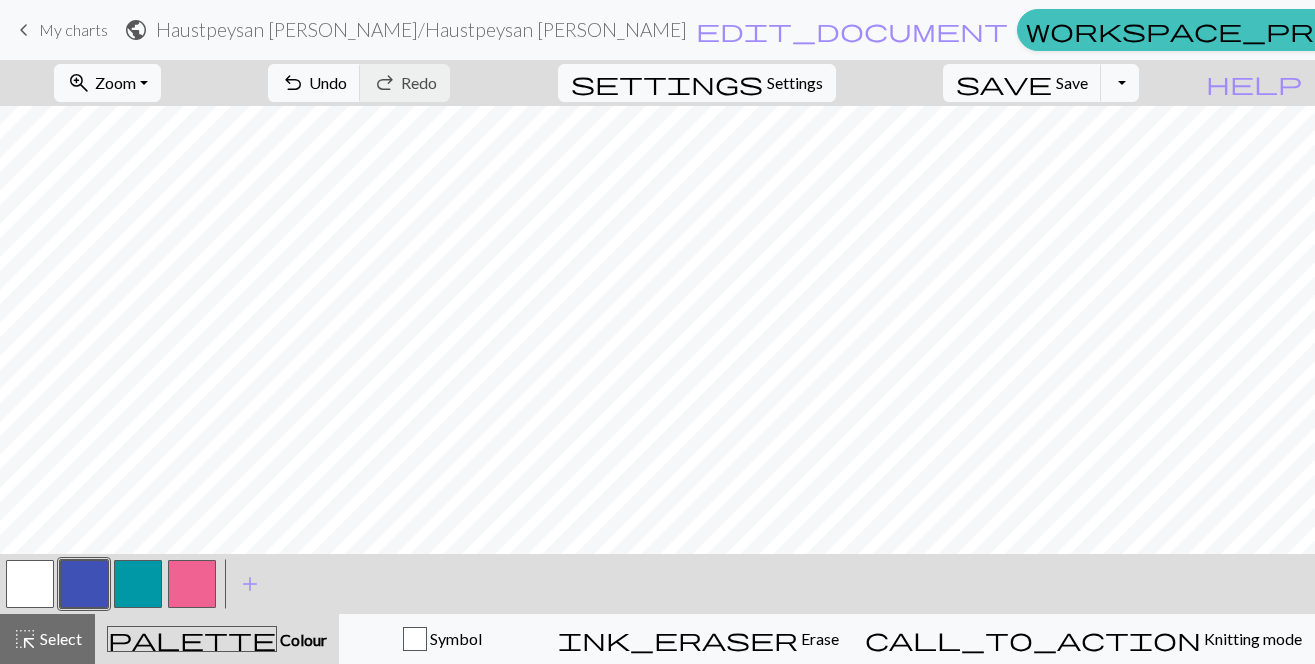 click at bounding box center [138, 584] 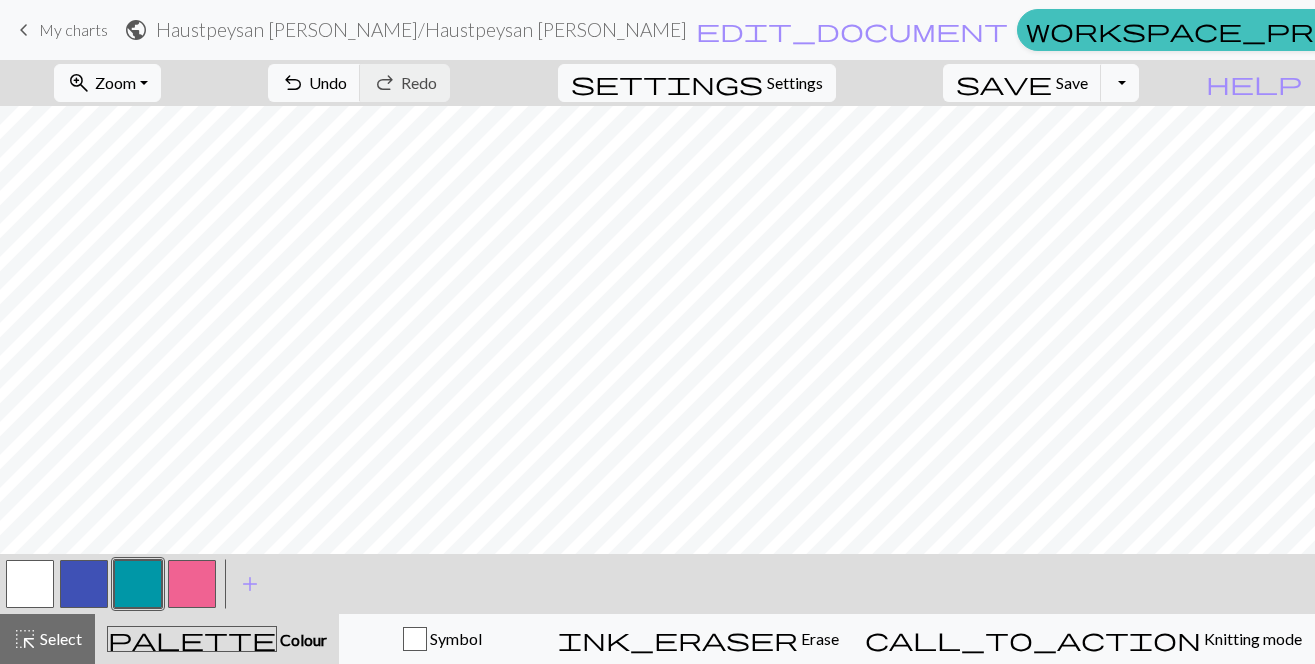 click on "< > add Add a  colour" at bounding box center (657, 584) 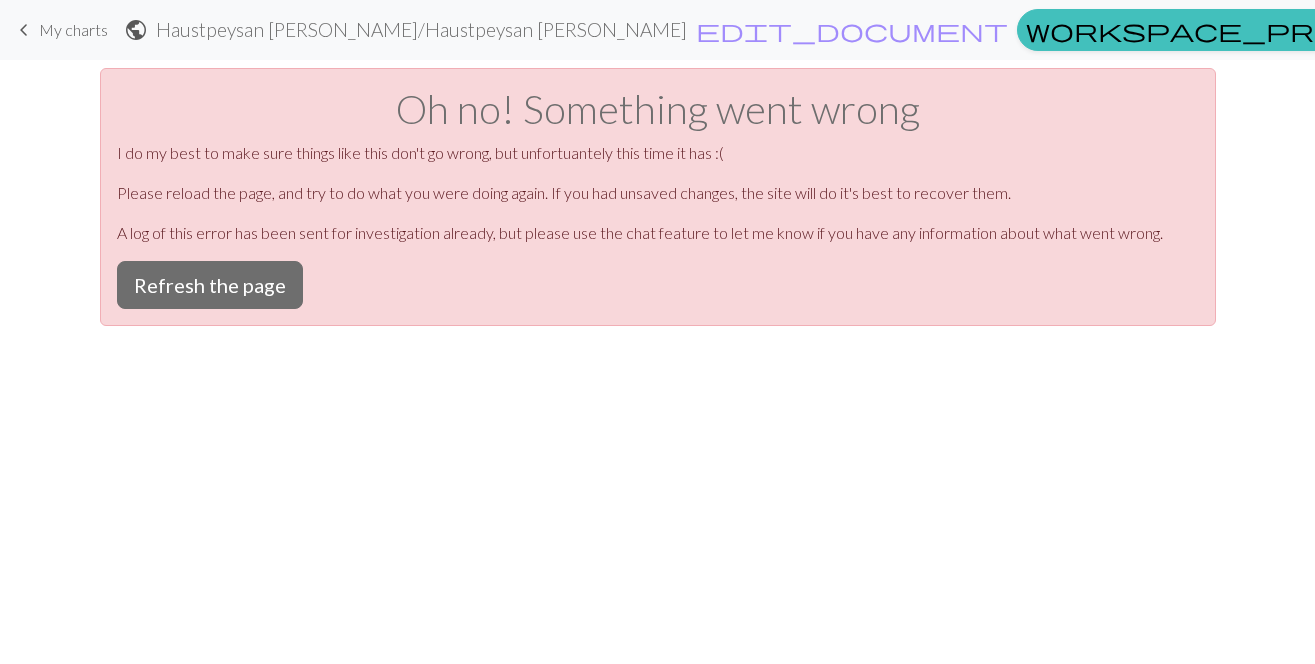 drag, startPoint x: 4, startPoint y: 557, endPoint x: 23, endPoint y: 529, distance: 33.83785 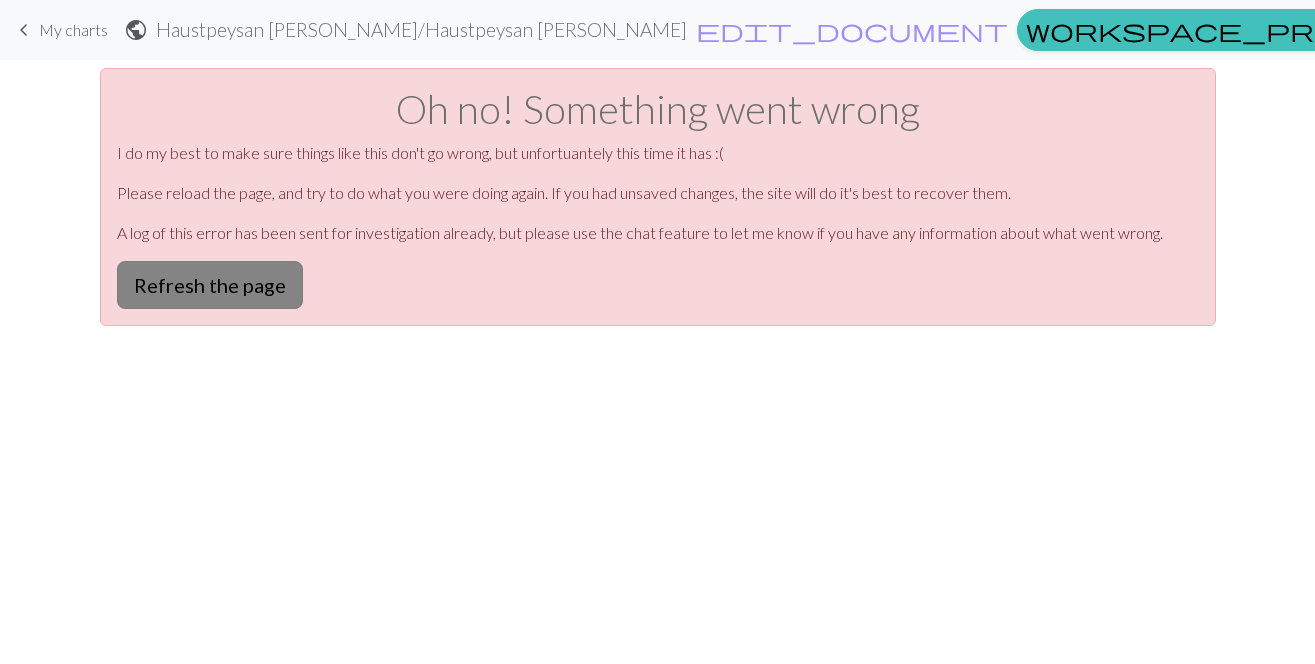 click on "Refresh the page" at bounding box center (210, 285) 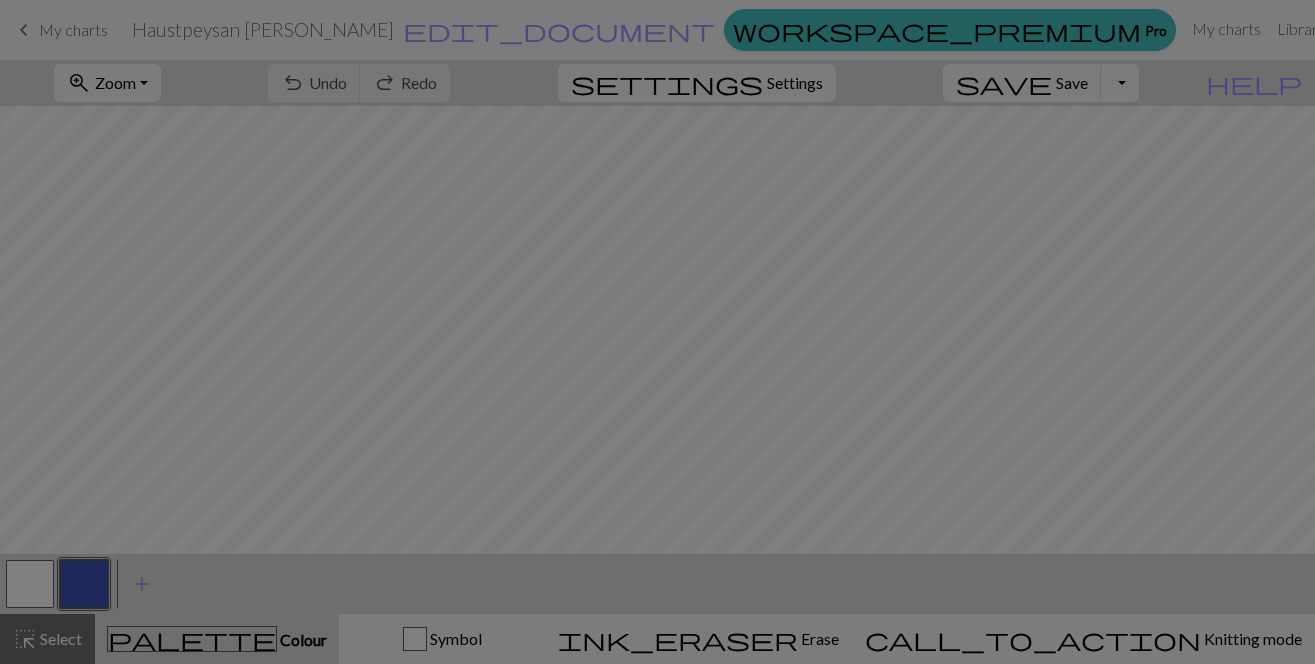 scroll, scrollTop: 0, scrollLeft: 0, axis: both 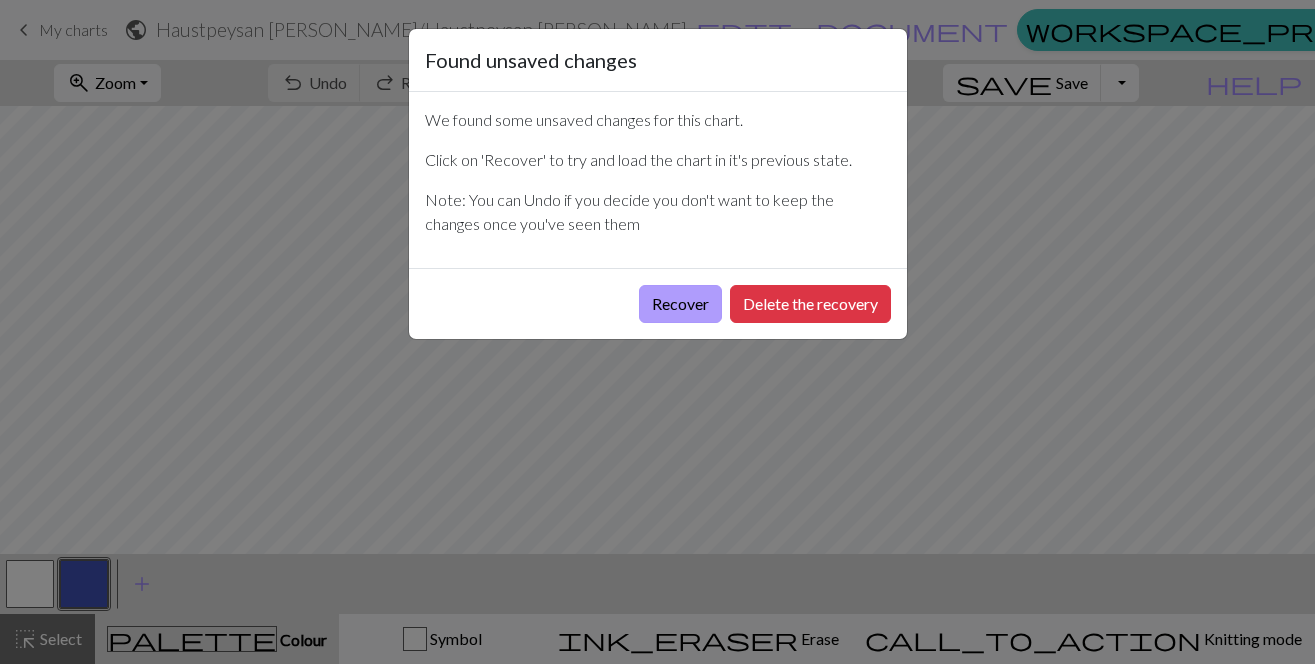 click on "Recover" at bounding box center (680, 304) 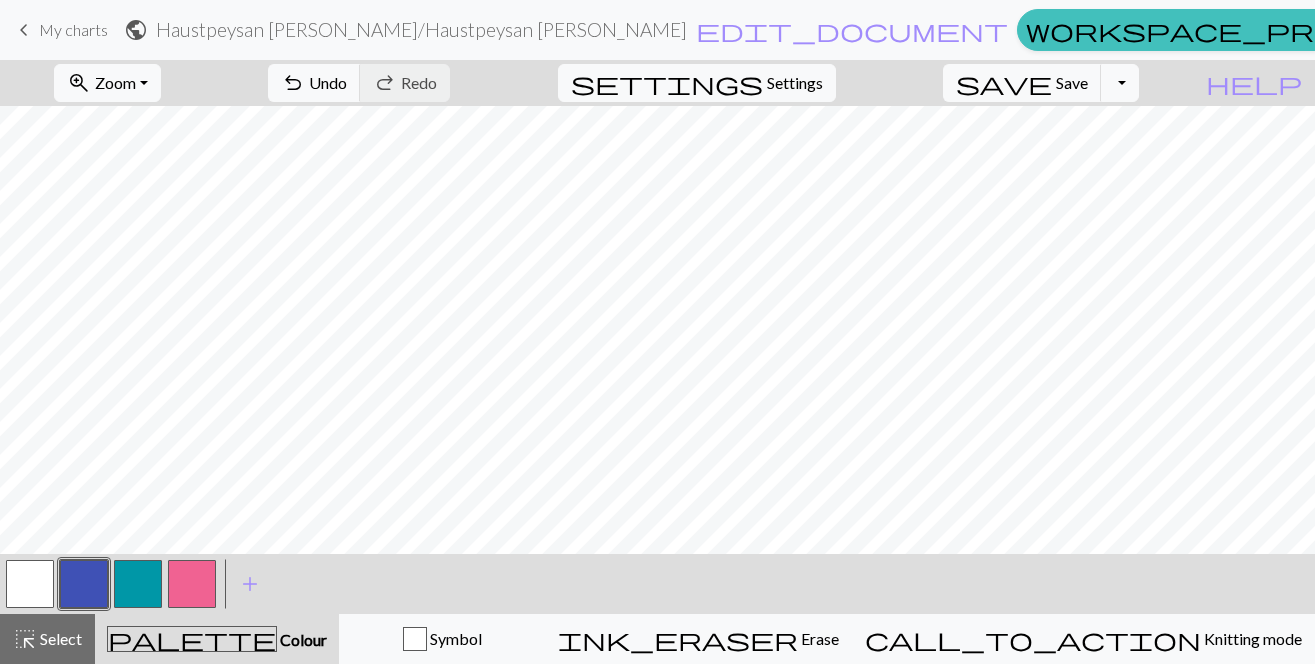 click at bounding box center (30, 584) 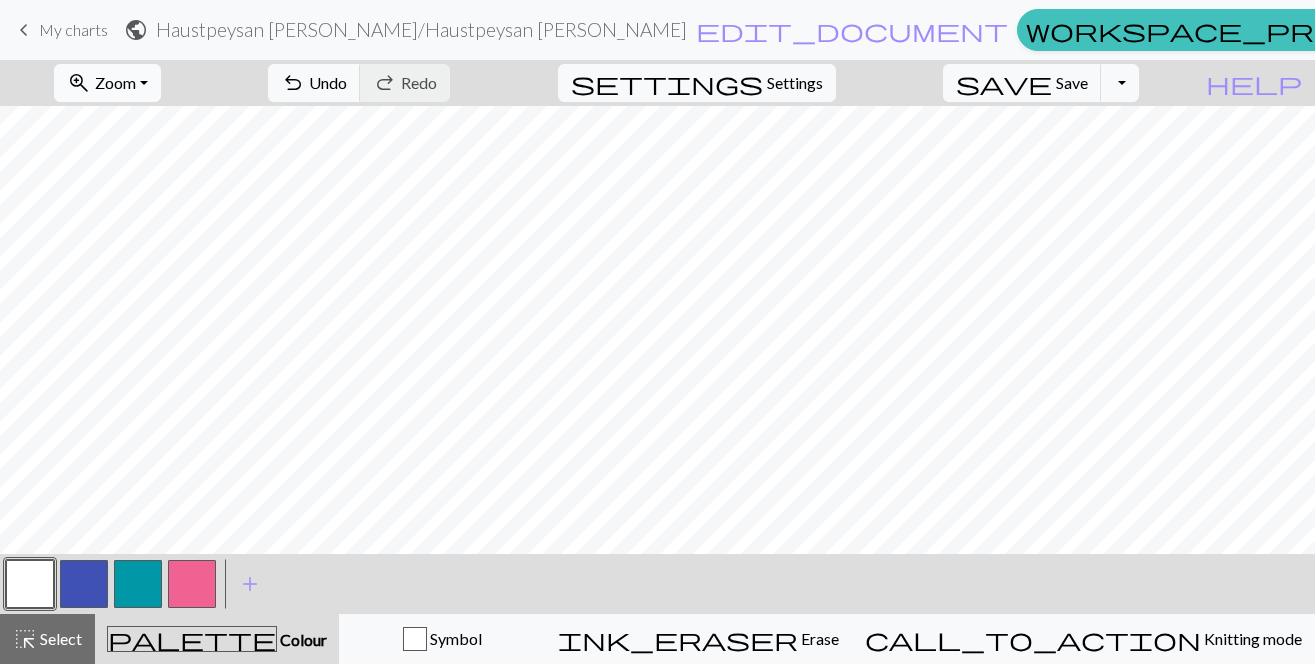 click on "zoom_in Zoom Zoom" at bounding box center [107, 83] 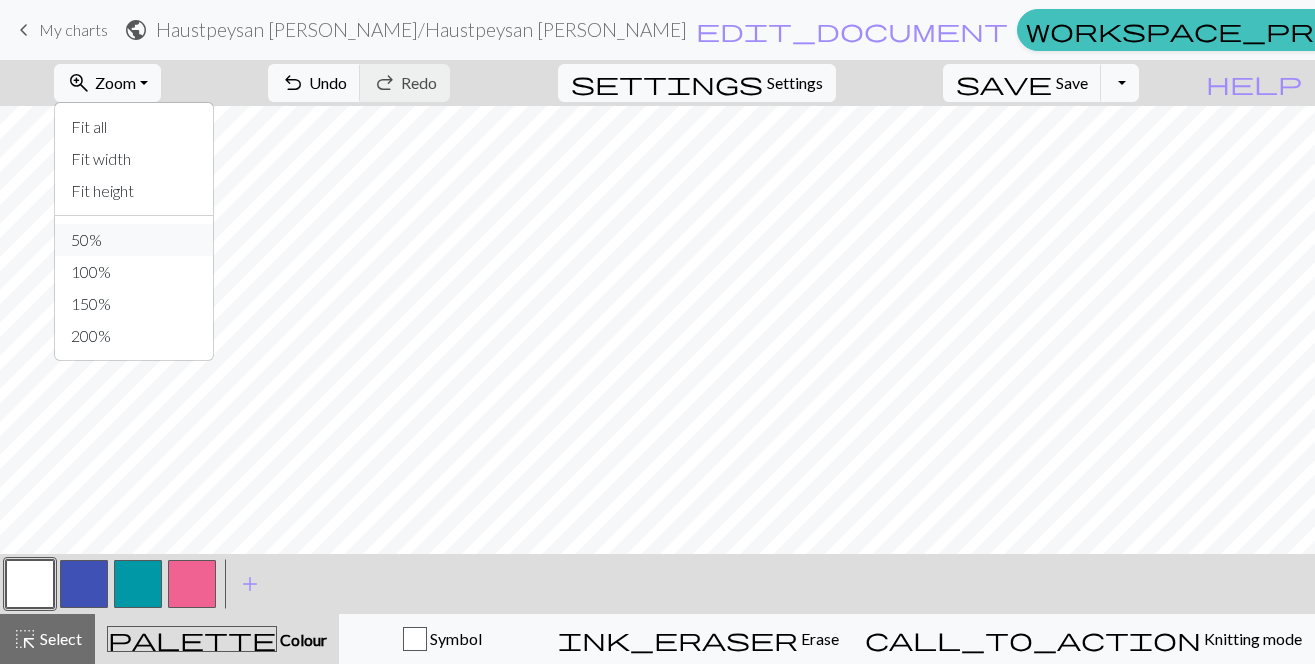 click on "50%" at bounding box center (134, 240) 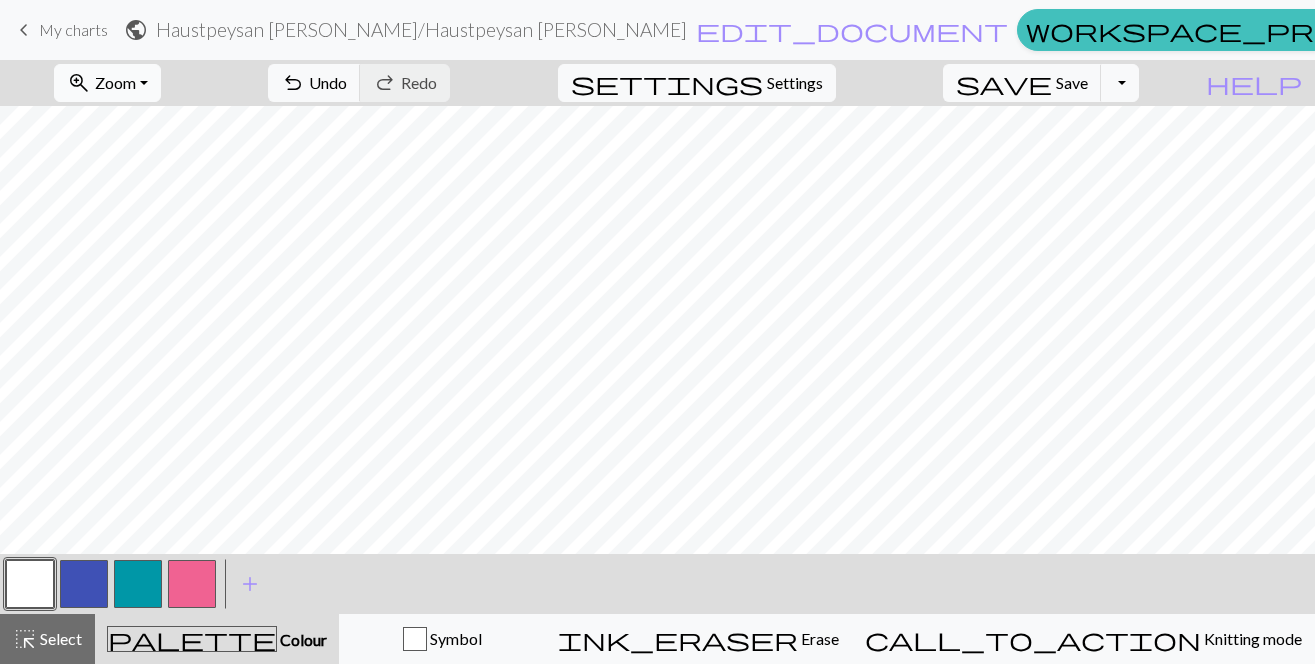 click on "Zoom" at bounding box center [115, 82] 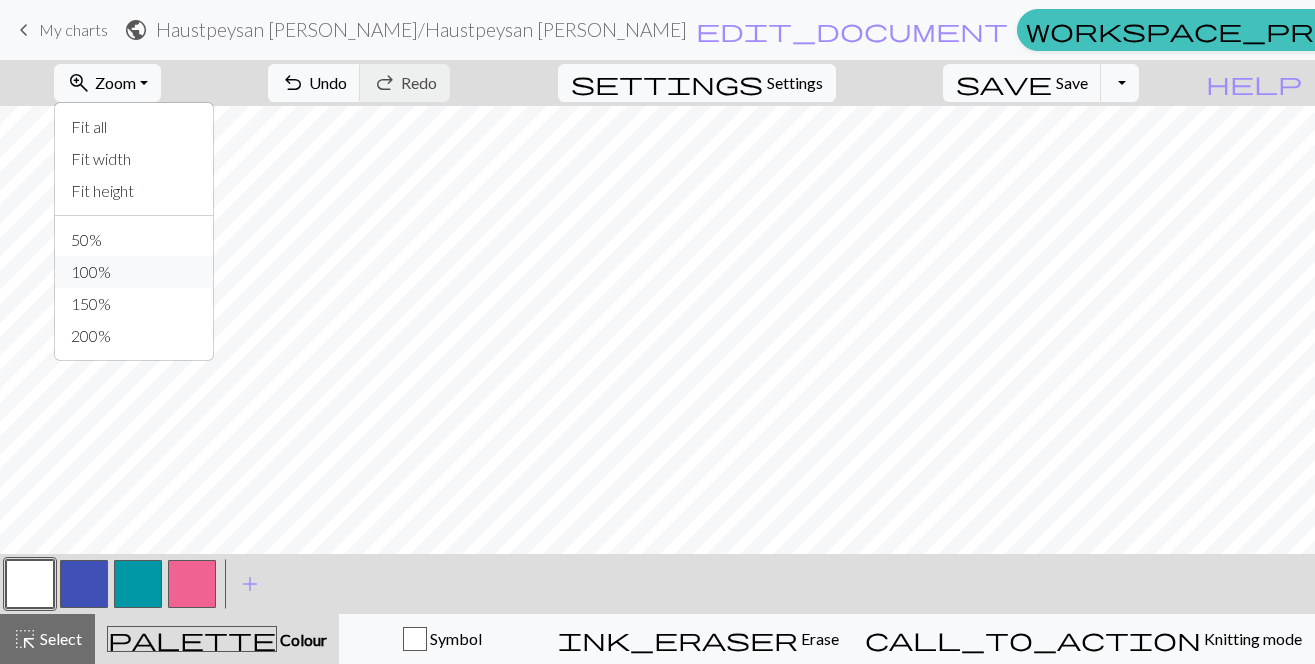 click on "100%" at bounding box center (134, 272) 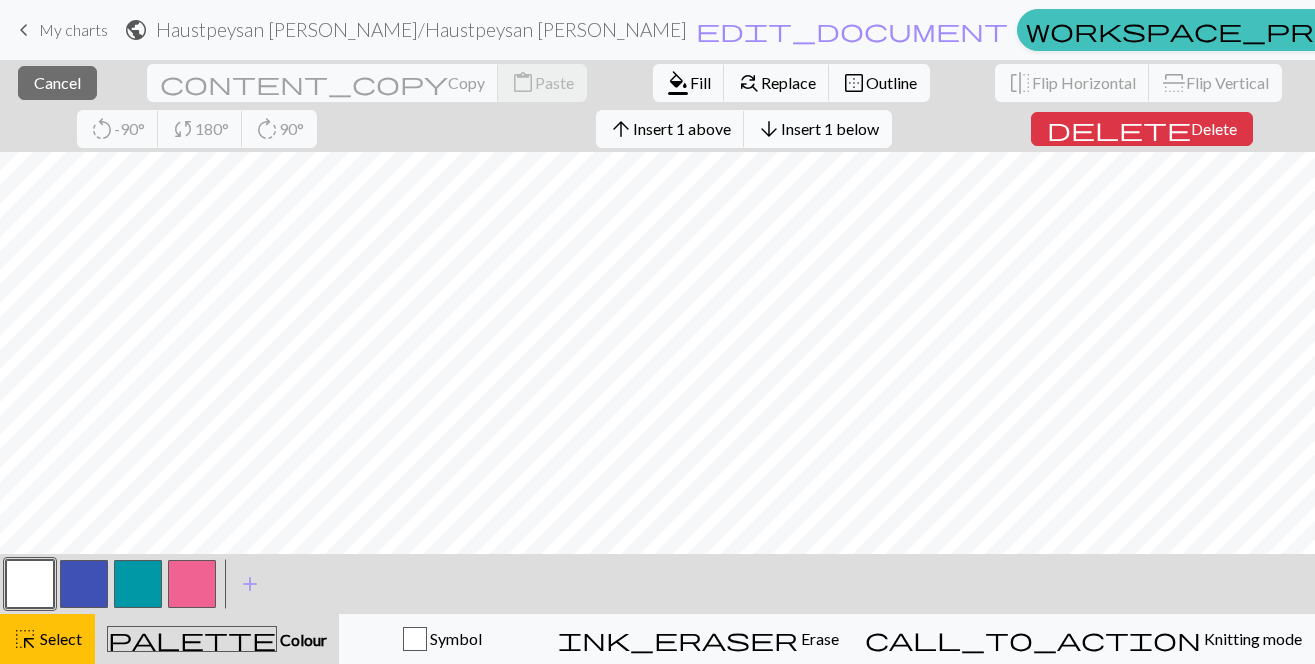 click on "arrow_downward" at bounding box center (769, 129) 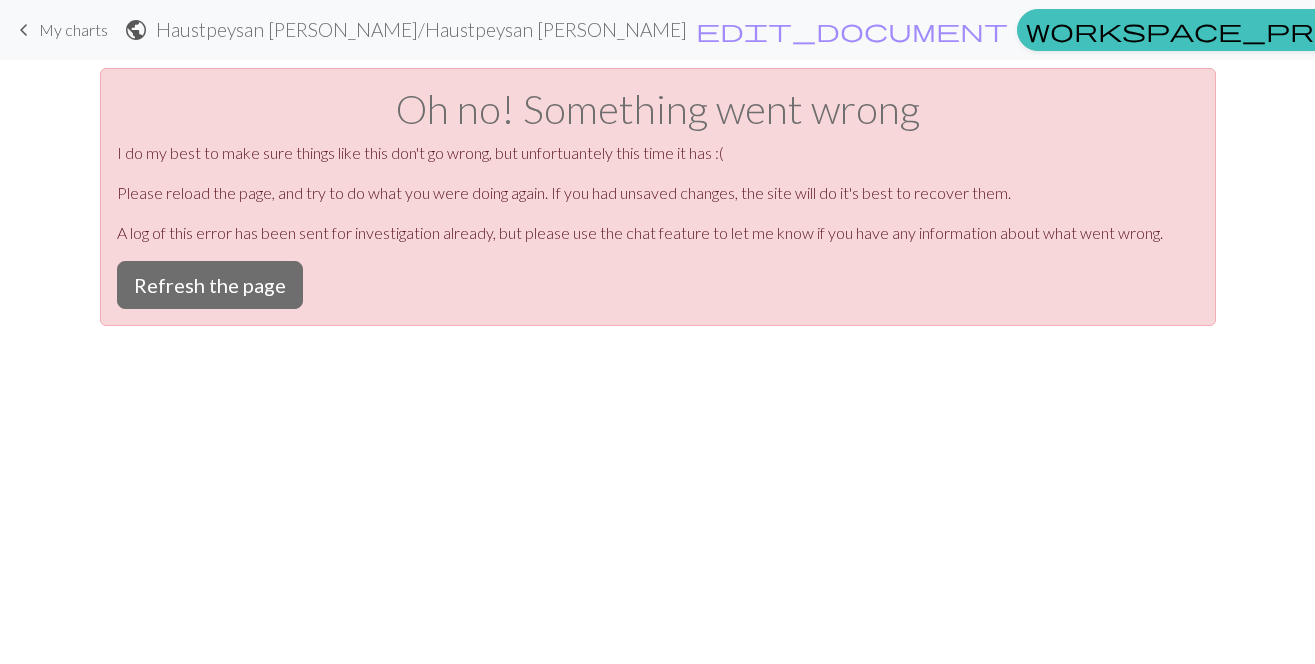 drag, startPoint x: 498, startPoint y: 104, endPoint x: 36, endPoint y: 521, distance: 622.36084 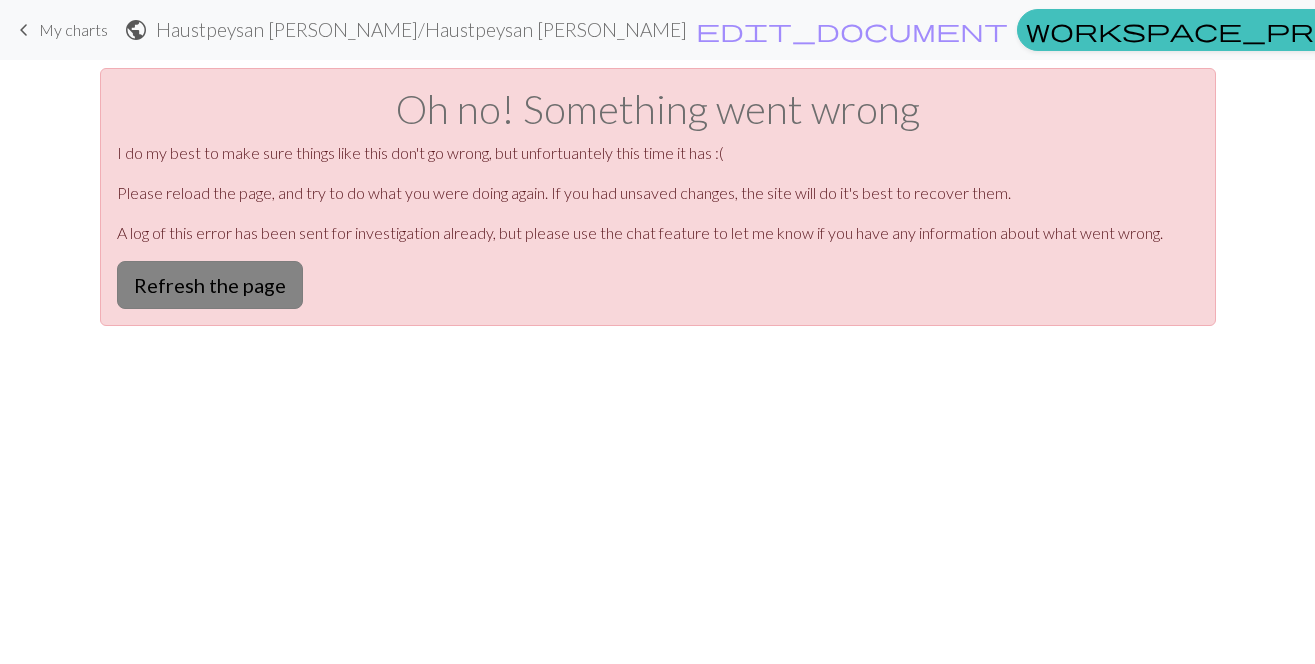 click on "Refresh the page" at bounding box center (210, 285) 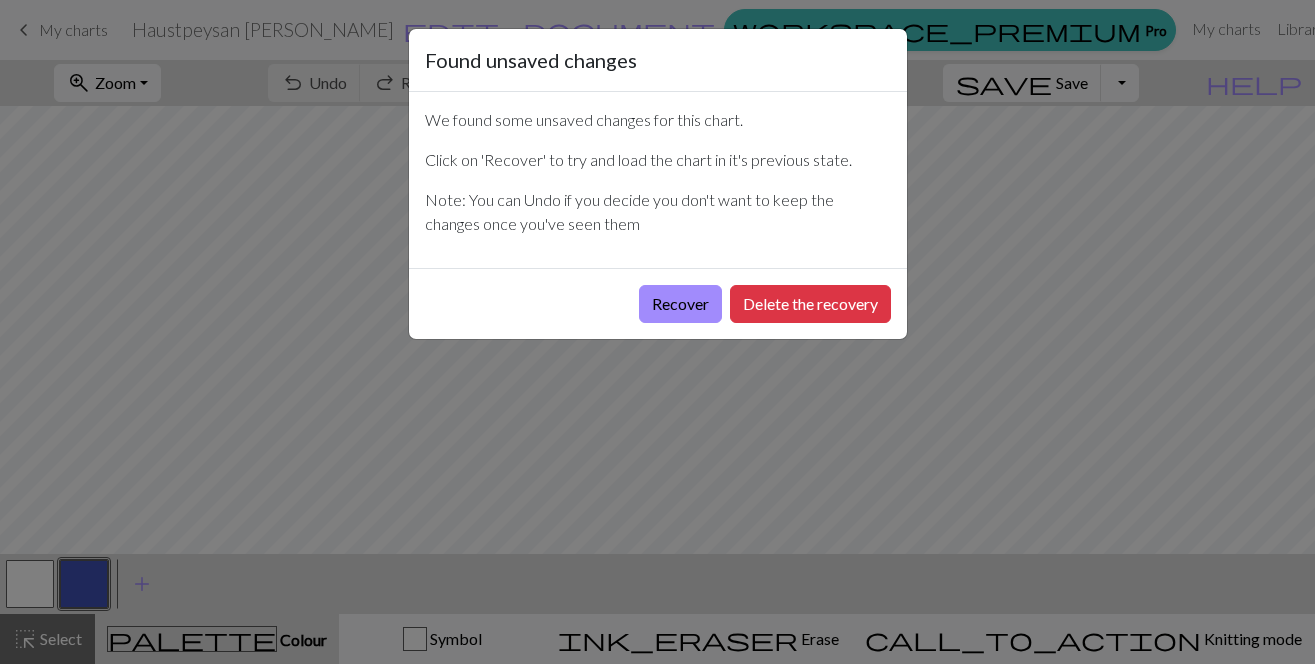 scroll, scrollTop: 0, scrollLeft: 0, axis: both 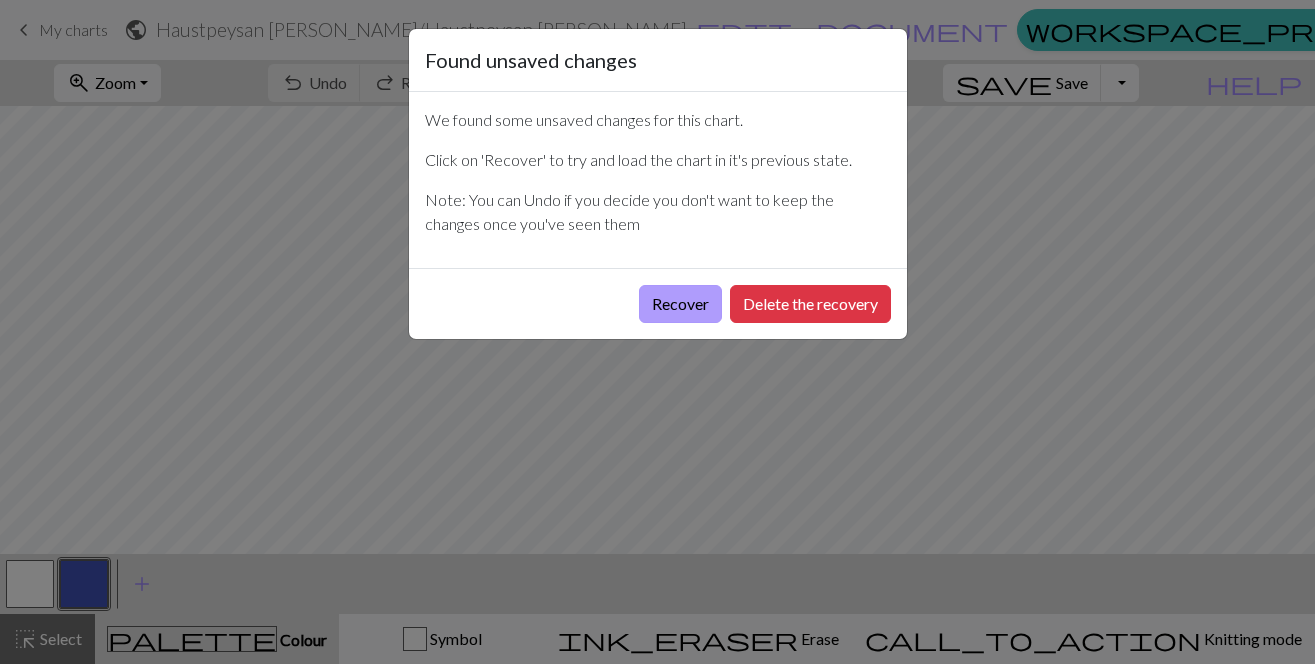 click on "Recover" at bounding box center (680, 304) 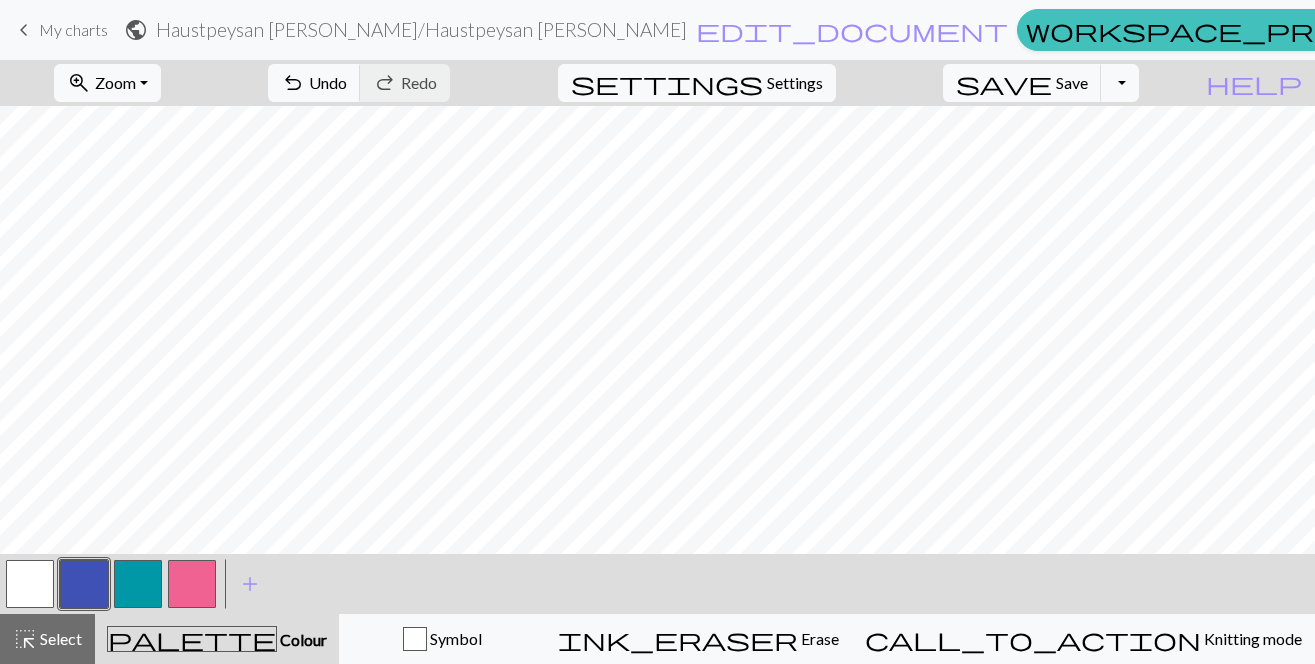 click on "< > add Add a  colour" at bounding box center [657, 584] 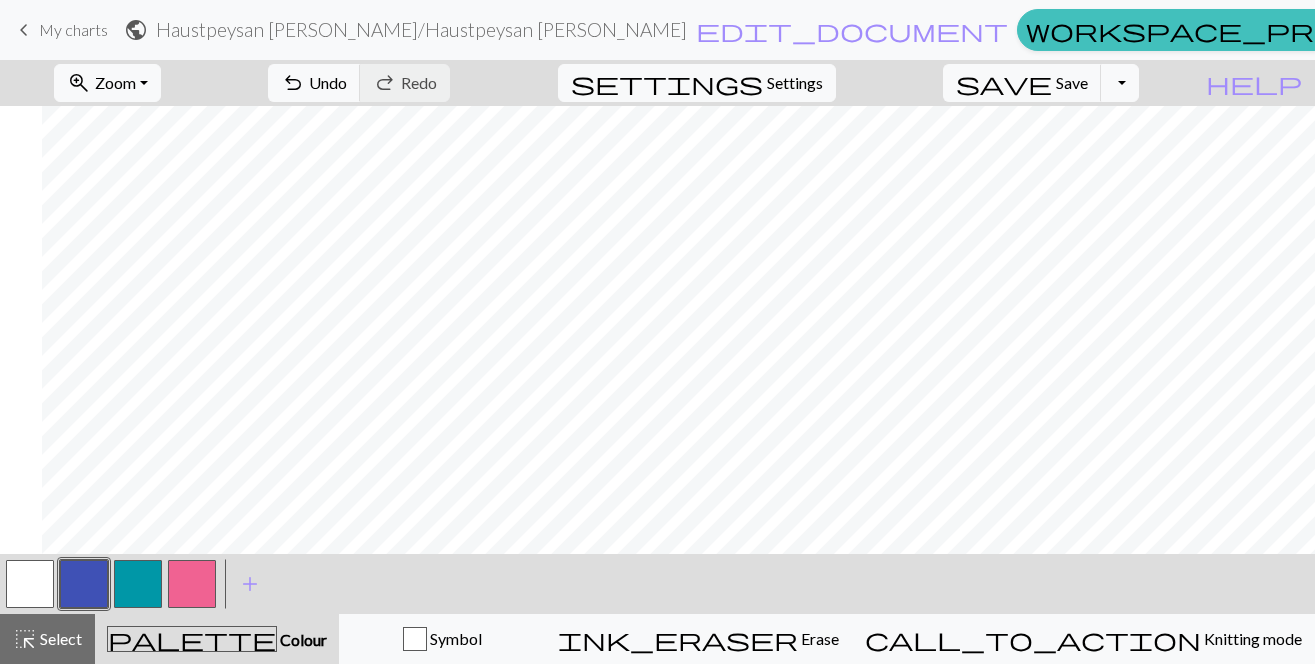 scroll, scrollTop: 2062, scrollLeft: 975, axis: both 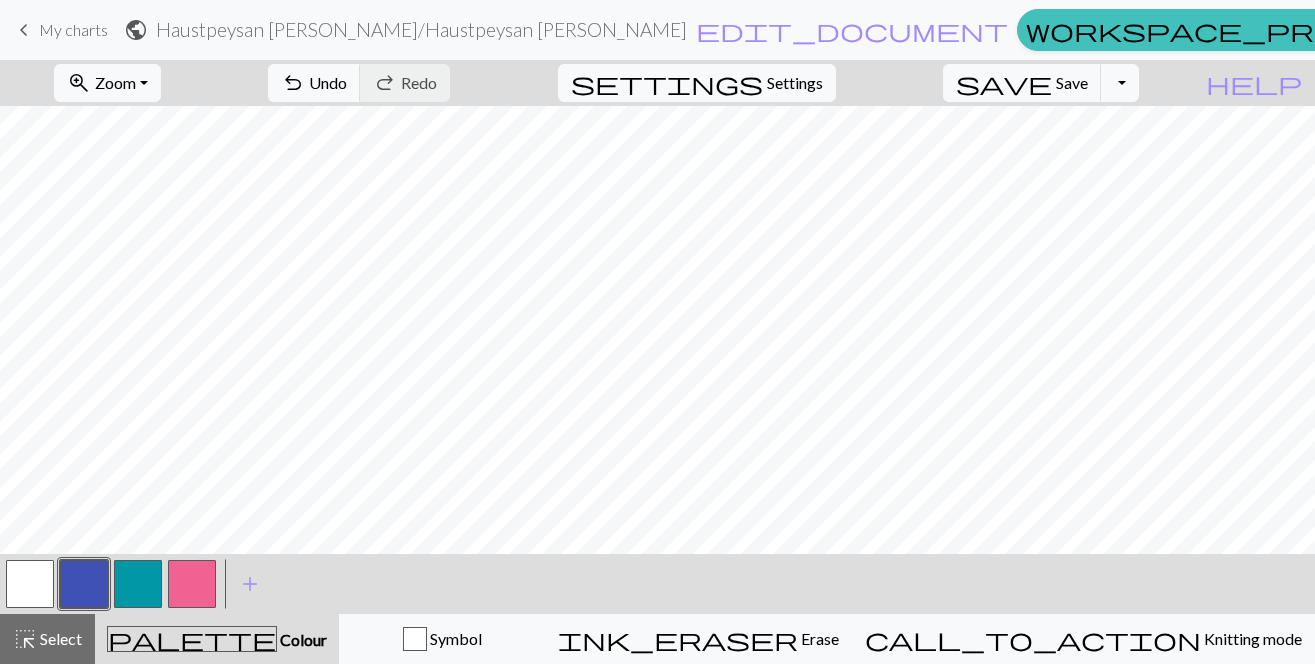 click at bounding box center [138, 584] 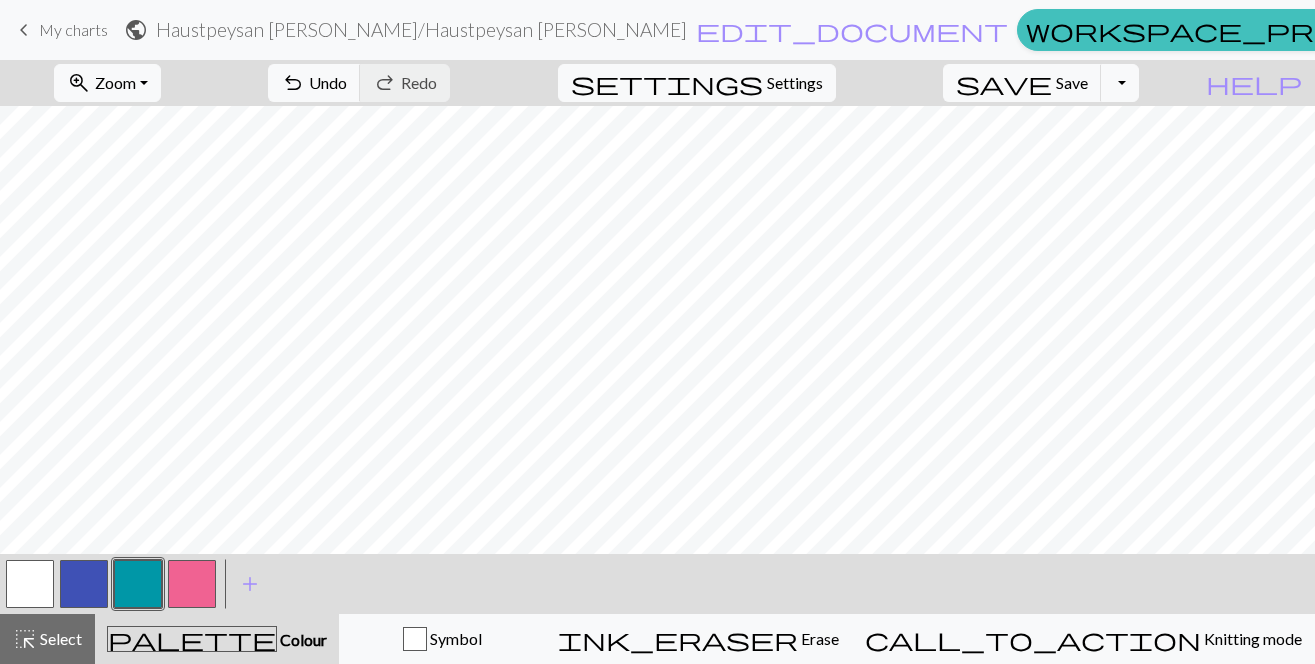 click at bounding box center [138, 584] 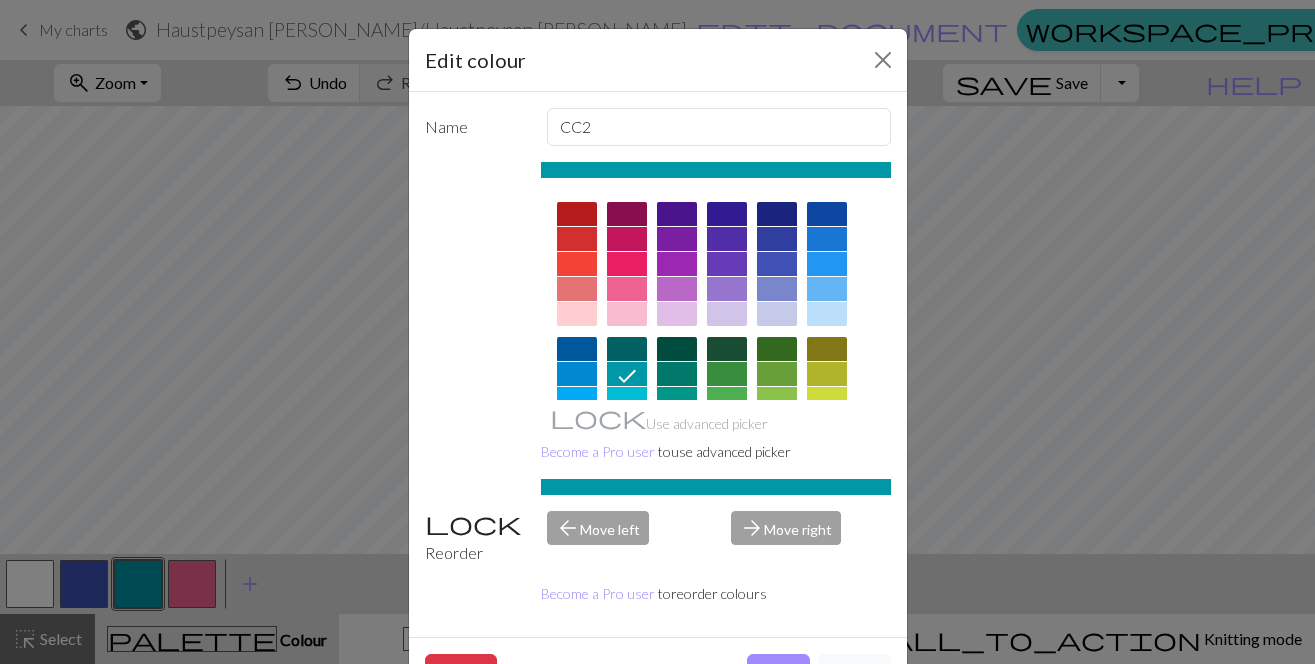 click on "Done" at bounding box center [778, 673] 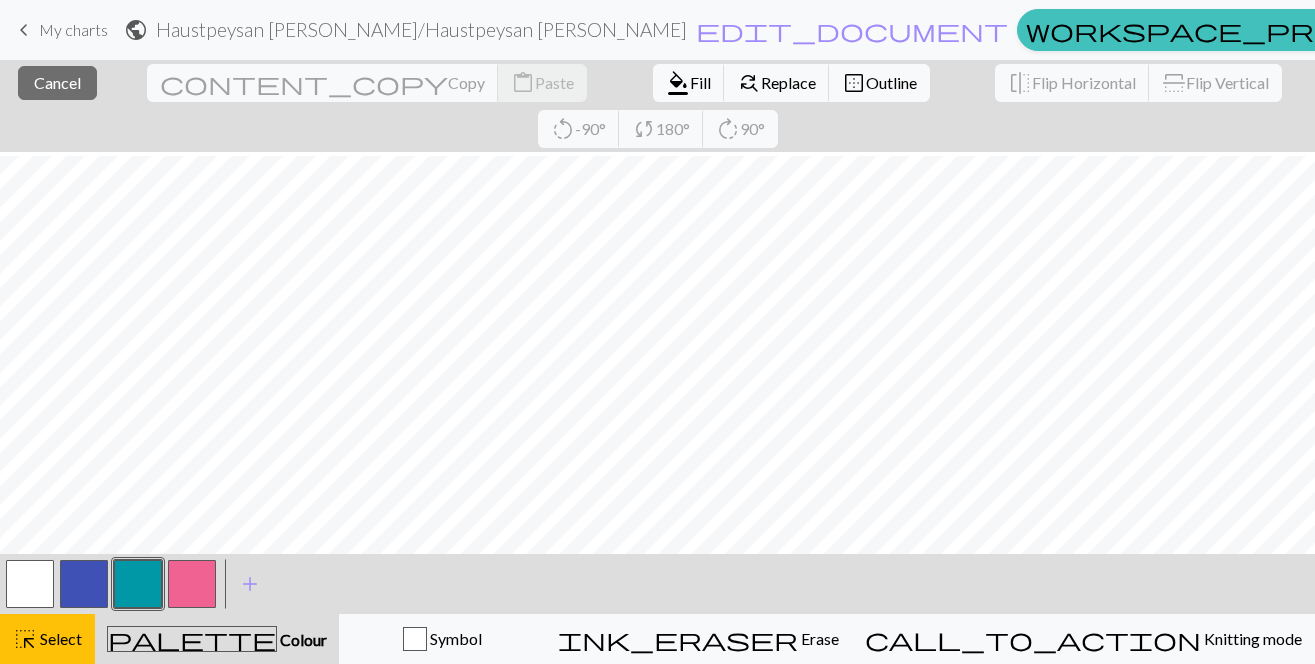scroll, scrollTop: 1537, scrollLeft: 0, axis: vertical 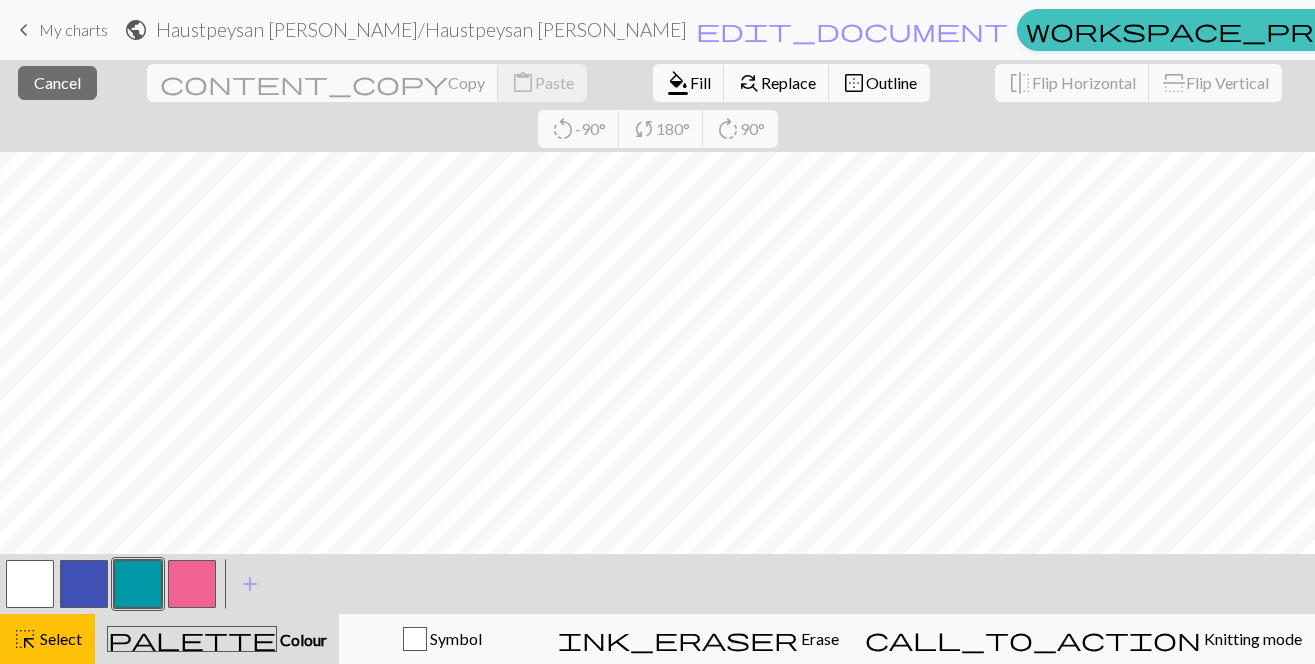 click at bounding box center (138, 584) 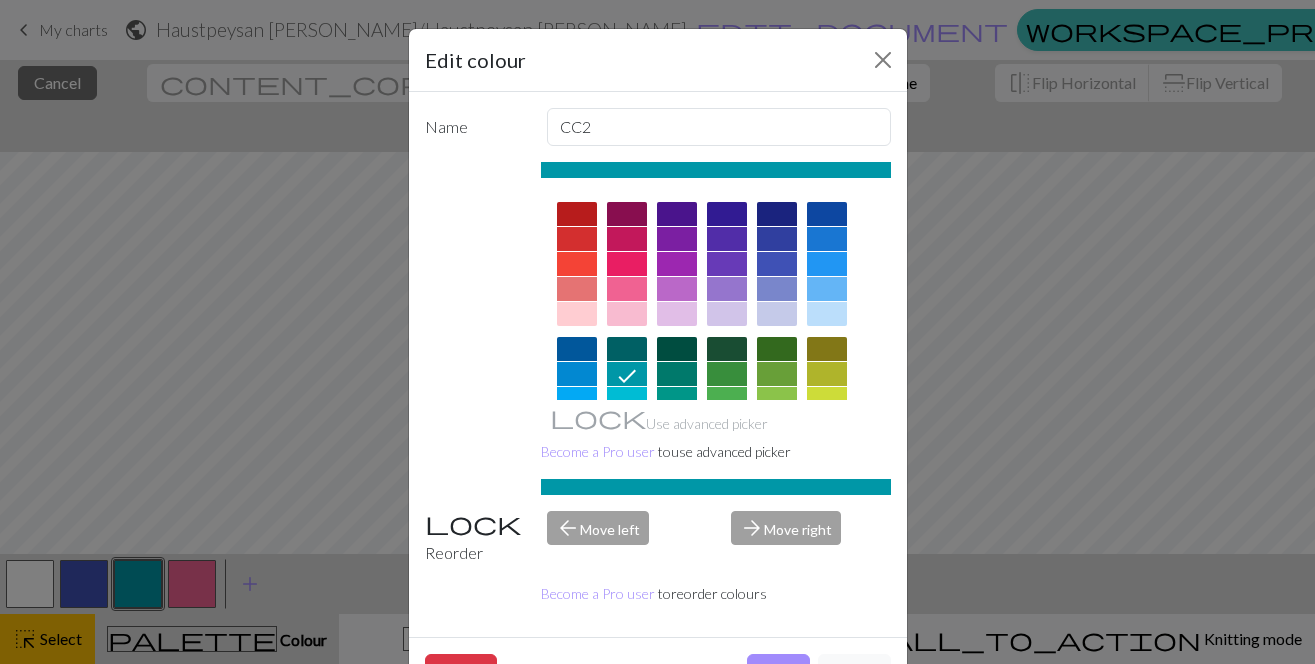 click on "Edit colour Name CC2 Use advanced picker Become a Pro user   to  use advanced picker Reorder arrow_back Move left arrow_forward Move right Become a Pro user   to  reorder colours Delete Done Cancel" at bounding box center (657, 332) 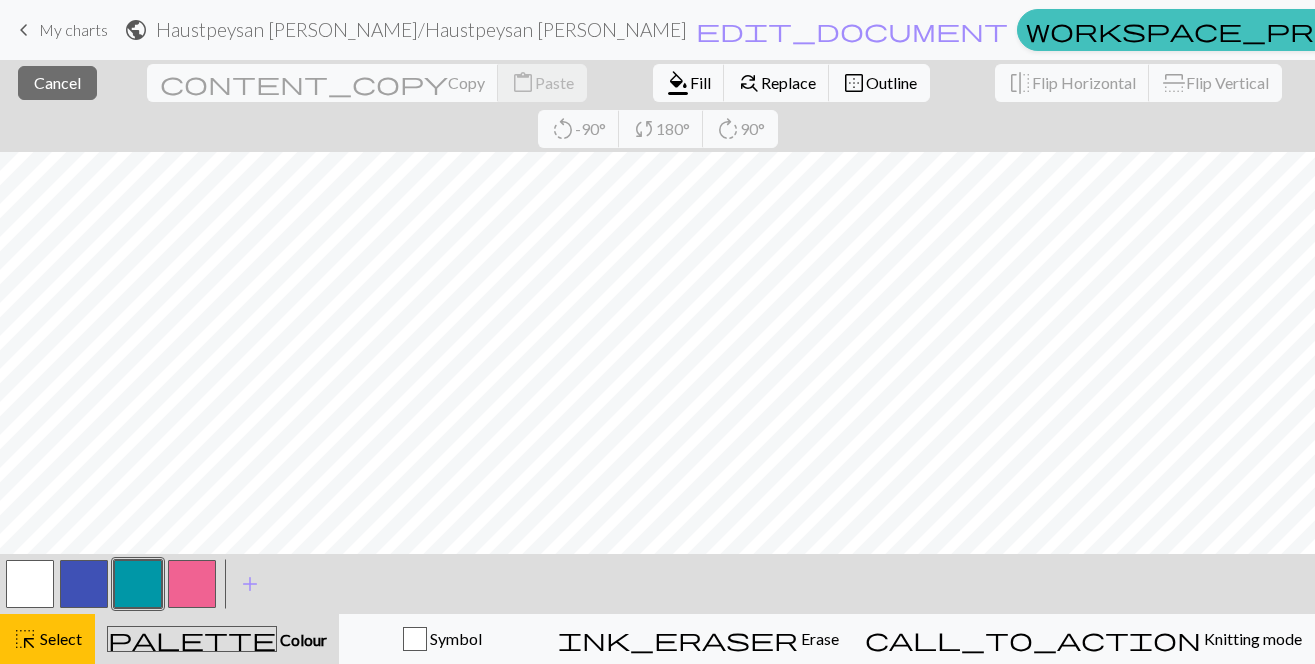 click on "< > add Add a  colour" at bounding box center (657, 584) 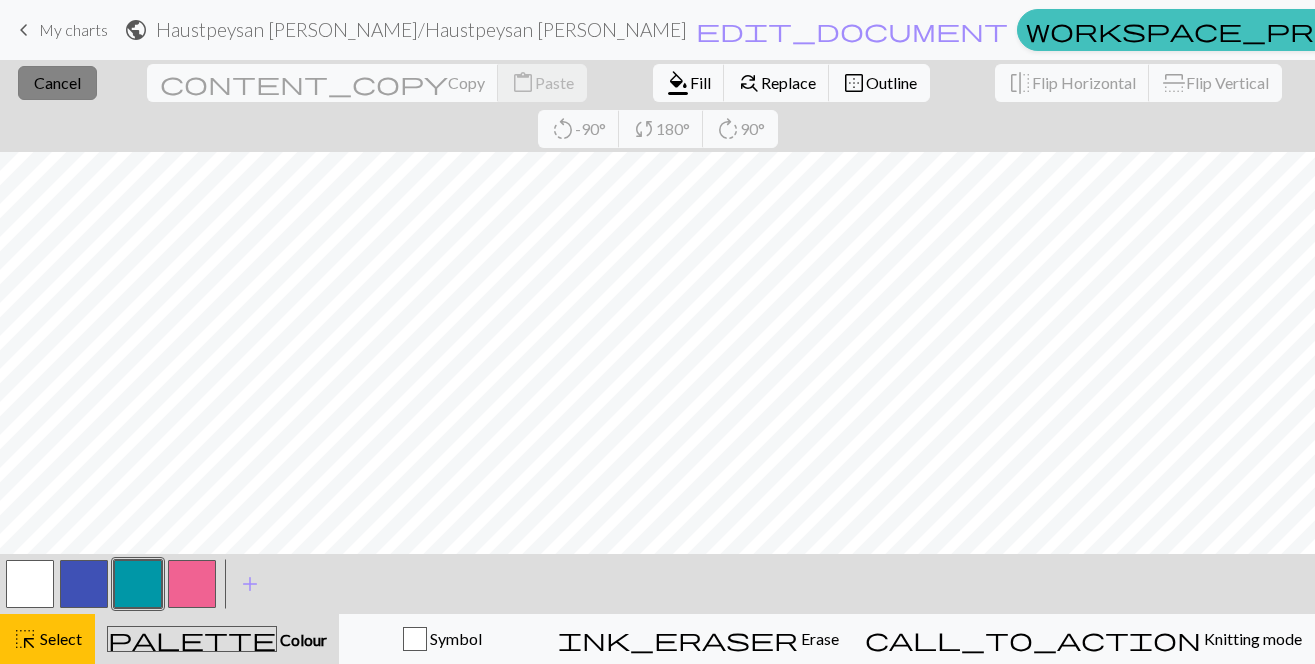 click on "close Cancel" at bounding box center (57, 83) 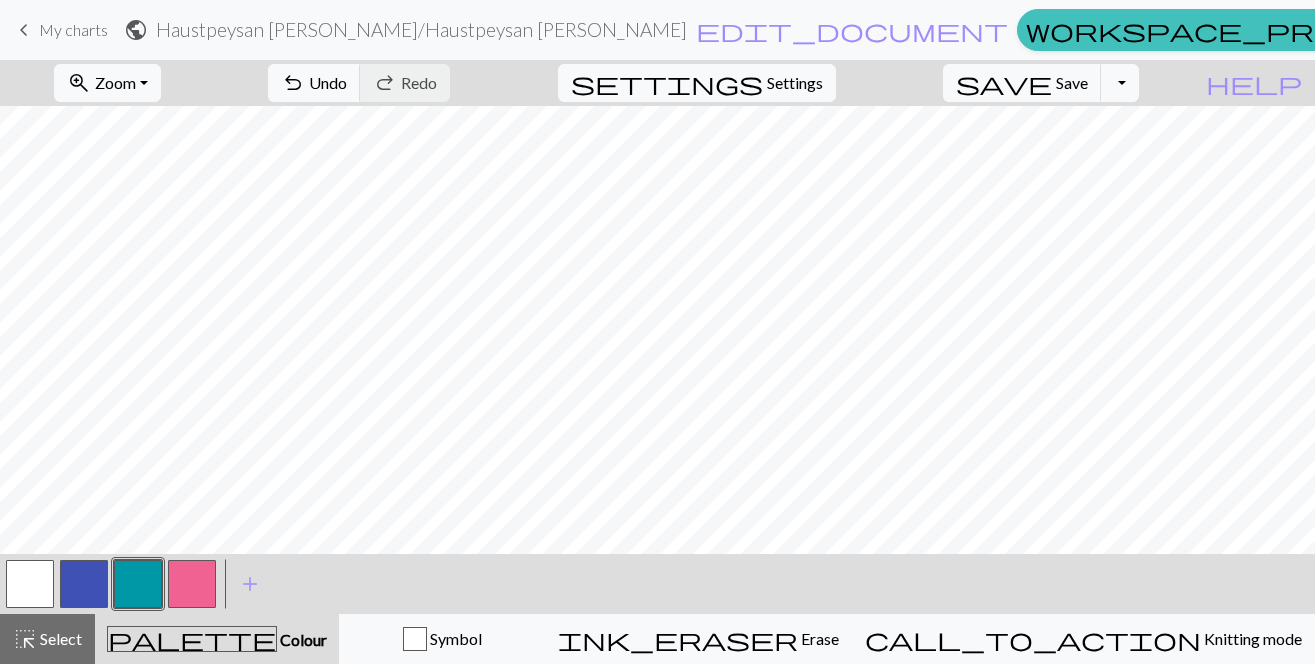 scroll, scrollTop: 1472, scrollLeft: 49, axis: both 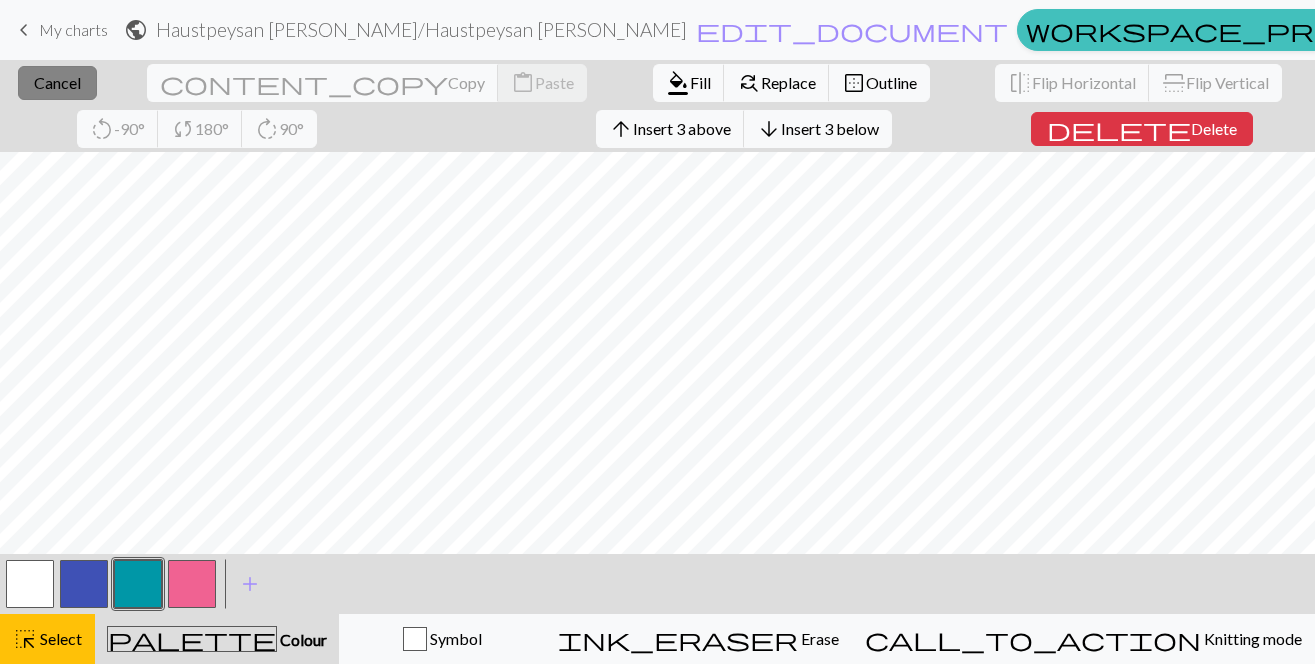 click on "close Cancel" at bounding box center (57, 83) 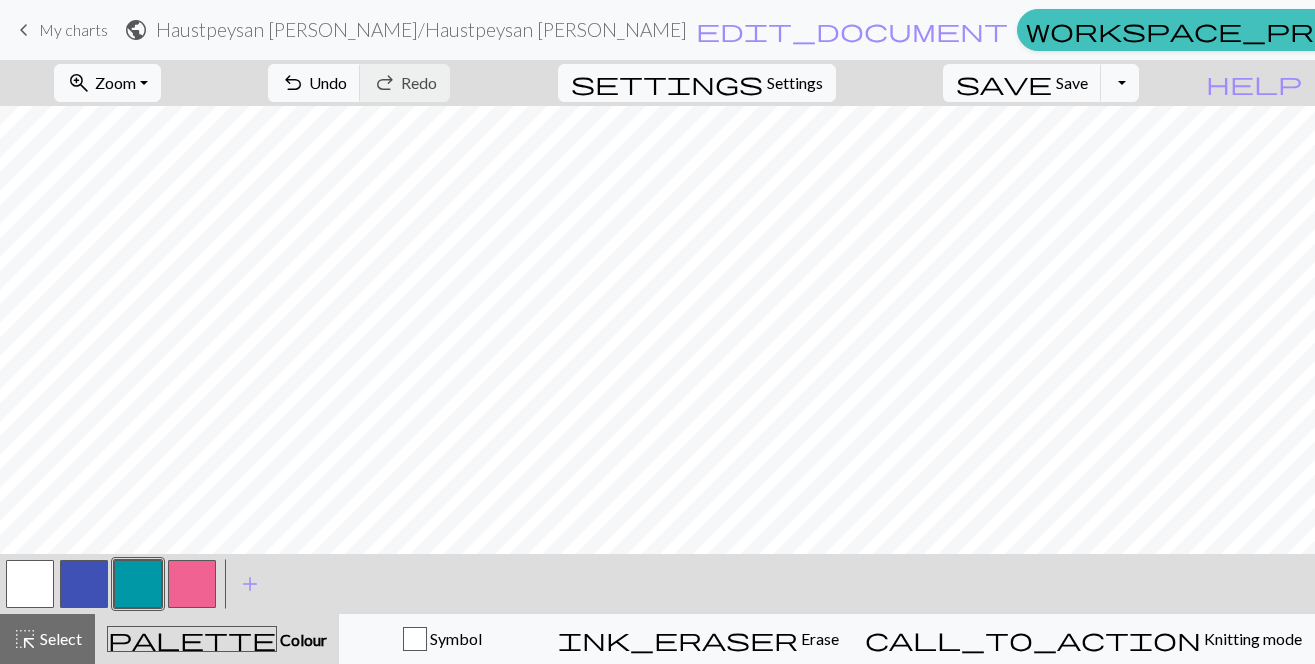 scroll, scrollTop: 2062, scrollLeft: 975, axis: both 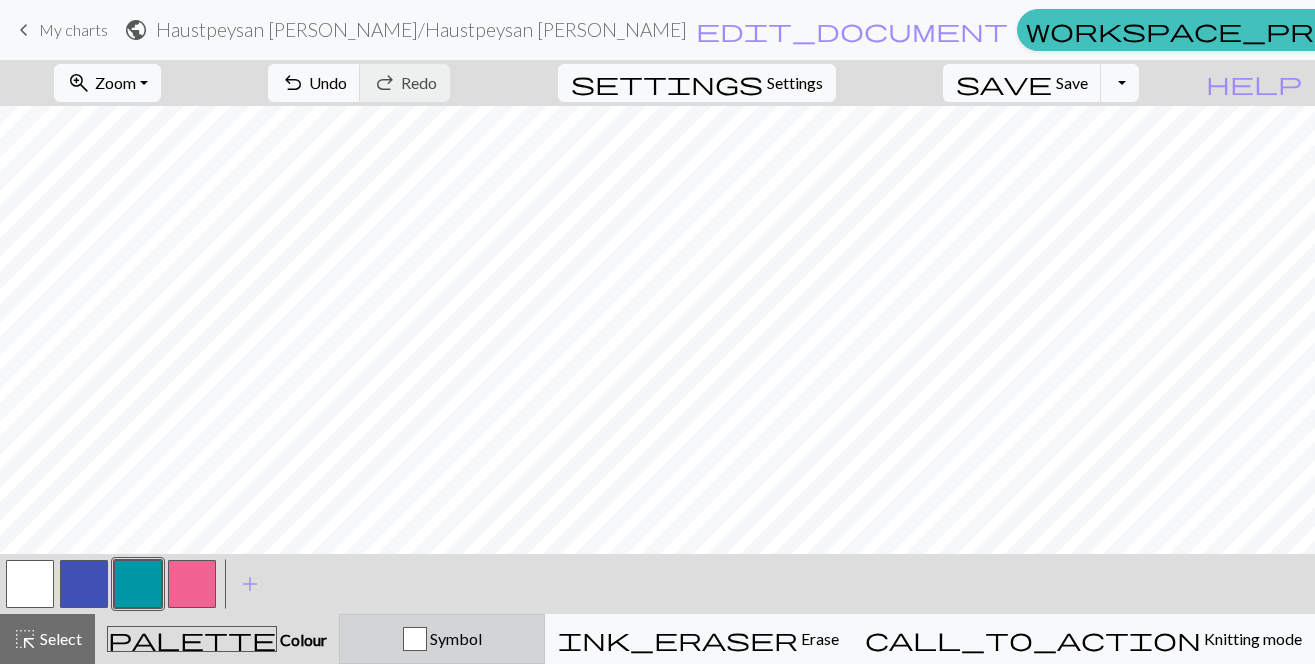 click at bounding box center [415, 639] 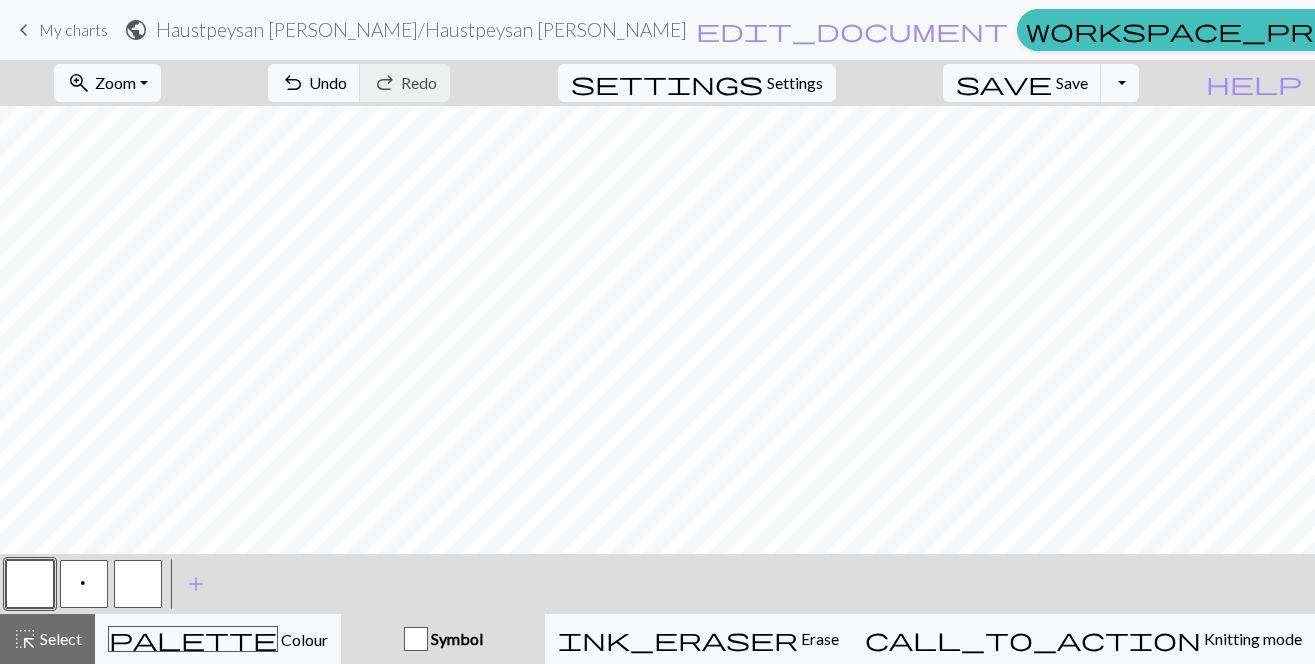 click on "p" at bounding box center (84, 584) 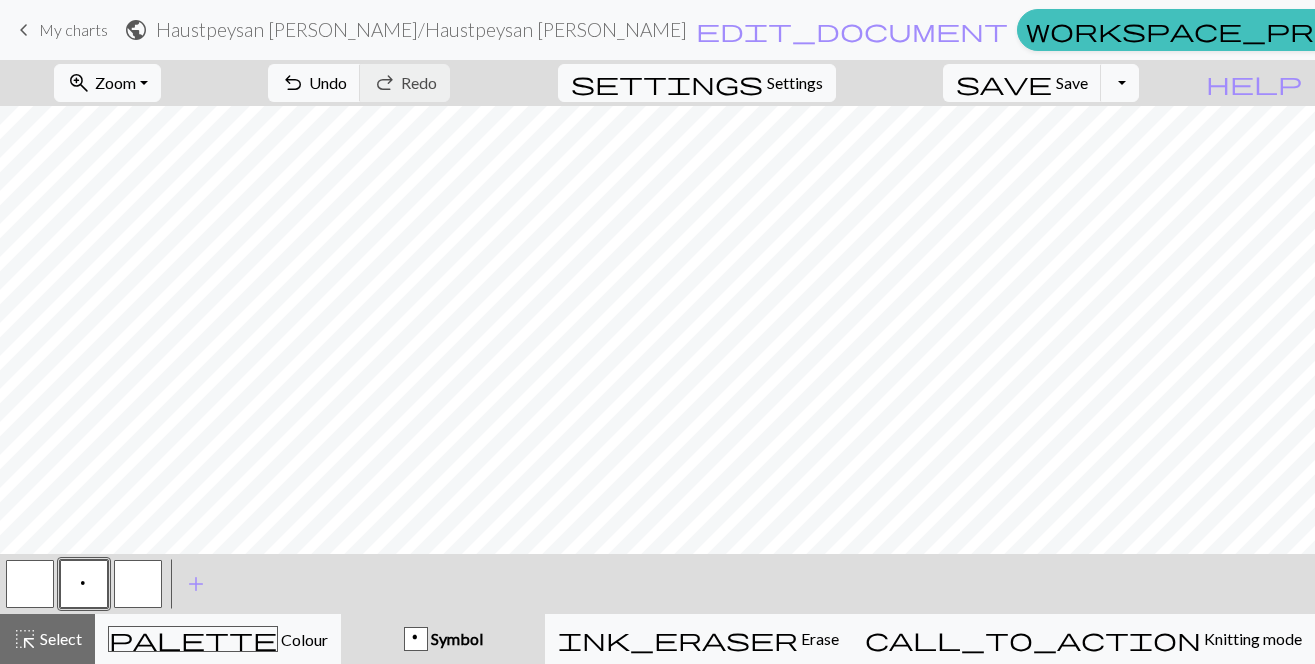 drag, startPoint x: 145, startPoint y: 578, endPoint x: 163, endPoint y: 556, distance: 28.42534 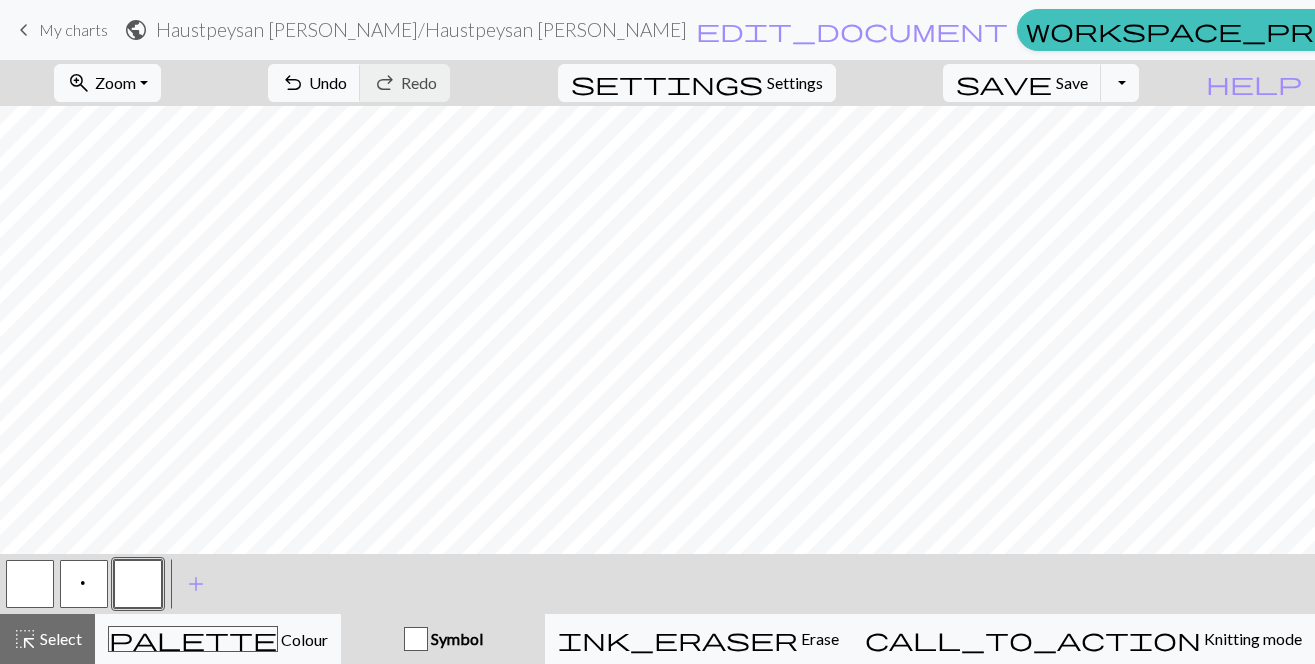 click on "p" at bounding box center [84, 584] 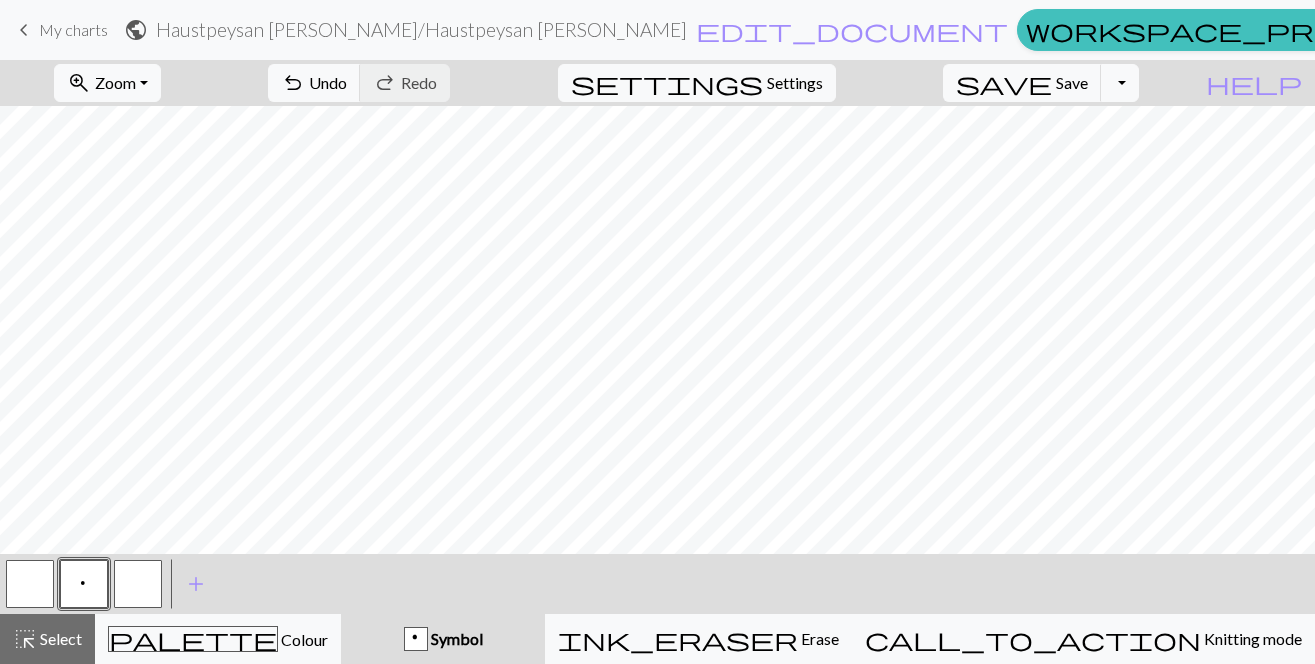 scroll, scrollTop: 2061, scrollLeft: 975, axis: both 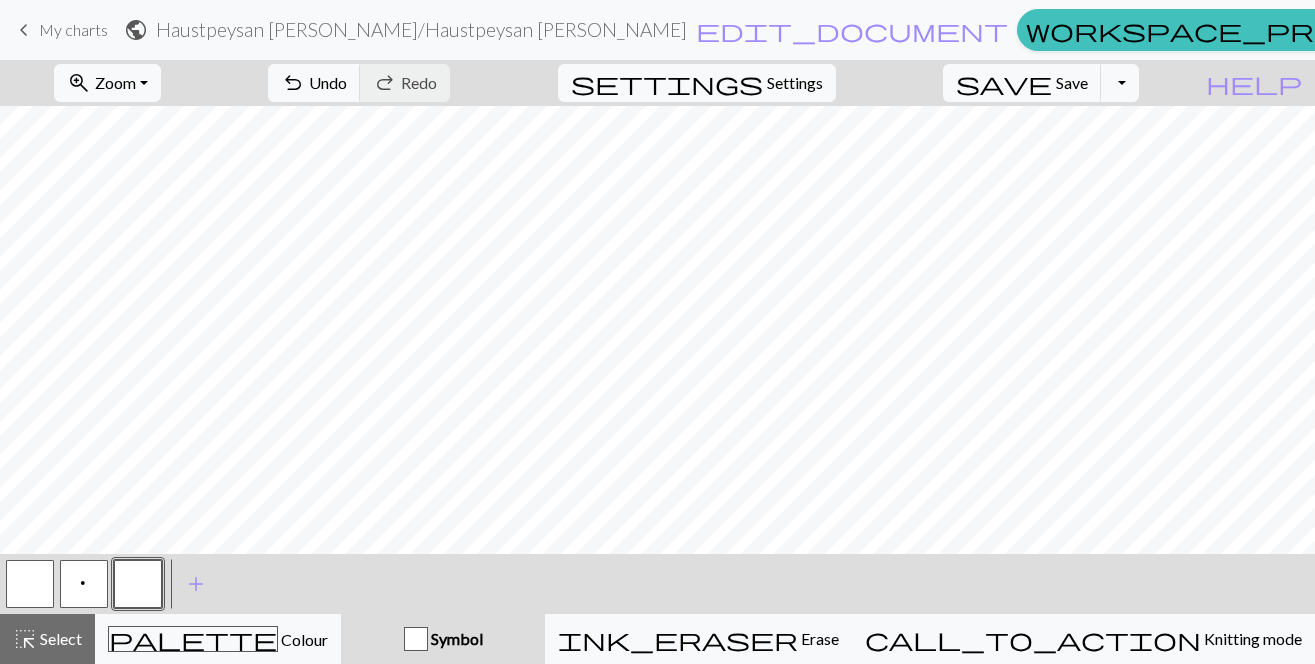 drag, startPoint x: 93, startPoint y: 586, endPoint x: 115, endPoint y: 570, distance: 27.202942 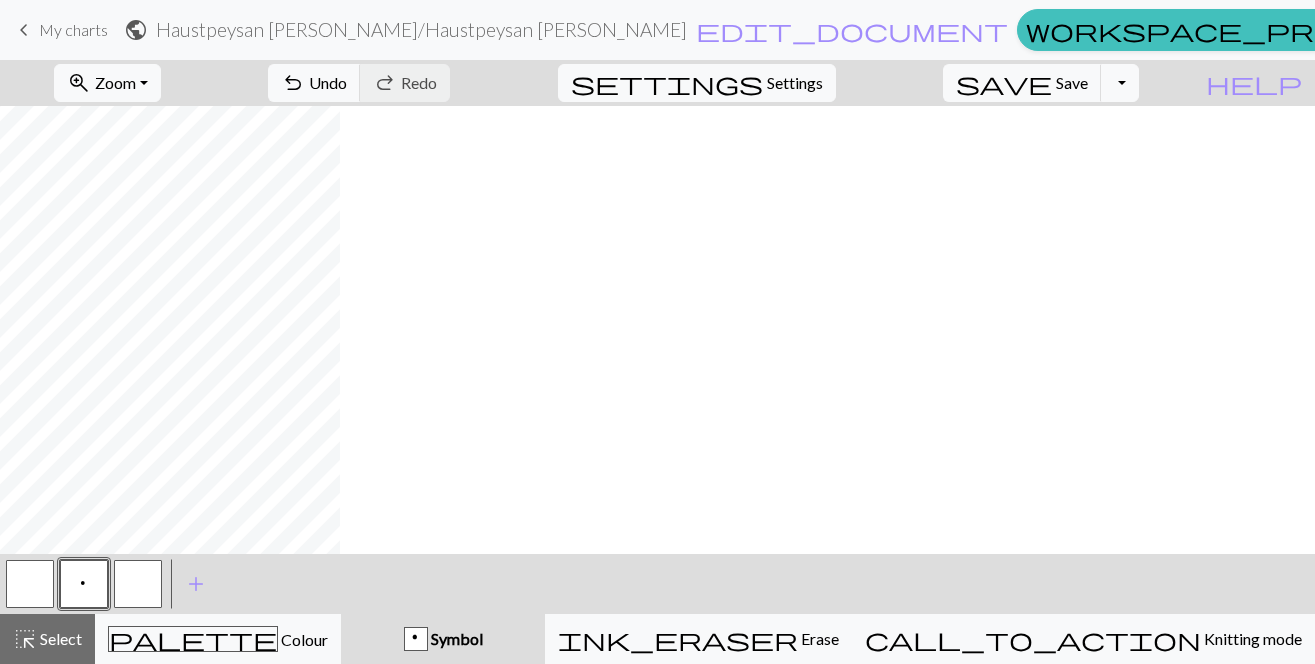 scroll, scrollTop: 2061, scrollLeft: 0, axis: vertical 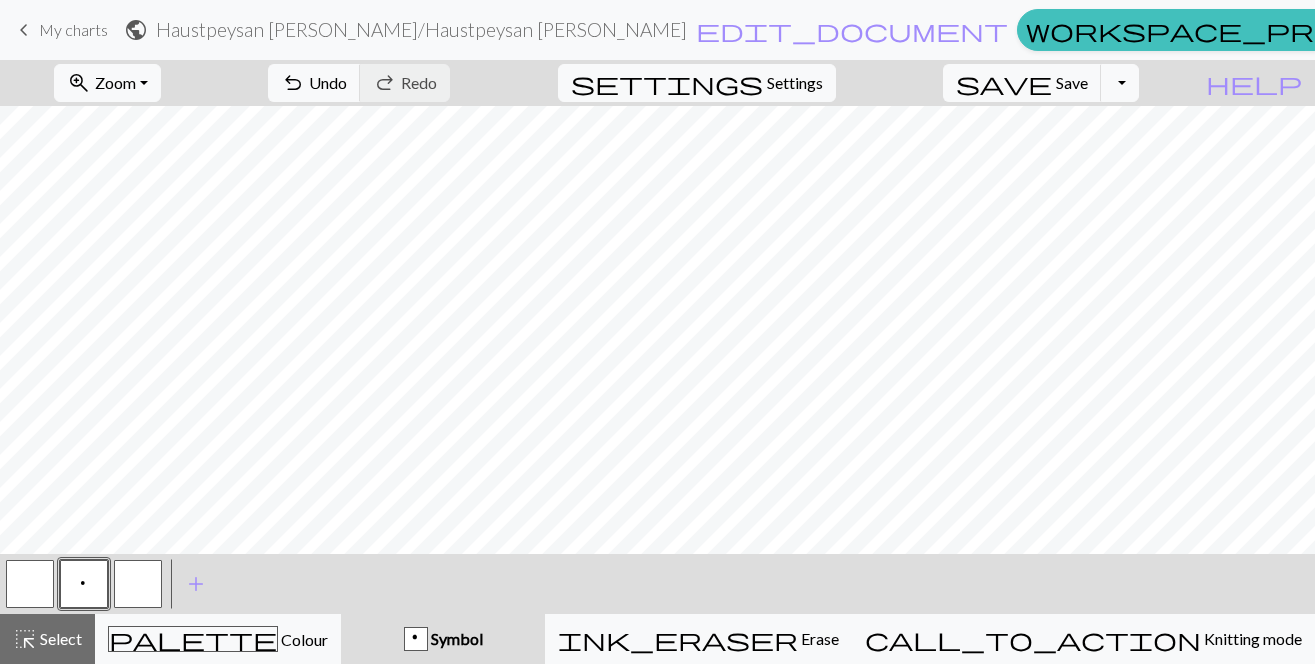drag, startPoint x: 133, startPoint y: 571, endPoint x: 187, endPoint y: 556, distance: 56.044624 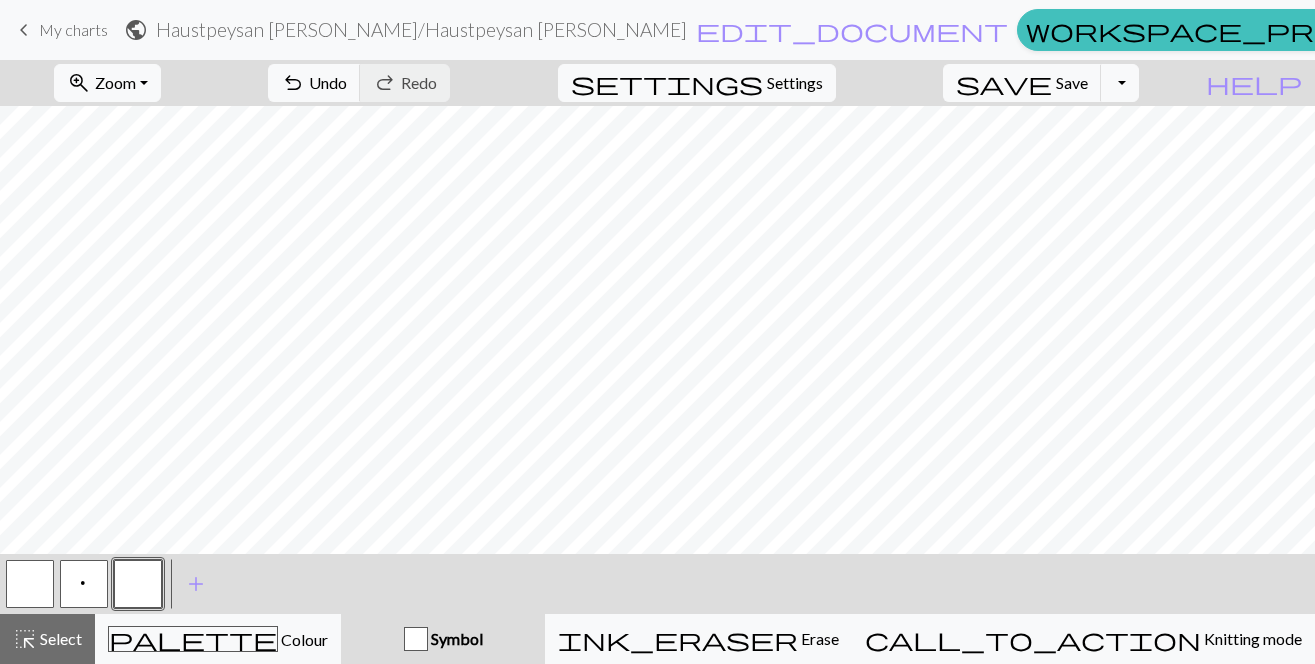 click on "p" at bounding box center [84, 584] 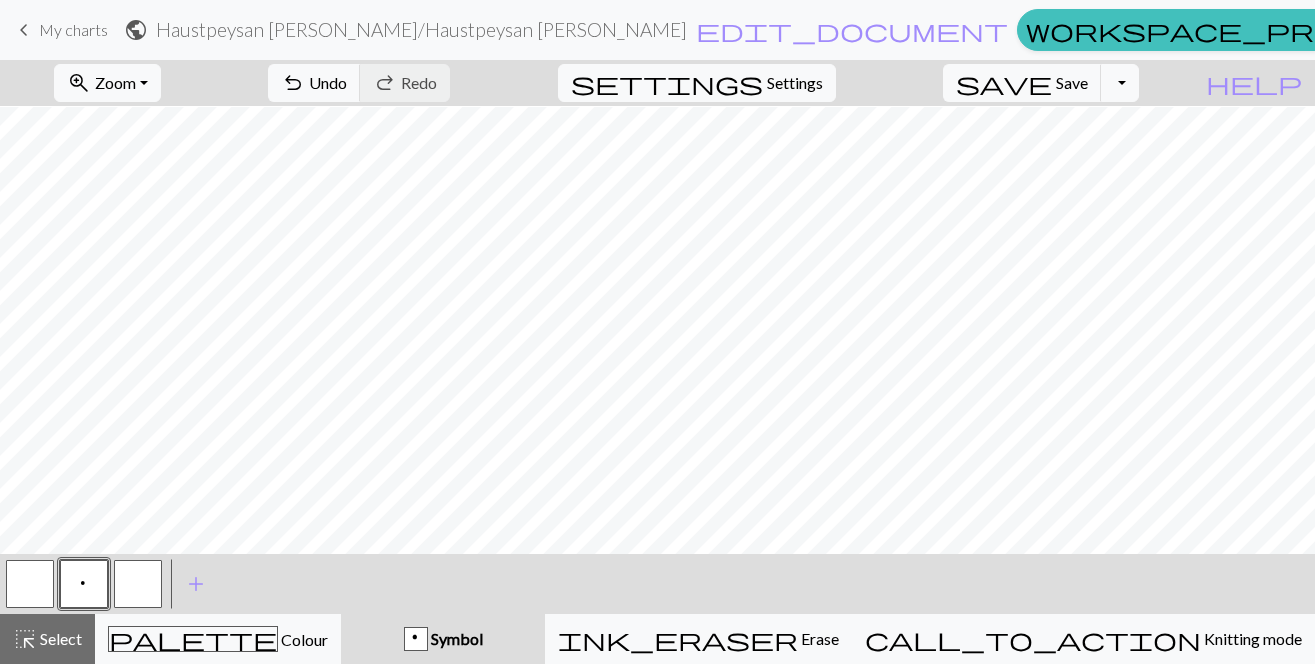 scroll, scrollTop: 2062, scrollLeft: 5, axis: both 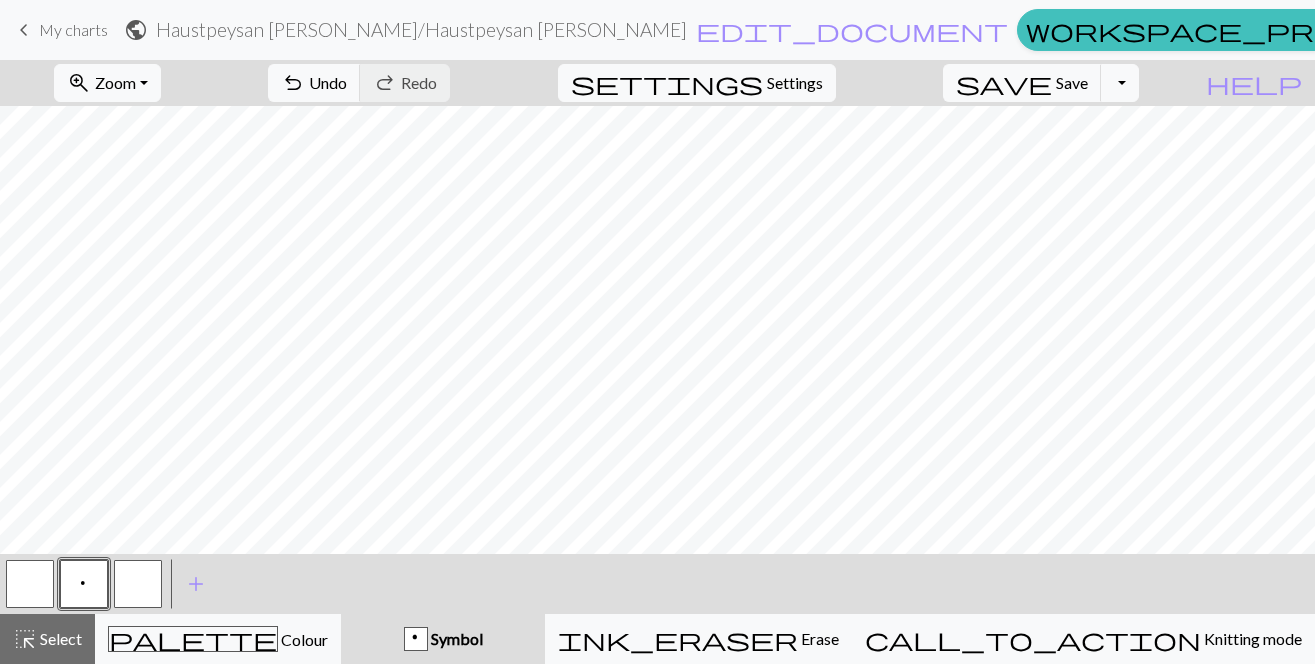 click at bounding box center (138, 584) 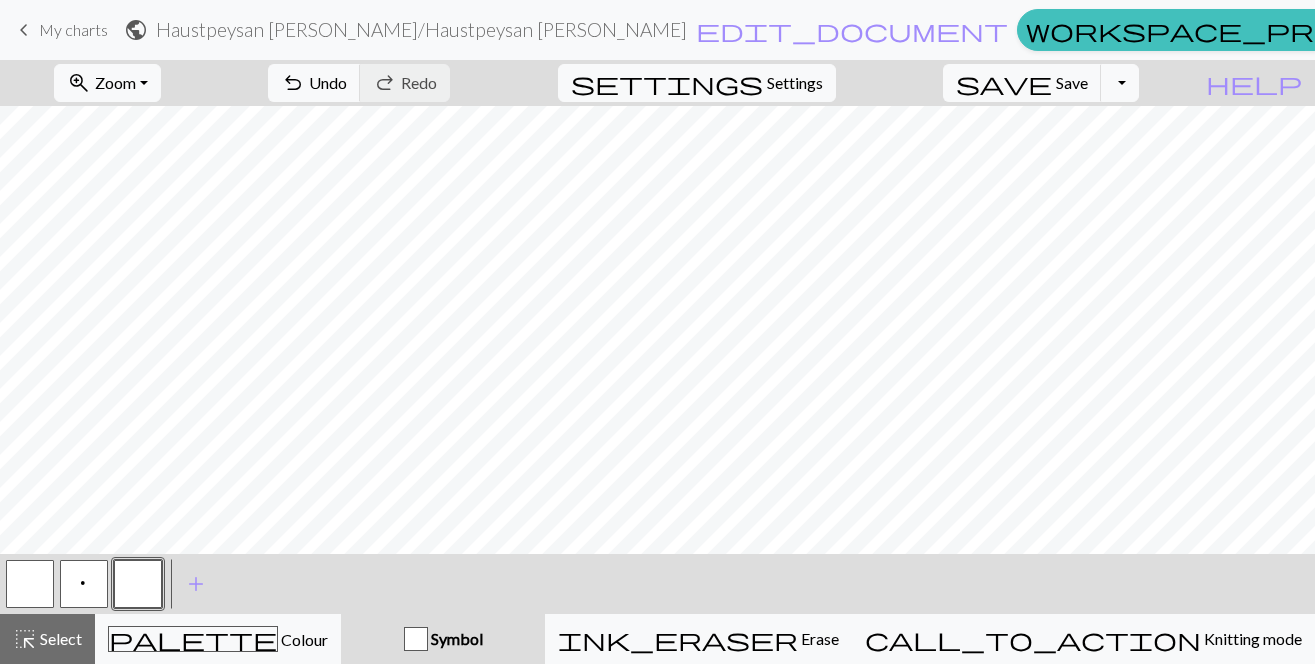 click on "p" at bounding box center (84, 586) 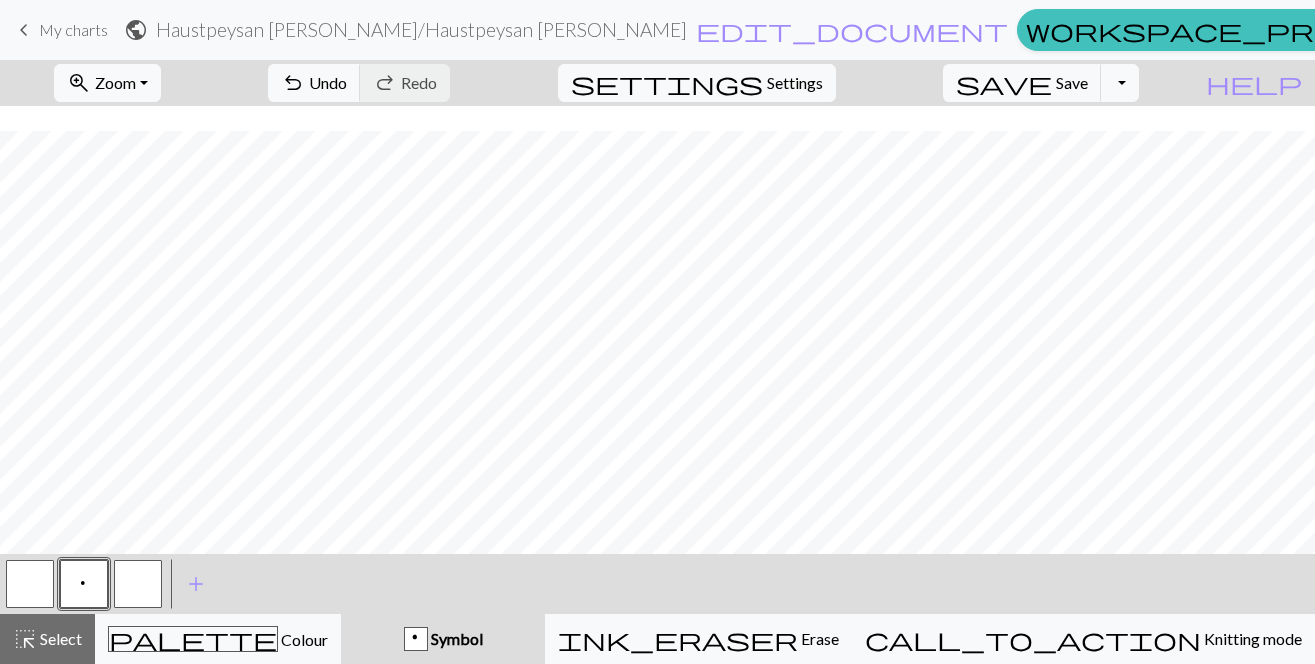 scroll, scrollTop: 2062, scrollLeft: 975, axis: both 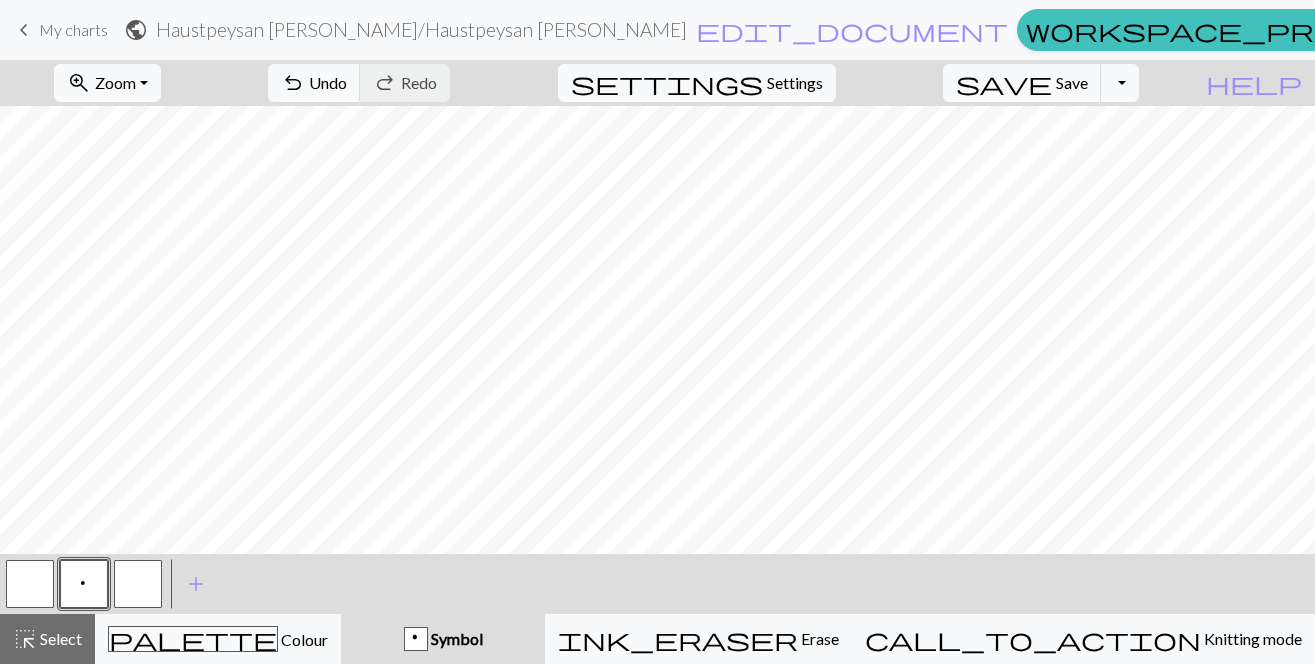 click at bounding box center [30, 584] 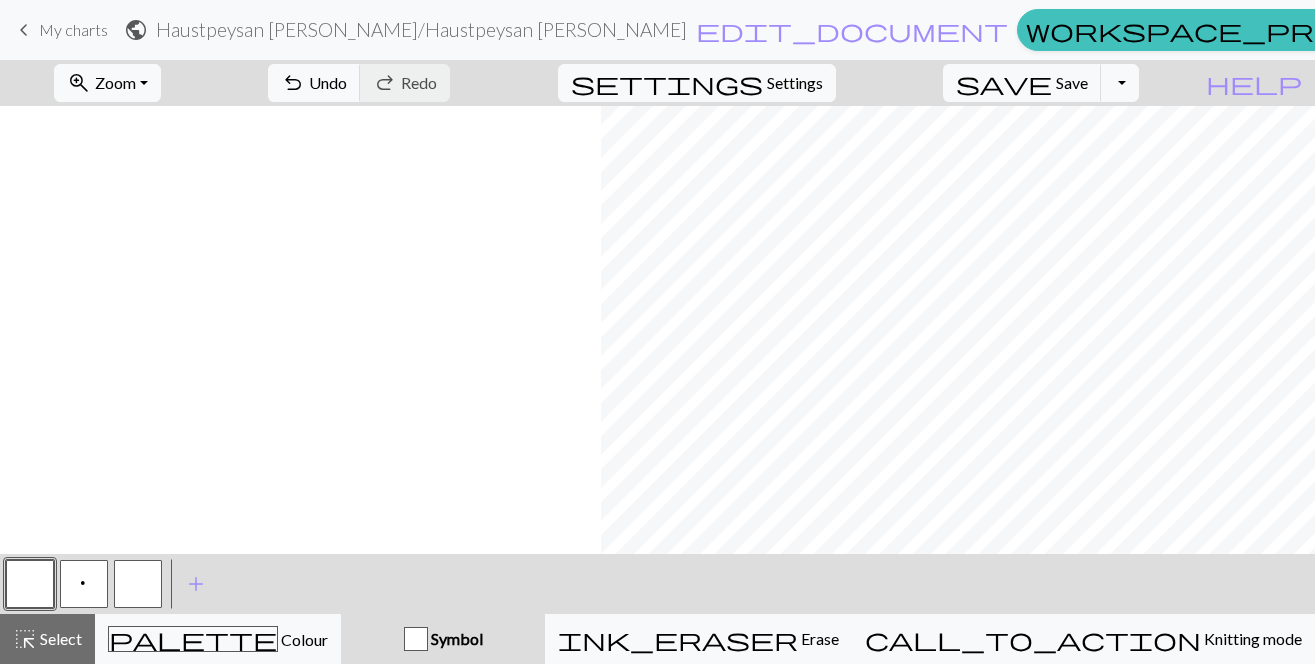 scroll, scrollTop: 2062, scrollLeft: 975, axis: both 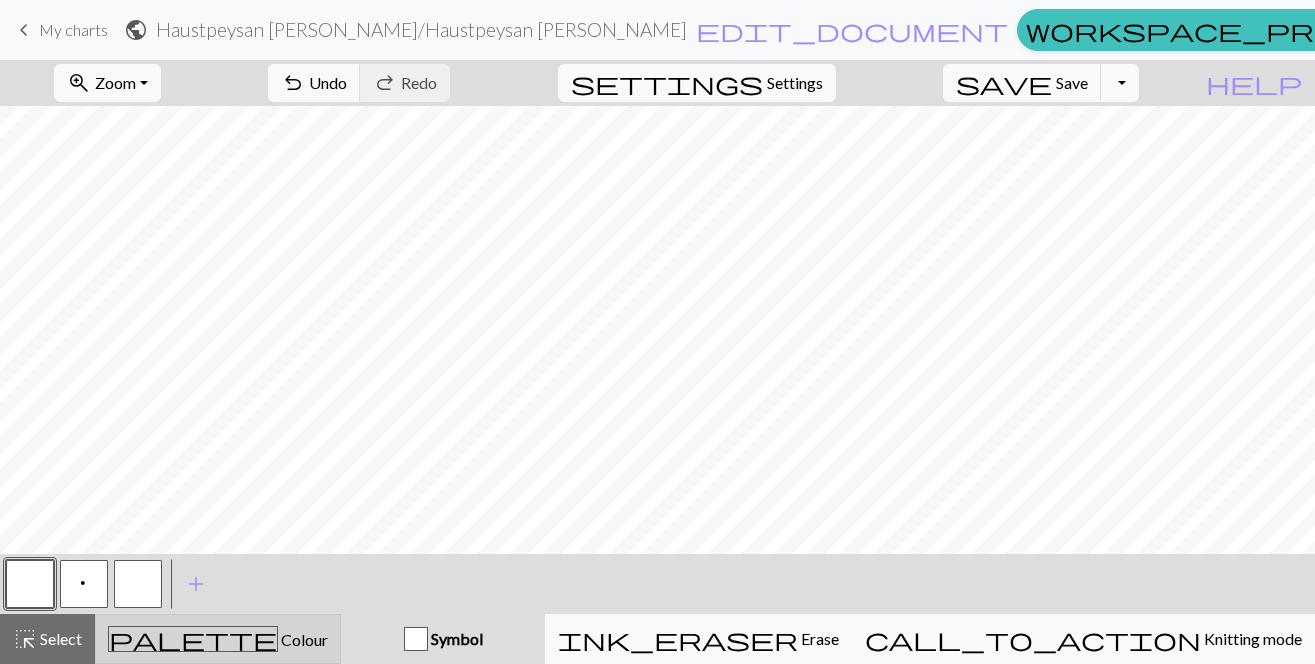 click on "palette   Colour   Colour" at bounding box center [218, 639] 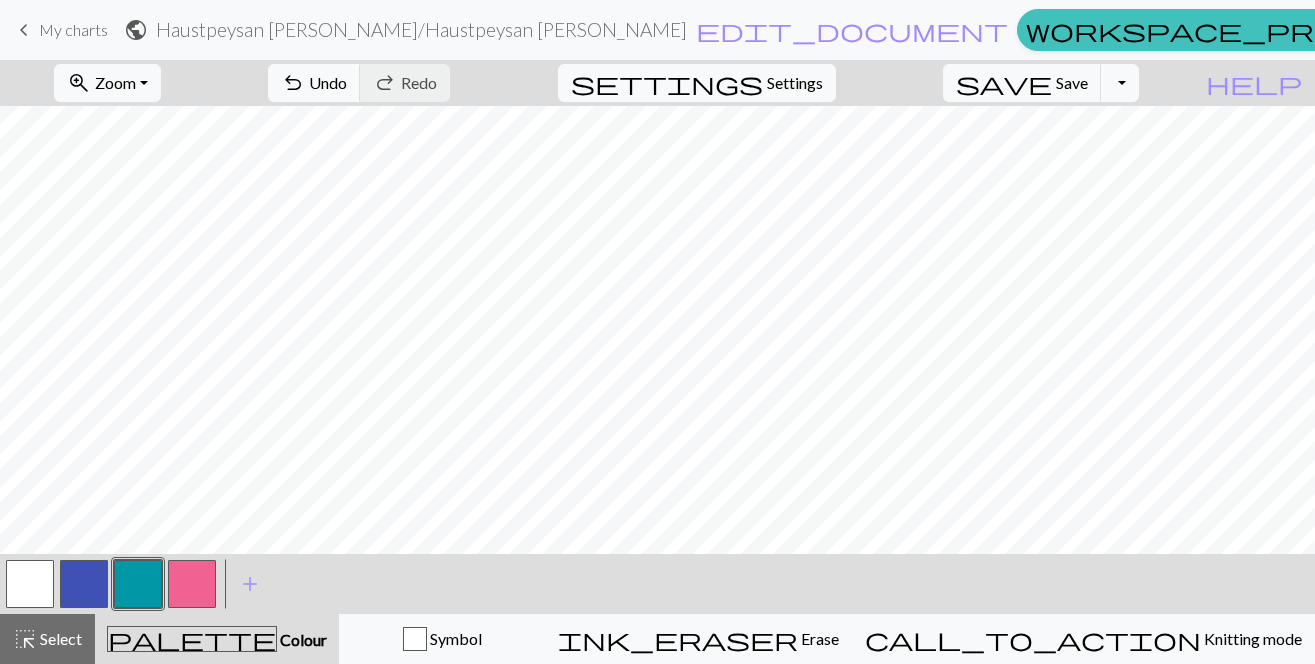 scroll, scrollTop: 2061, scrollLeft: 975, axis: both 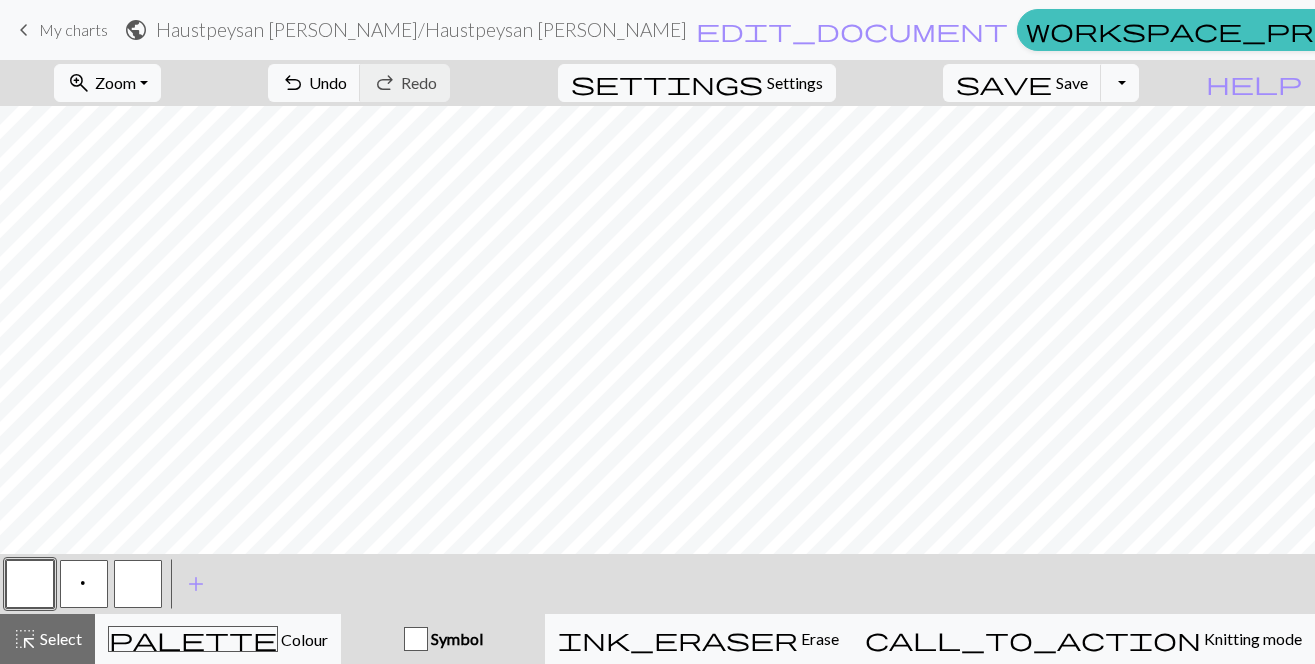 click at bounding box center (138, 584) 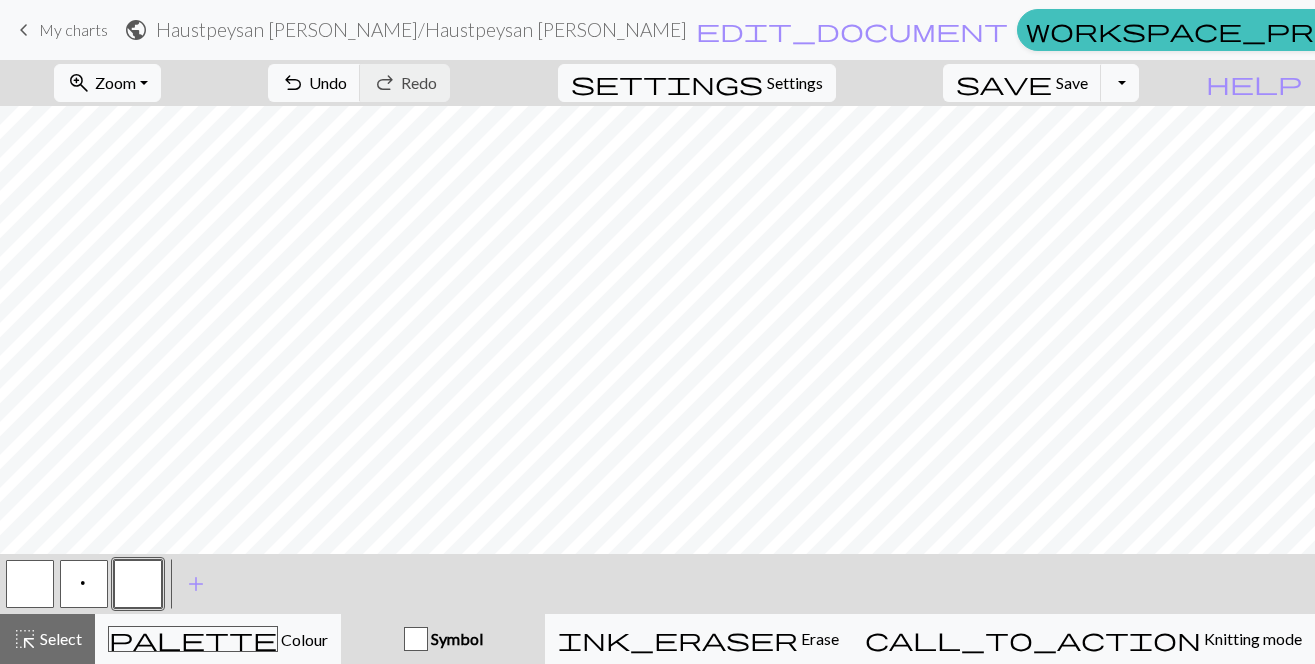 click at bounding box center [138, 584] 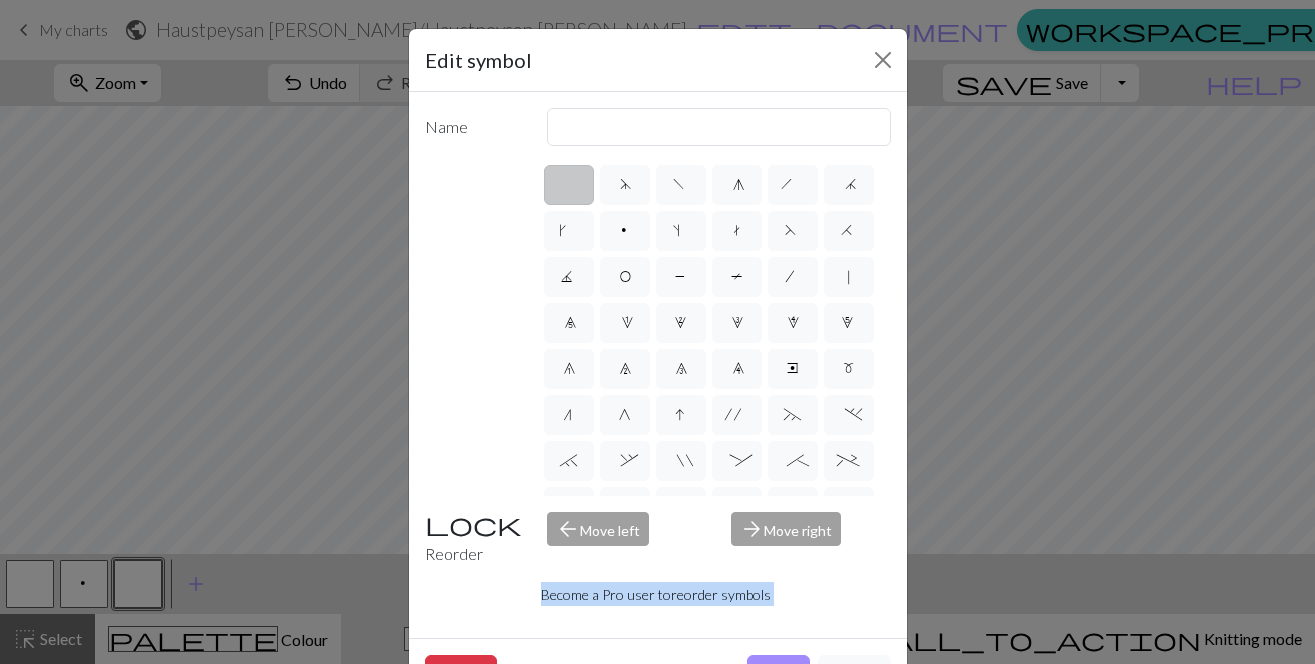 click on "Edit symbol Name d f g h j k p s t F H J O P T / | 0 1 2 3 4 5 6 7 8 9 e m n G I ' ~ . ` , " : ; + ( ) & * ^ % _ - a b c i l o r u v w x y z A B C D E K L M N R S U V W X Y < > Reorder arrow_back Move left arrow_forward Move right Become a Pro user   to  reorder symbols Delete Done Cancel" at bounding box center [657, 332] 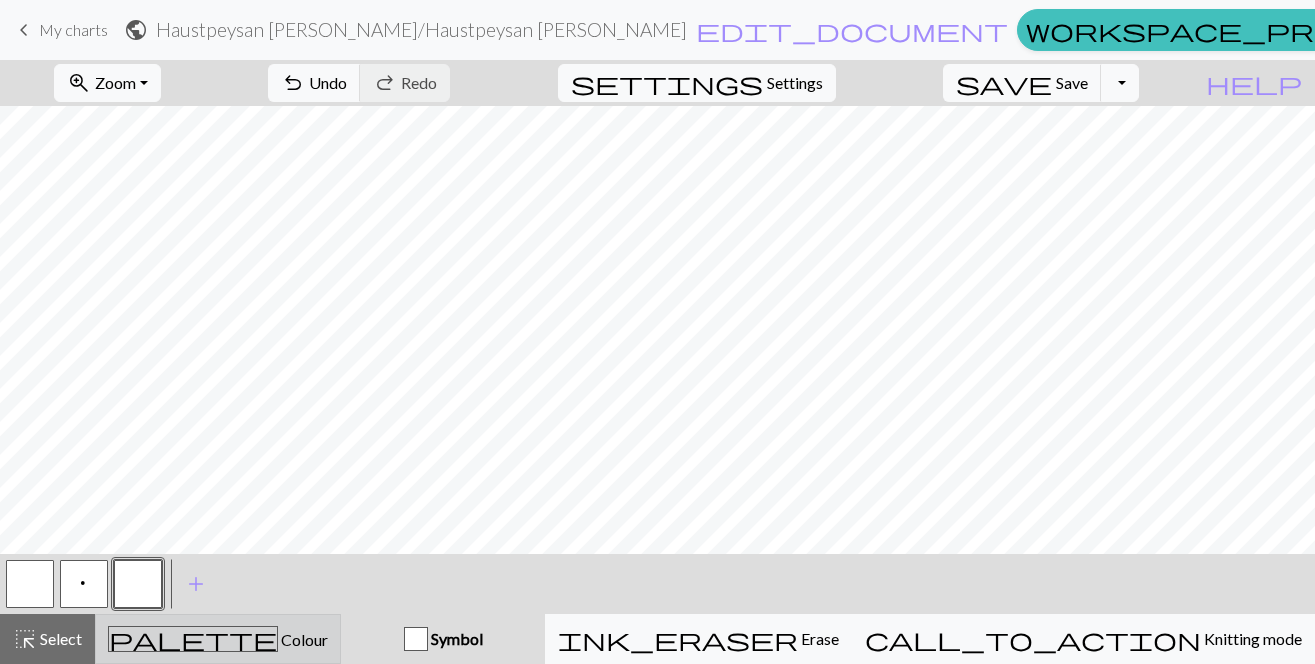 click on "palette   Colour   Colour" at bounding box center [218, 639] 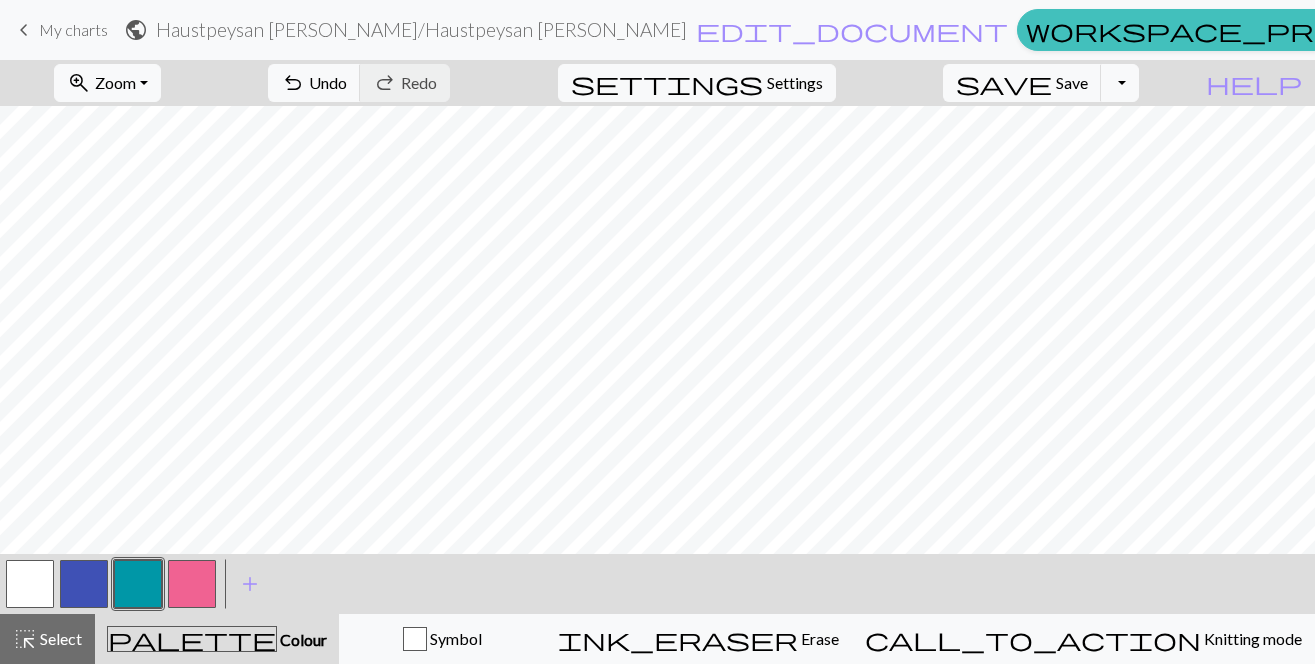 click at bounding box center (138, 584) 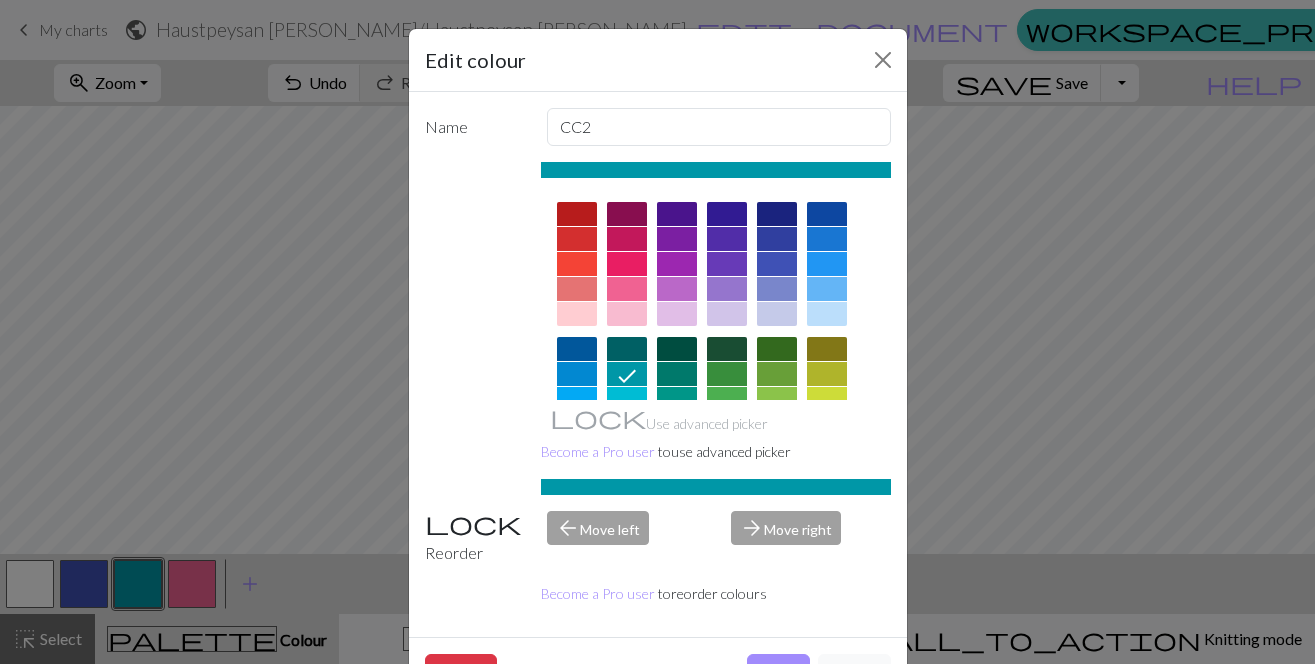 drag, startPoint x: 775, startPoint y: 647, endPoint x: 775, endPoint y: 632, distance: 15 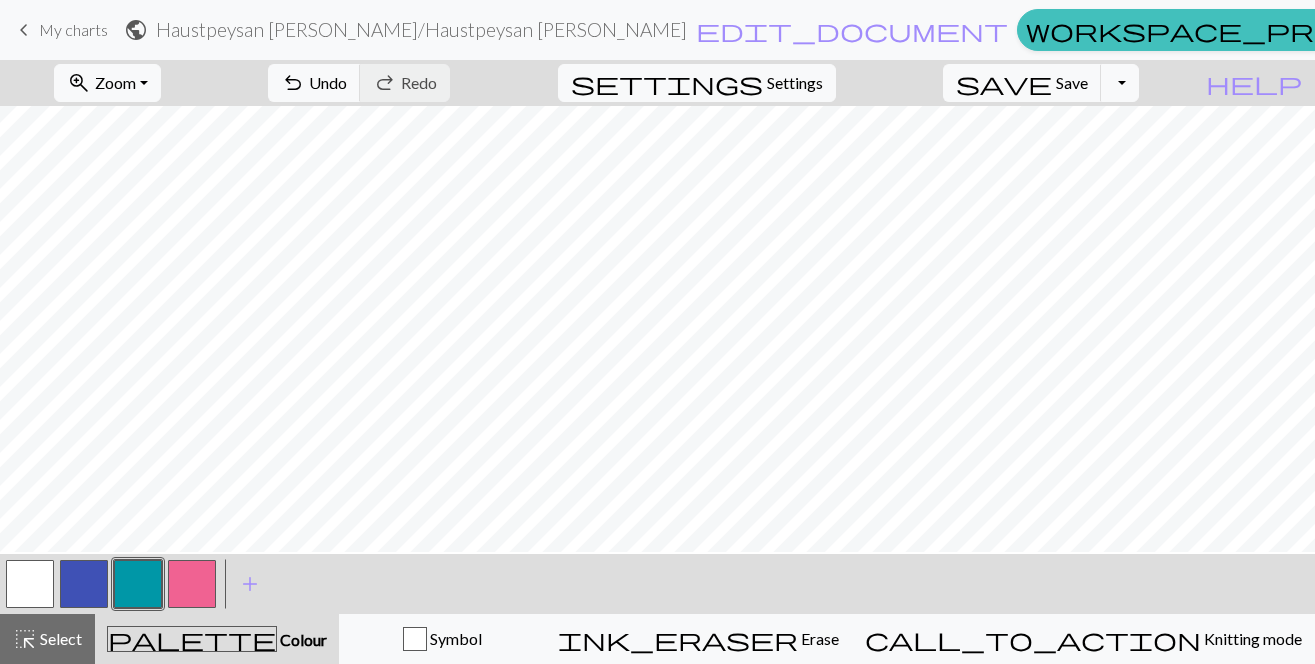 scroll, scrollTop: 1788, scrollLeft: 972, axis: both 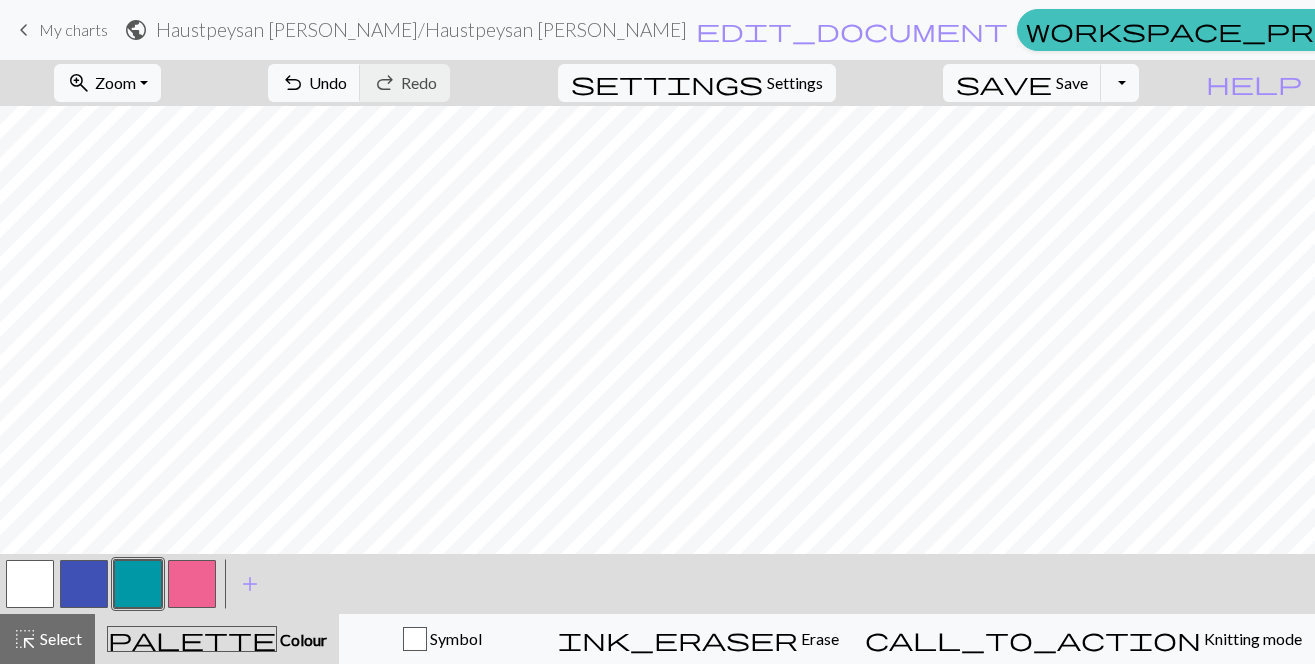 drag, startPoint x: 39, startPoint y: 576, endPoint x: 53, endPoint y: 571, distance: 14.866069 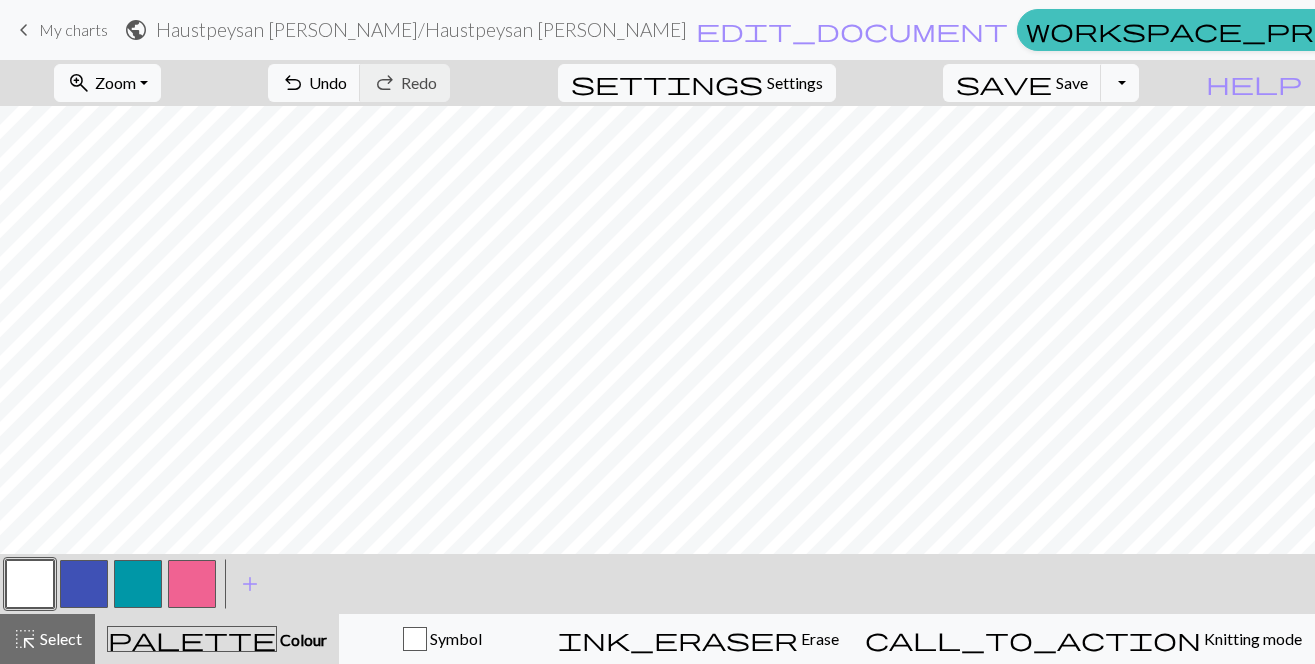 click at bounding box center [138, 584] 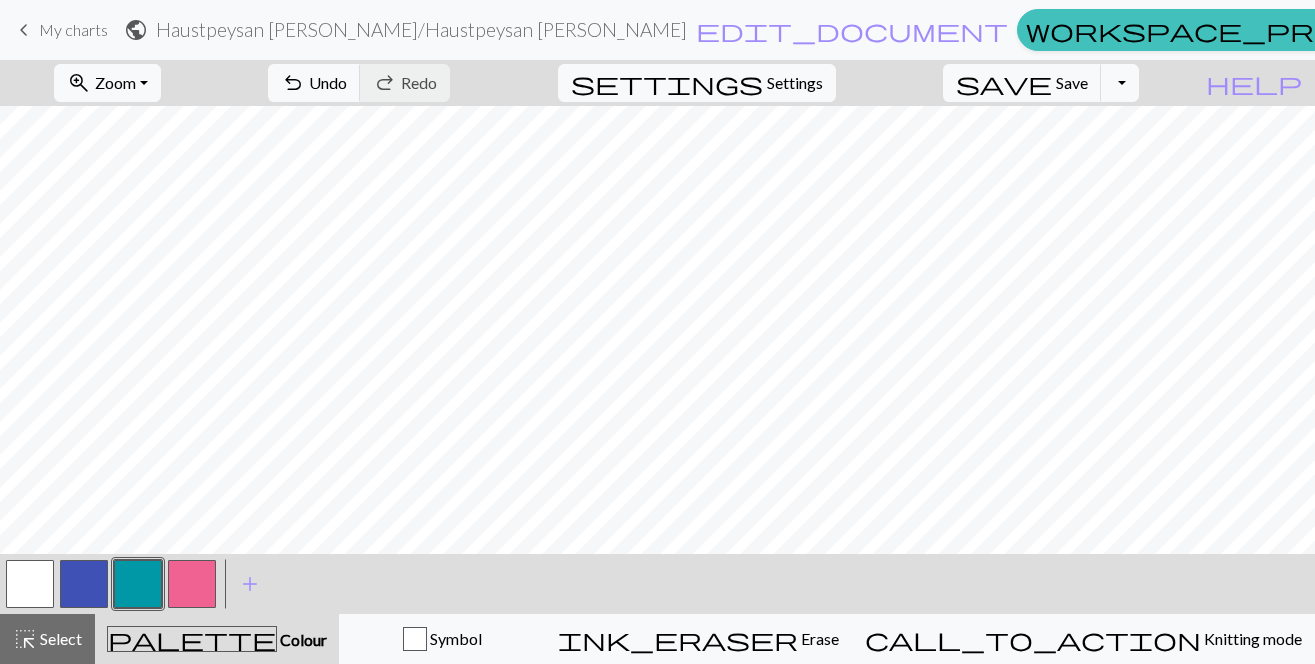 scroll, scrollTop: 1456, scrollLeft: 773, axis: both 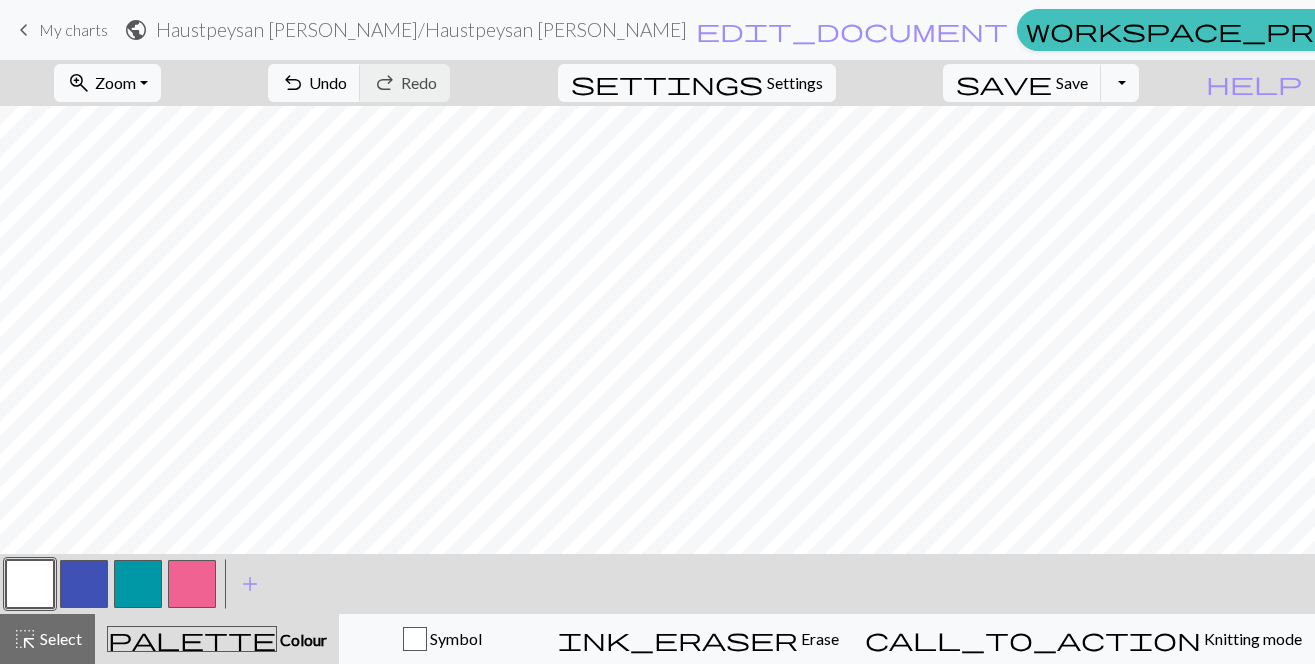 drag, startPoint x: 148, startPoint y: 572, endPoint x: 146, endPoint y: 554, distance: 18.110771 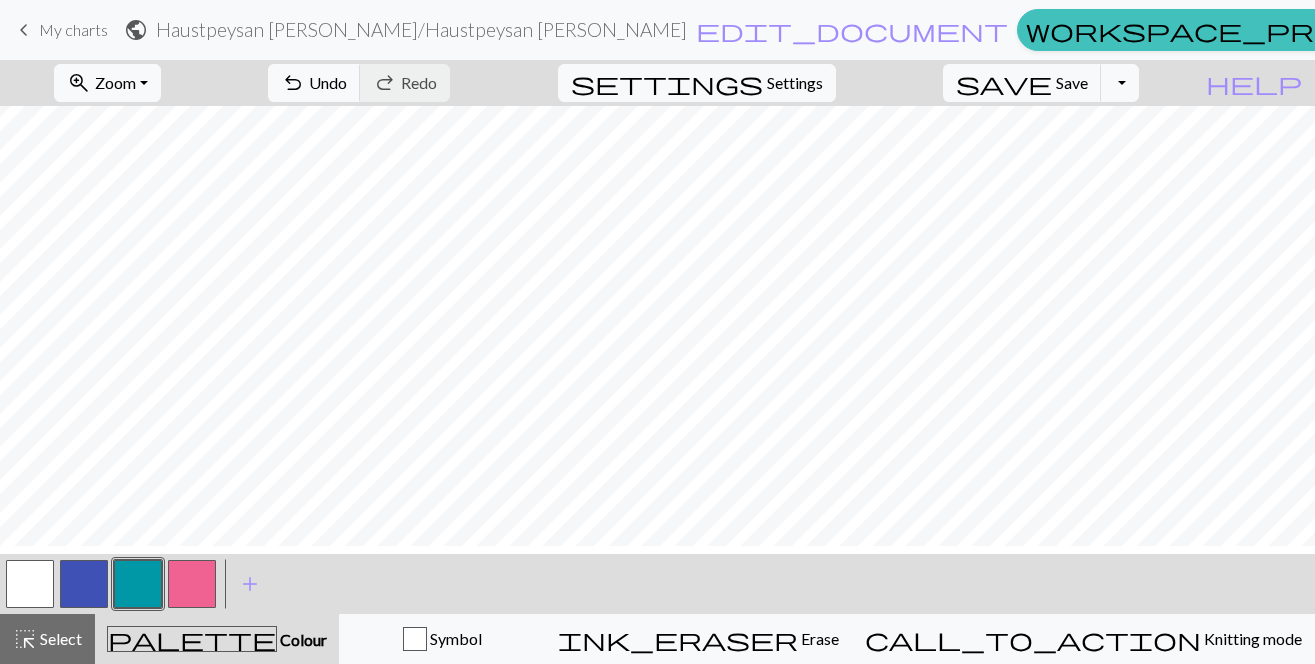 scroll, scrollTop: 1358, scrollLeft: 0, axis: vertical 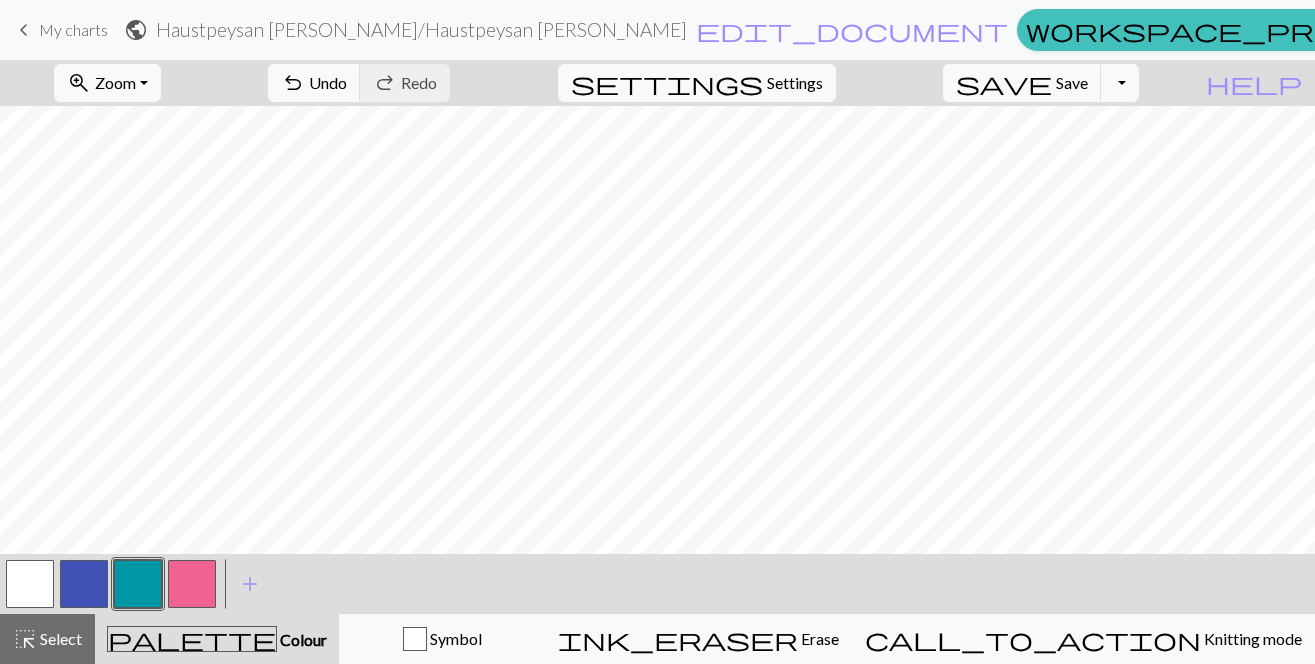 drag, startPoint x: 30, startPoint y: 574, endPoint x: 53, endPoint y: 556, distance: 29.206163 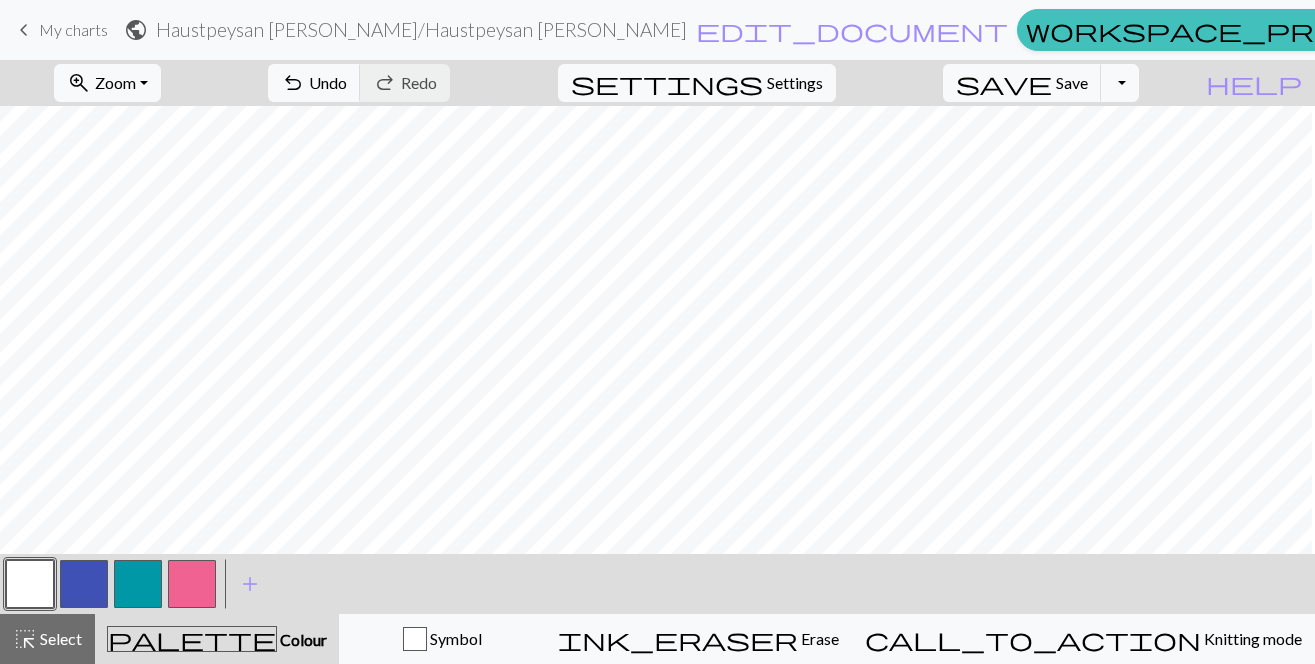 scroll, scrollTop: 1453, scrollLeft: 301, axis: both 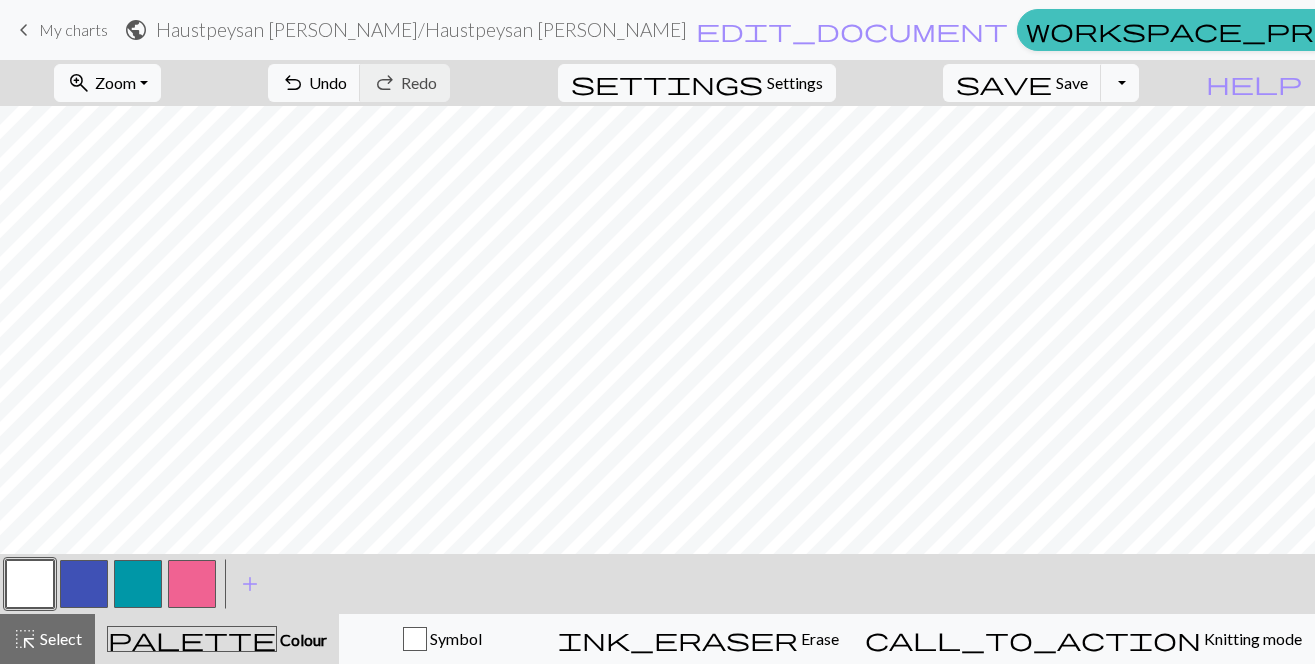 click at bounding box center [192, 584] 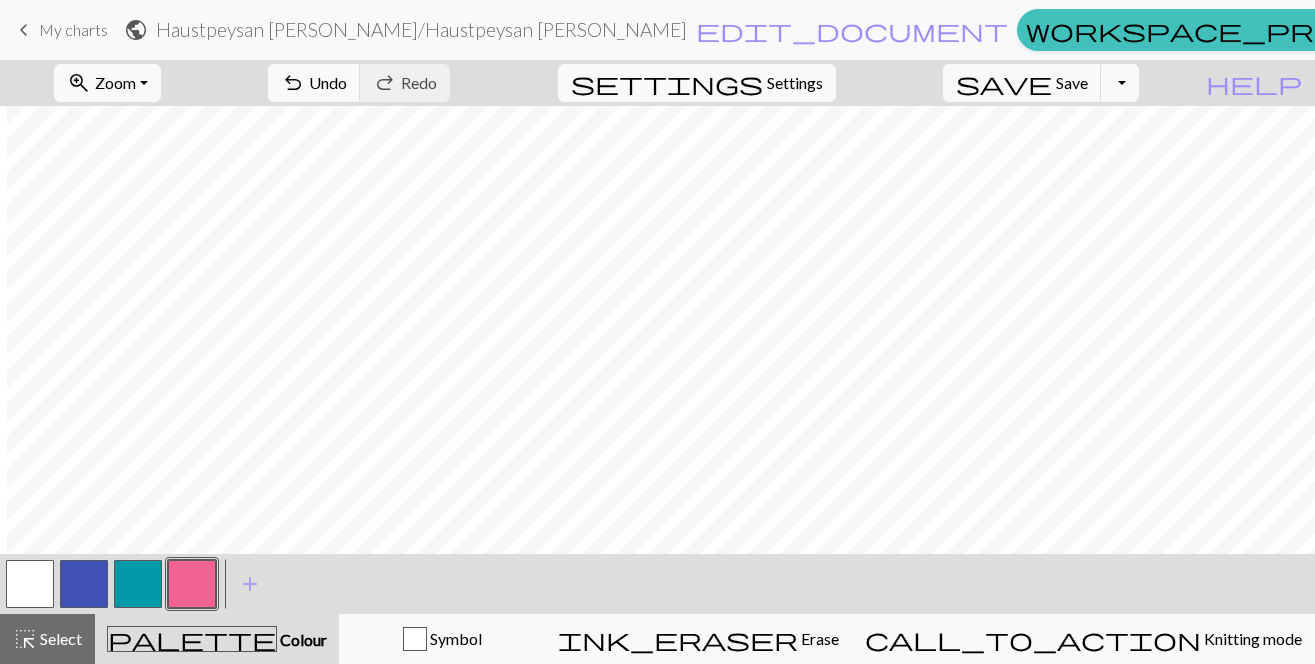 scroll, scrollTop: 1275, scrollLeft: 975, axis: both 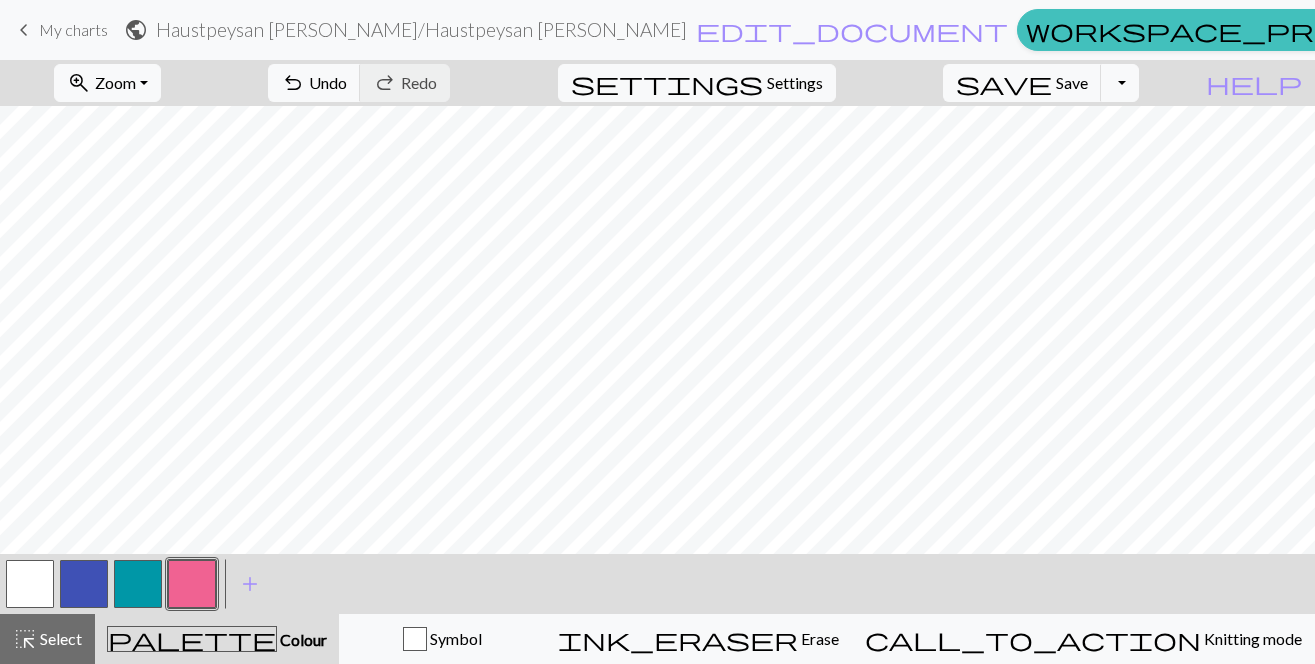 drag, startPoint x: 129, startPoint y: 578, endPoint x: 197, endPoint y: 575, distance: 68.06615 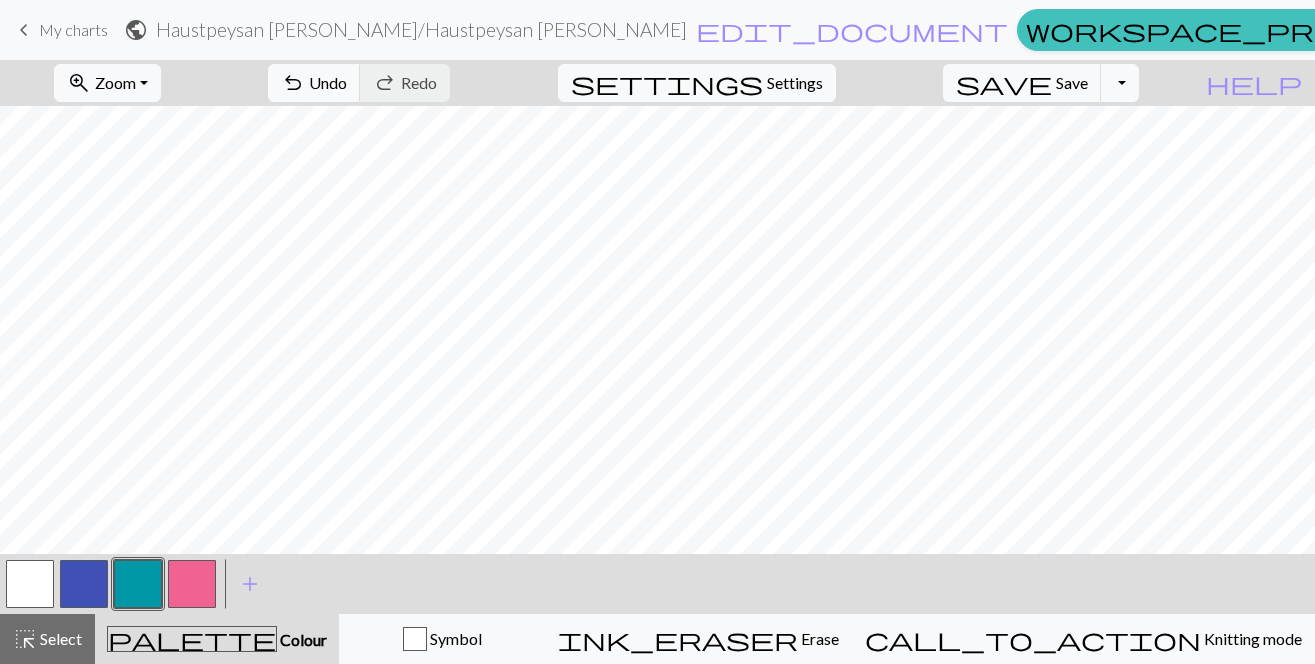 drag, startPoint x: 23, startPoint y: 584, endPoint x: 51, endPoint y: 580, distance: 28.284271 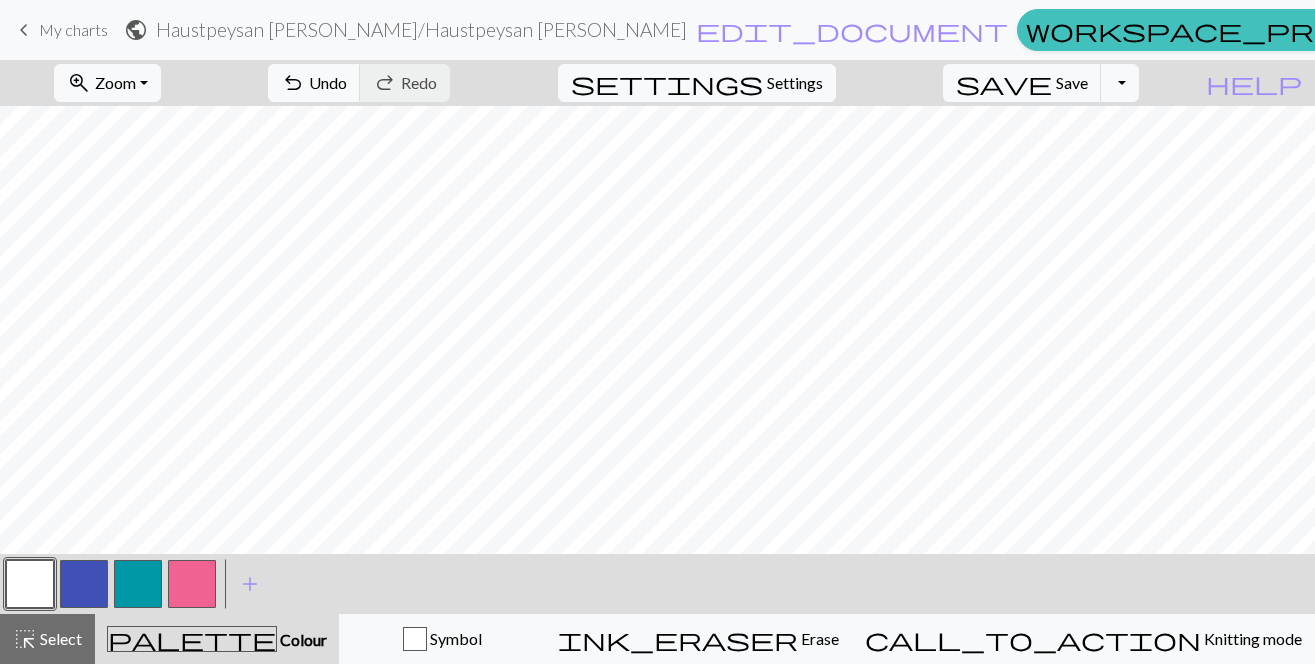 drag, startPoint x: 146, startPoint y: 570, endPoint x: 170, endPoint y: 554, distance: 28.84441 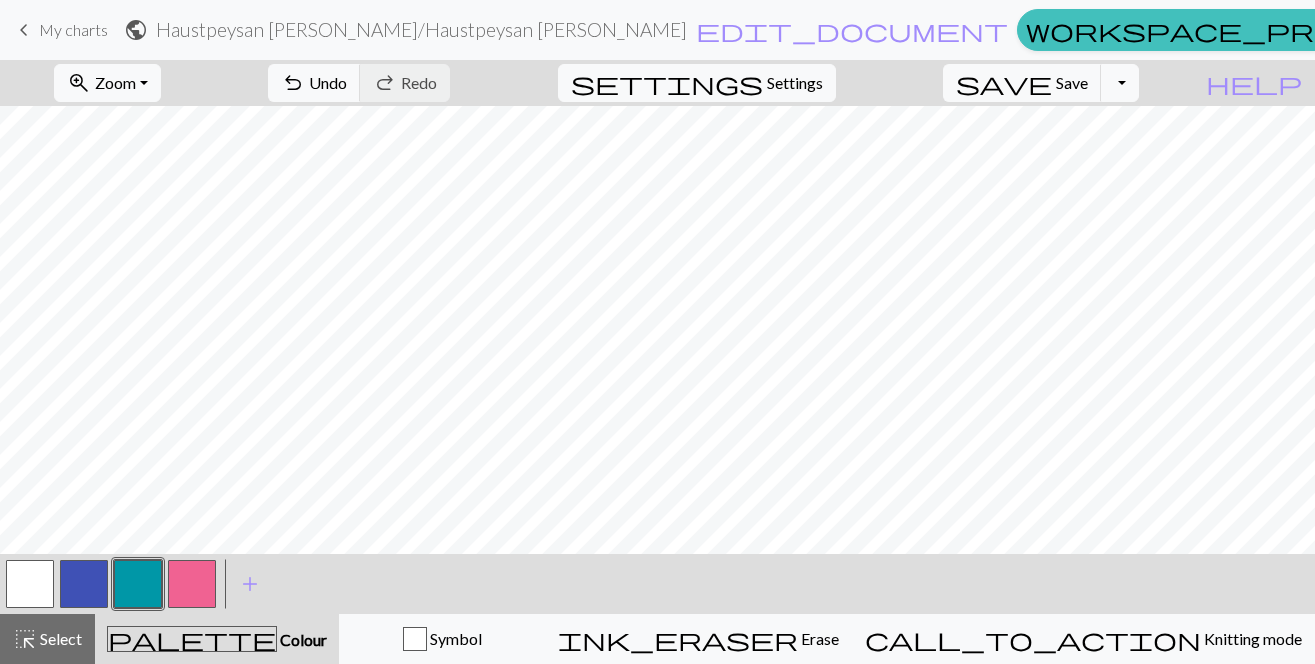 click at bounding box center (192, 584) 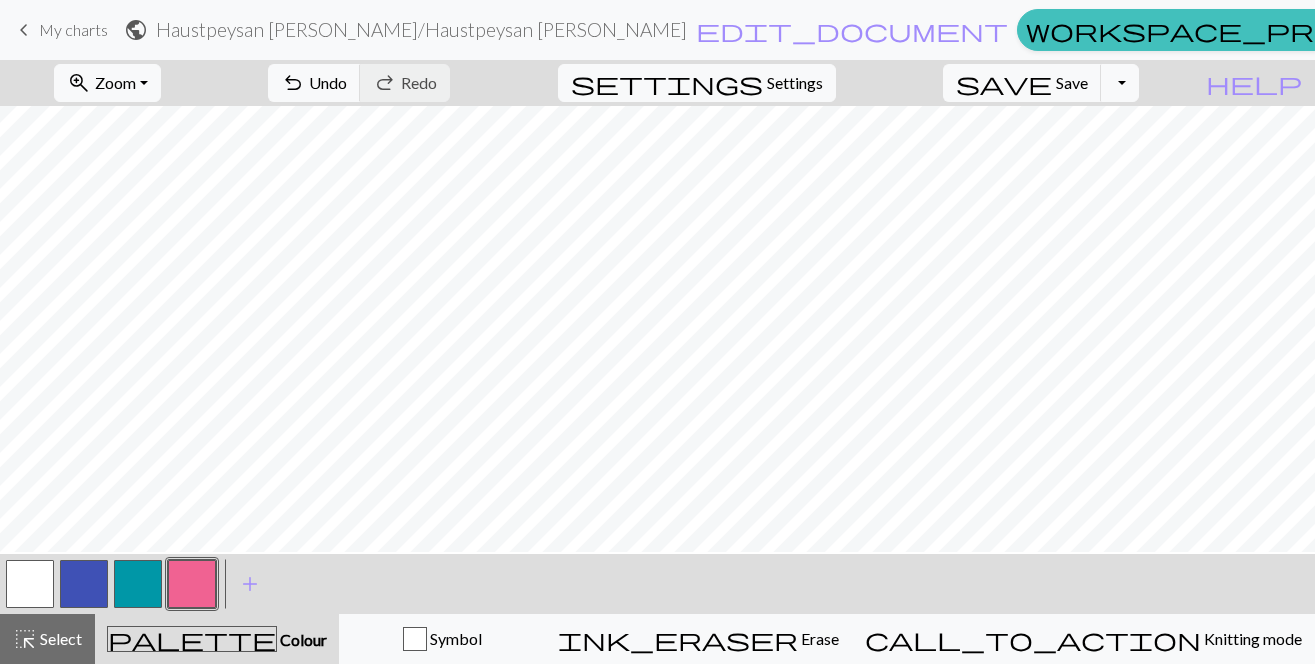 scroll, scrollTop: 1260, scrollLeft: 975, axis: both 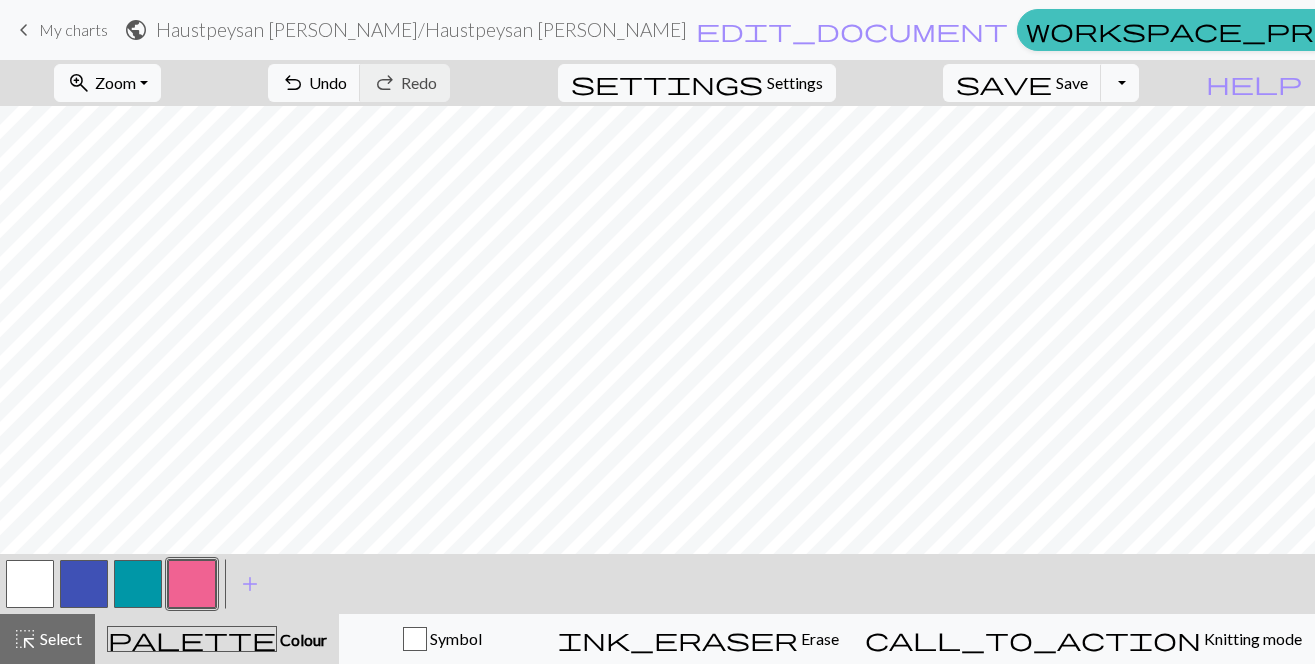 click at bounding box center (30, 584) 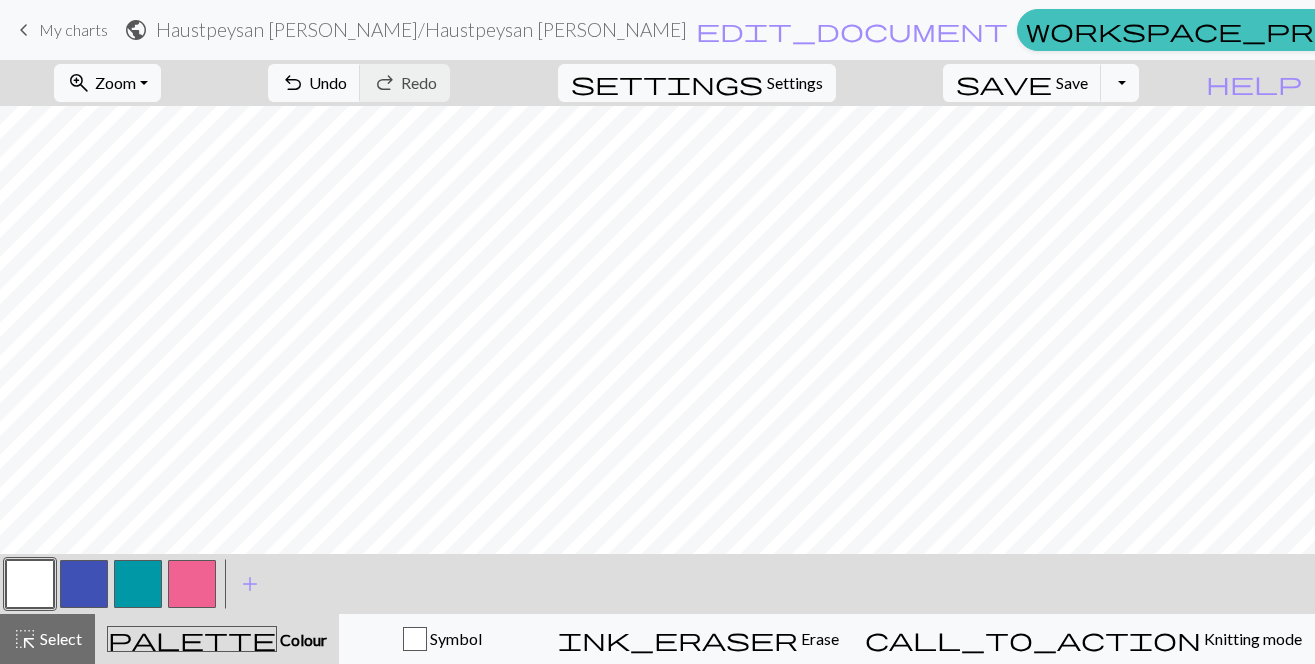 click at bounding box center (138, 584) 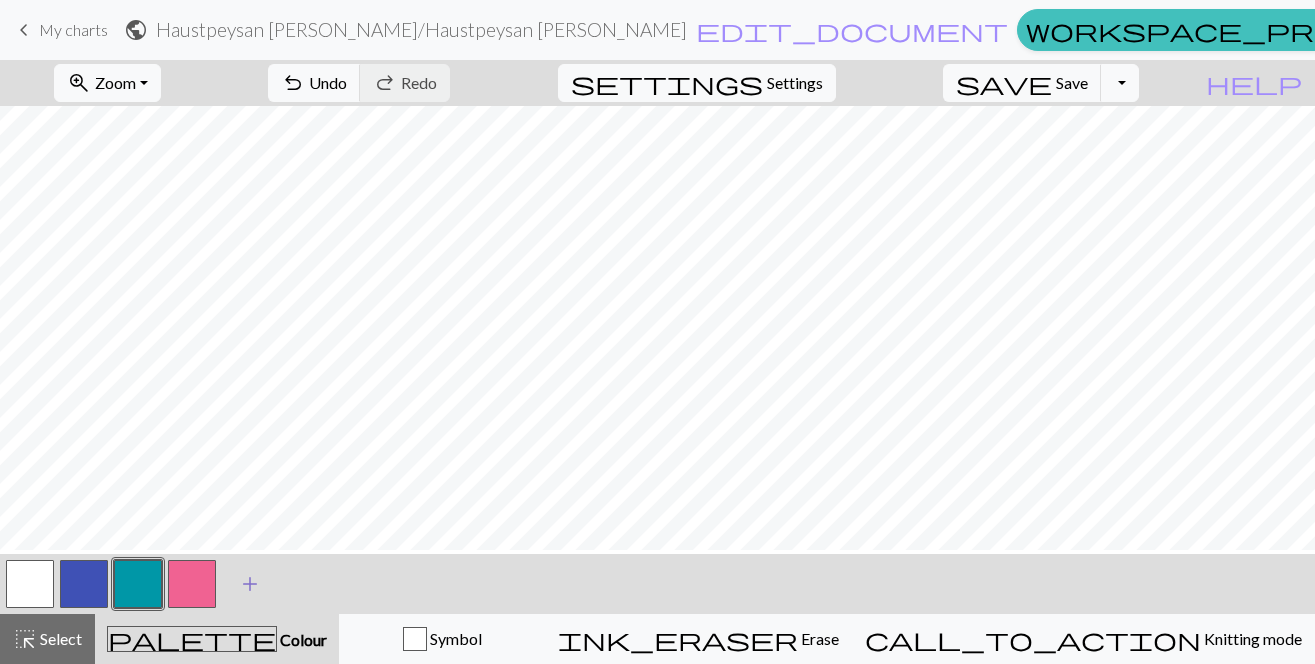 scroll, scrollTop: 1582, scrollLeft: 975, axis: both 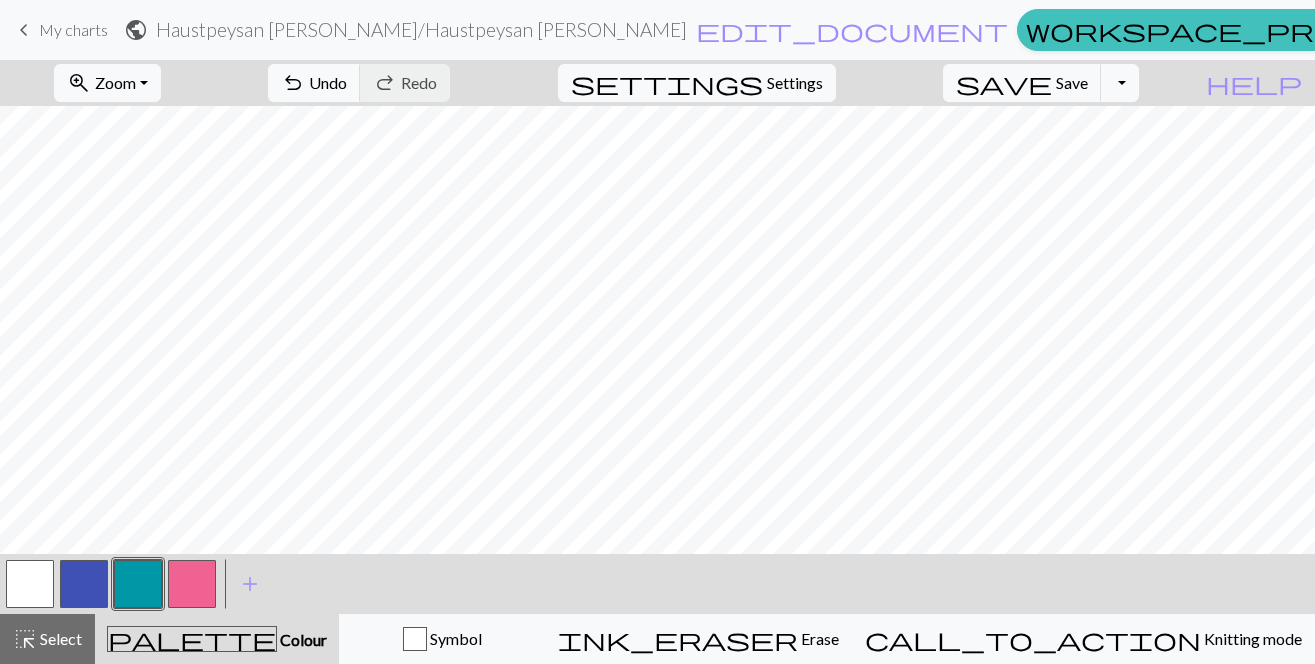 drag, startPoint x: 176, startPoint y: 577, endPoint x: 193, endPoint y: 573, distance: 17.464249 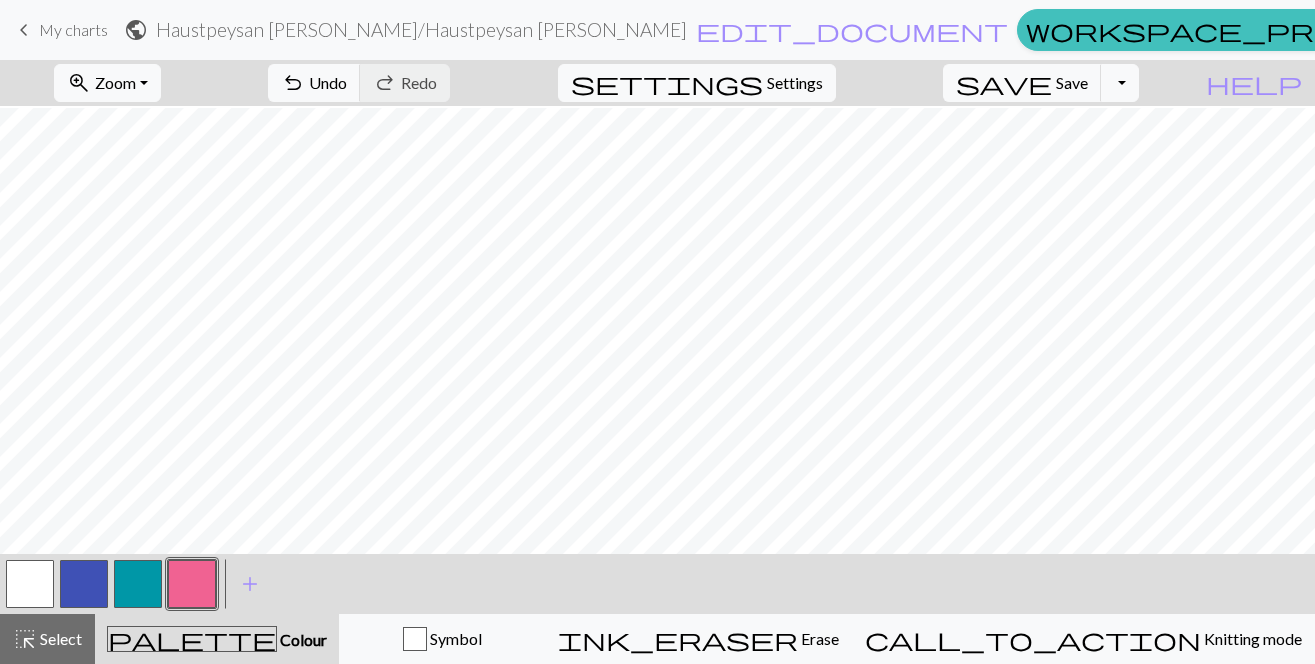 scroll, scrollTop: 1130, scrollLeft: 975, axis: both 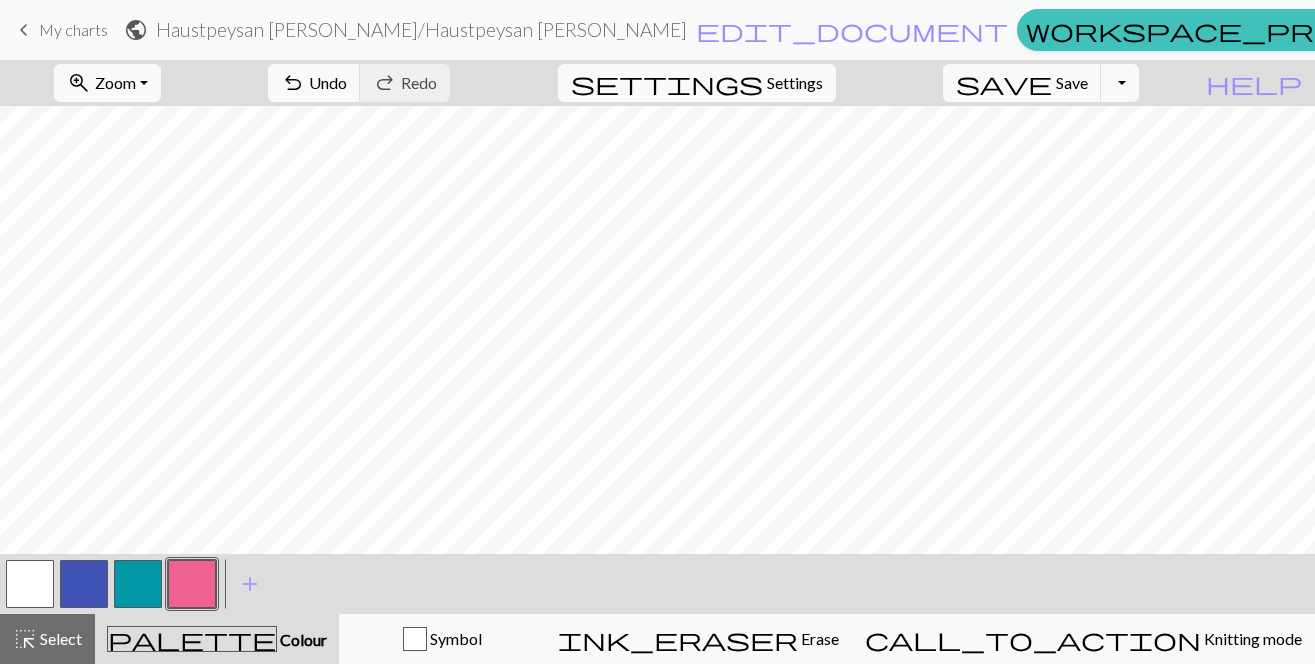 click at bounding box center (30, 584) 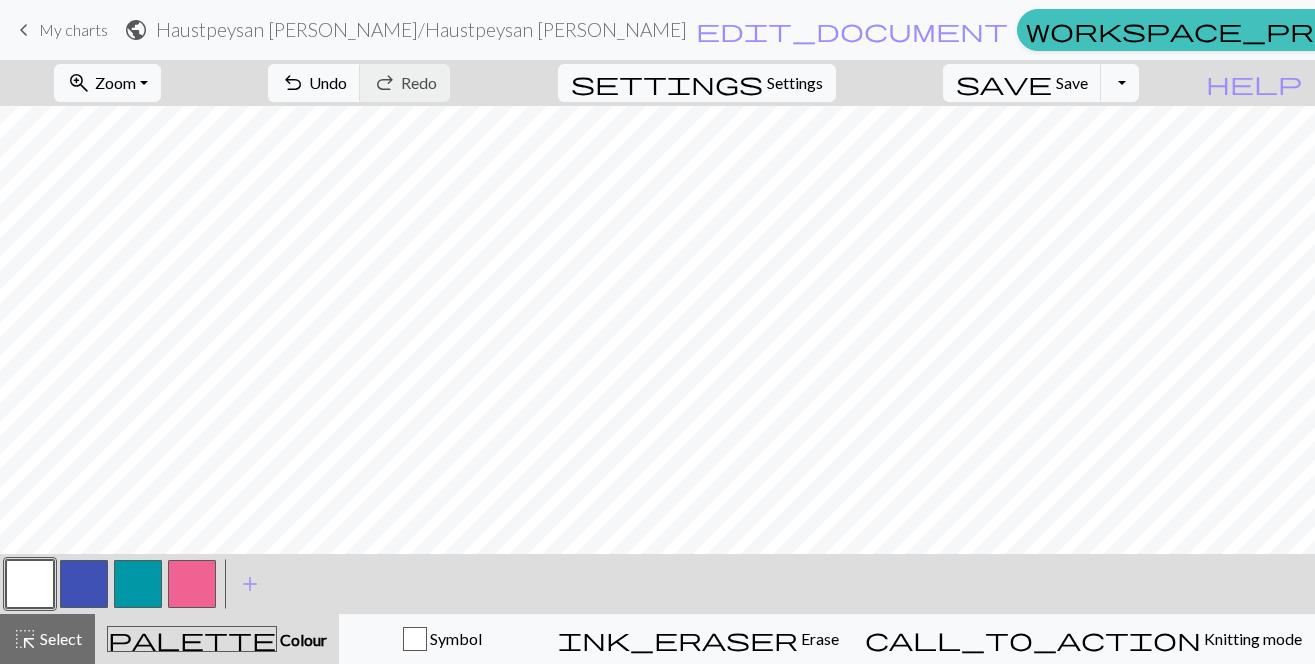 drag, startPoint x: 185, startPoint y: 587, endPoint x: 202, endPoint y: 562, distance: 30.232433 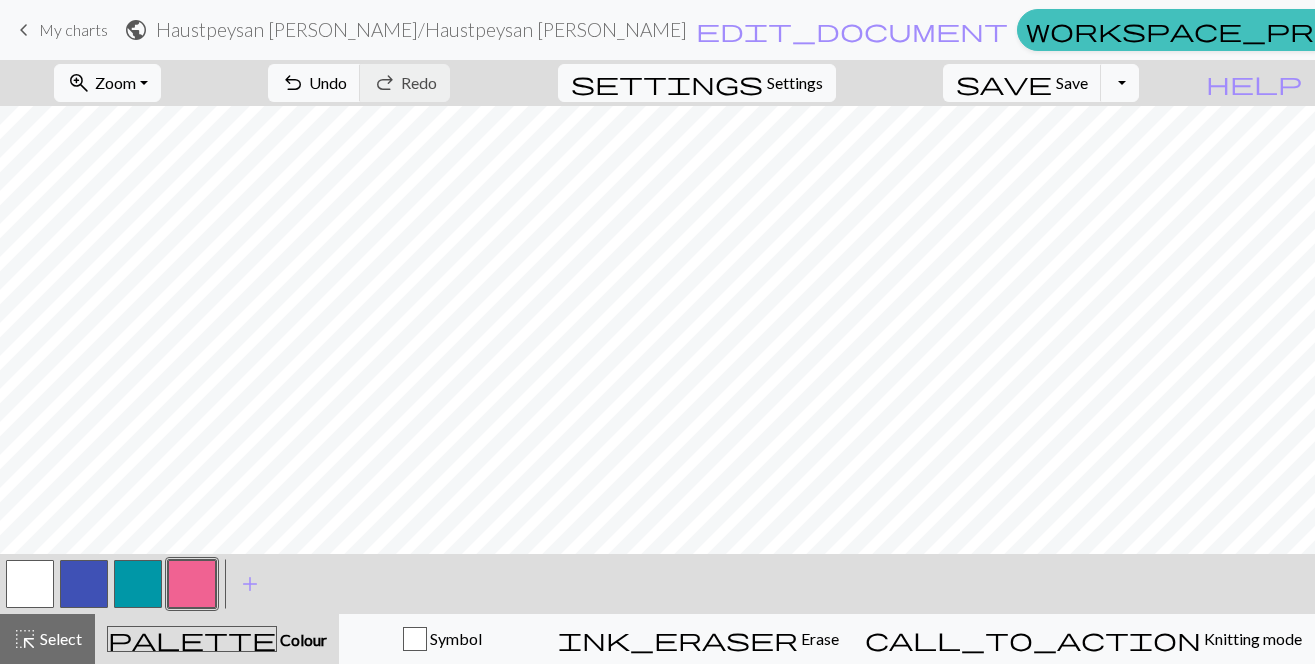 scroll, scrollTop: 1044, scrollLeft: 934, axis: both 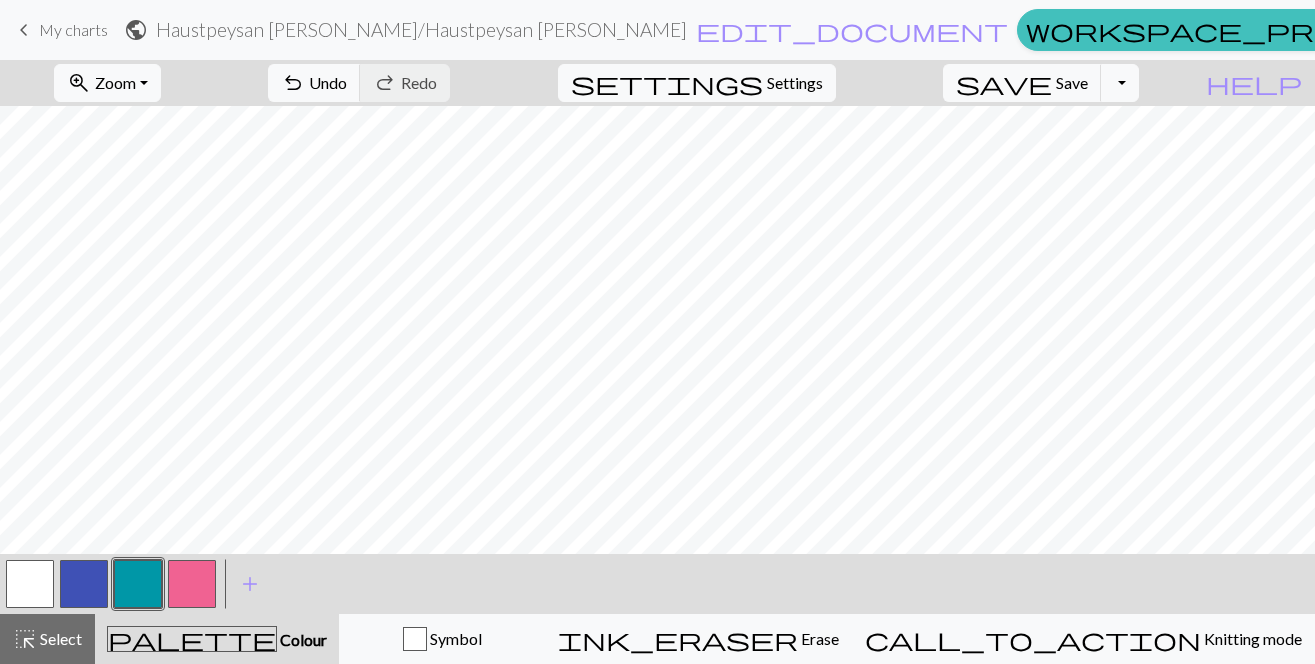 drag, startPoint x: 204, startPoint y: 577, endPoint x: 198, endPoint y: 559, distance: 18.973665 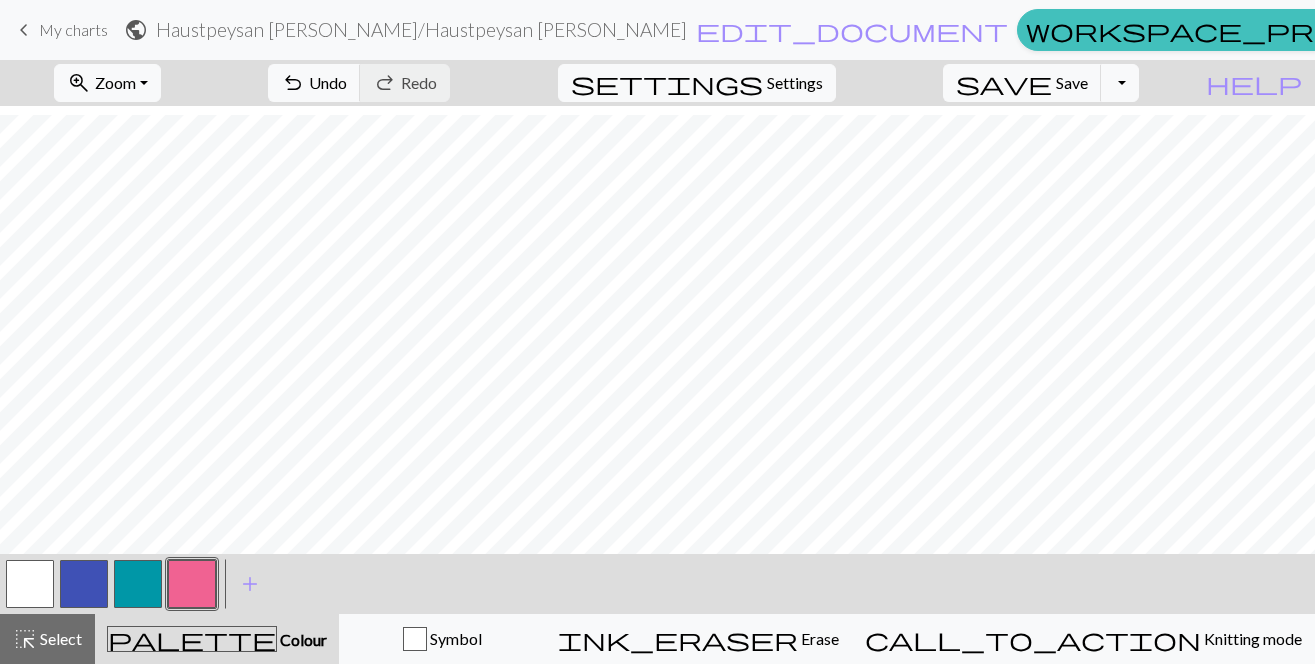 scroll, scrollTop: 1413, scrollLeft: 339, axis: both 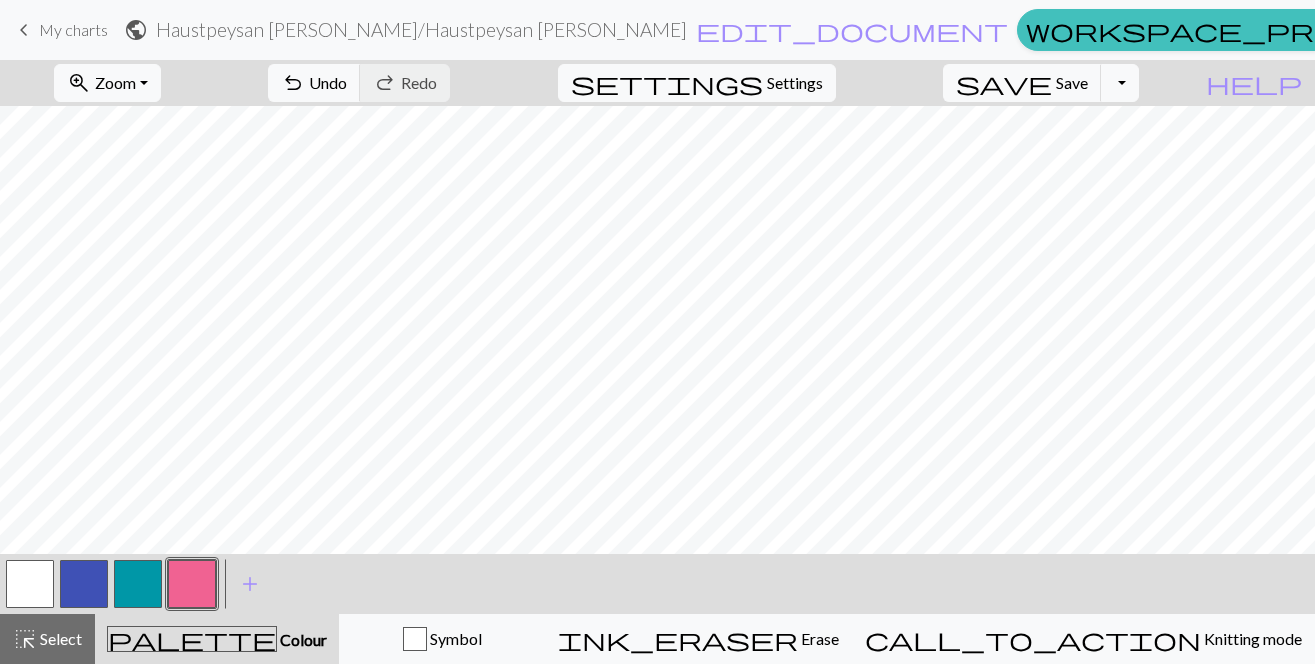 drag, startPoint x: 138, startPoint y: 585, endPoint x: 150, endPoint y: 560, distance: 27.730848 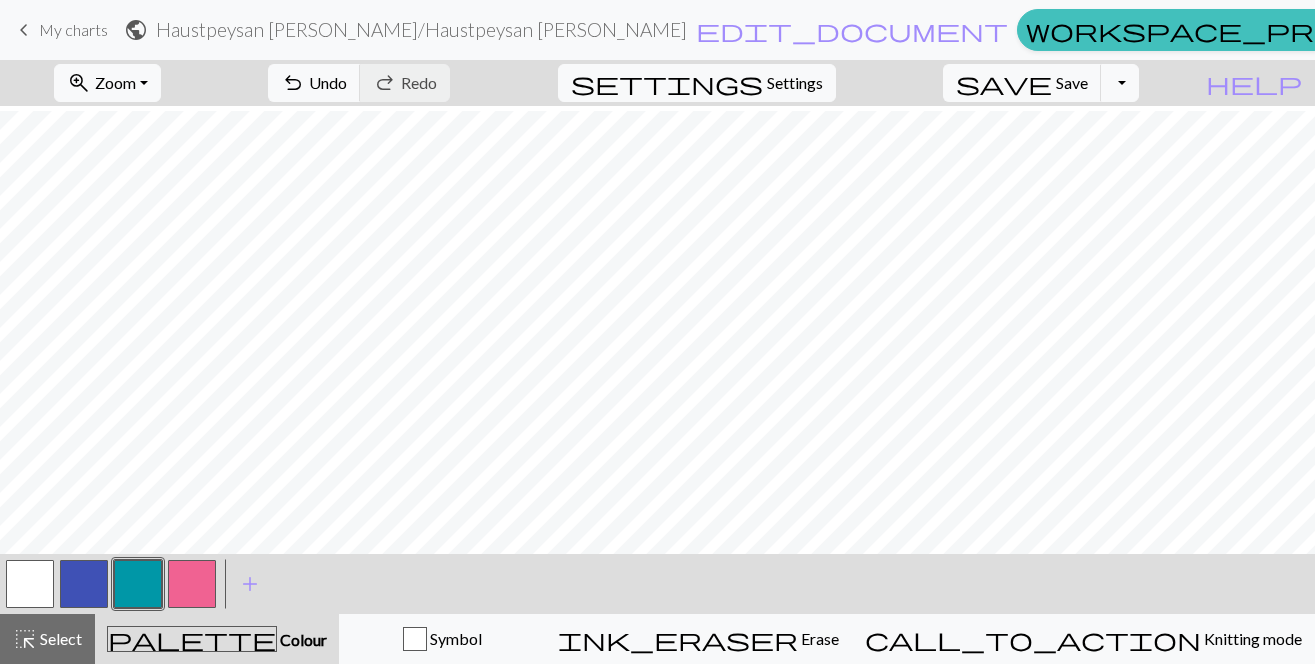 scroll, scrollTop: 1136, scrollLeft: 346, axis: both 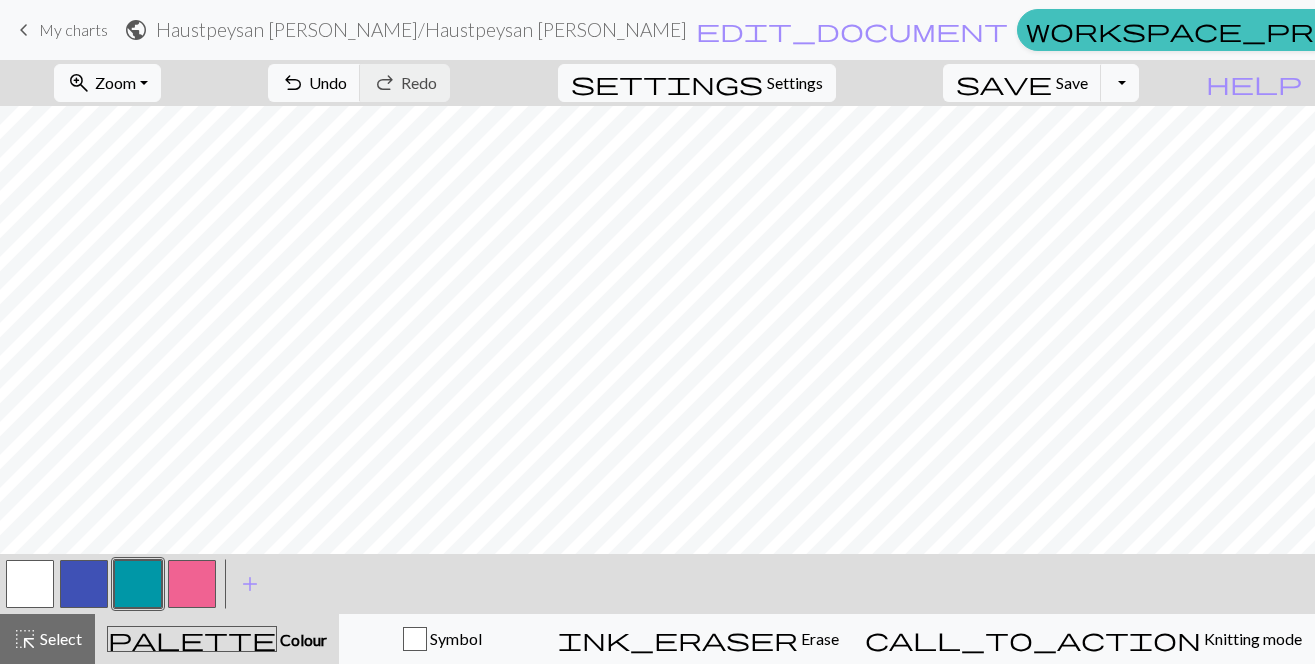 click at bounding box center (192, 584) 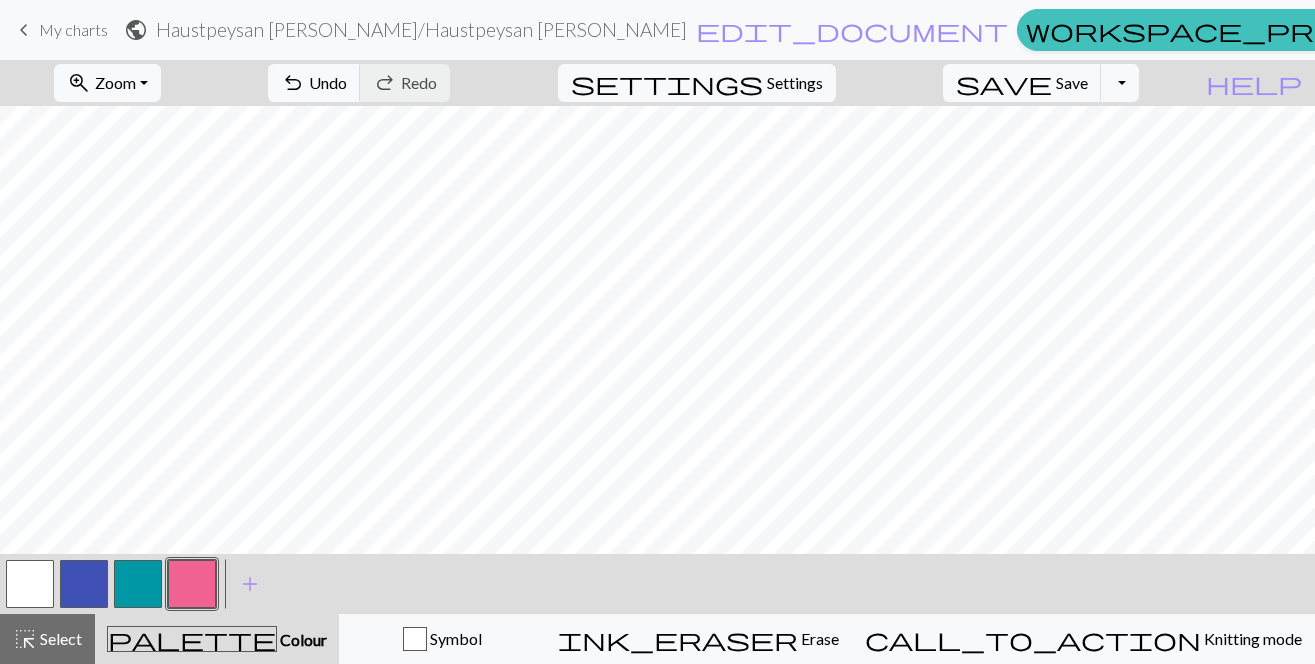 scroll, scrollTop: 484, scrollLeft: 975, axis: both 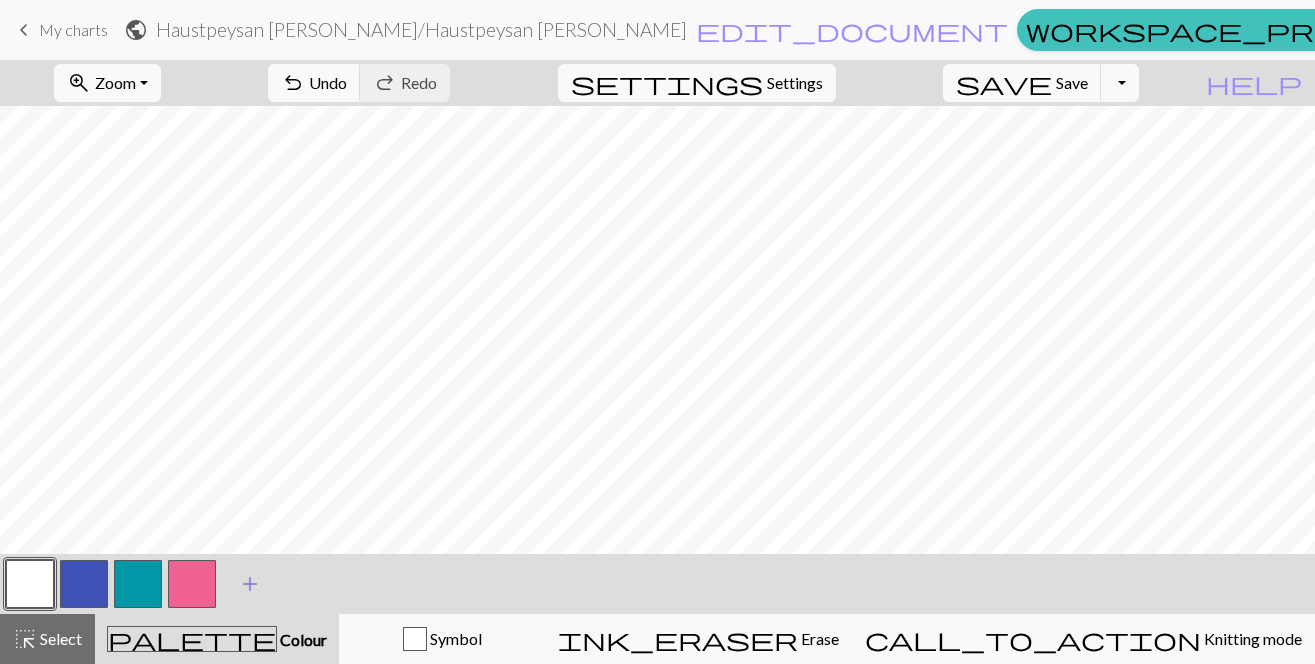 drag, startPoint x: 187, startPoint y: 582, endPoint x: 239, endPoint y: 562, distance: 55.713554 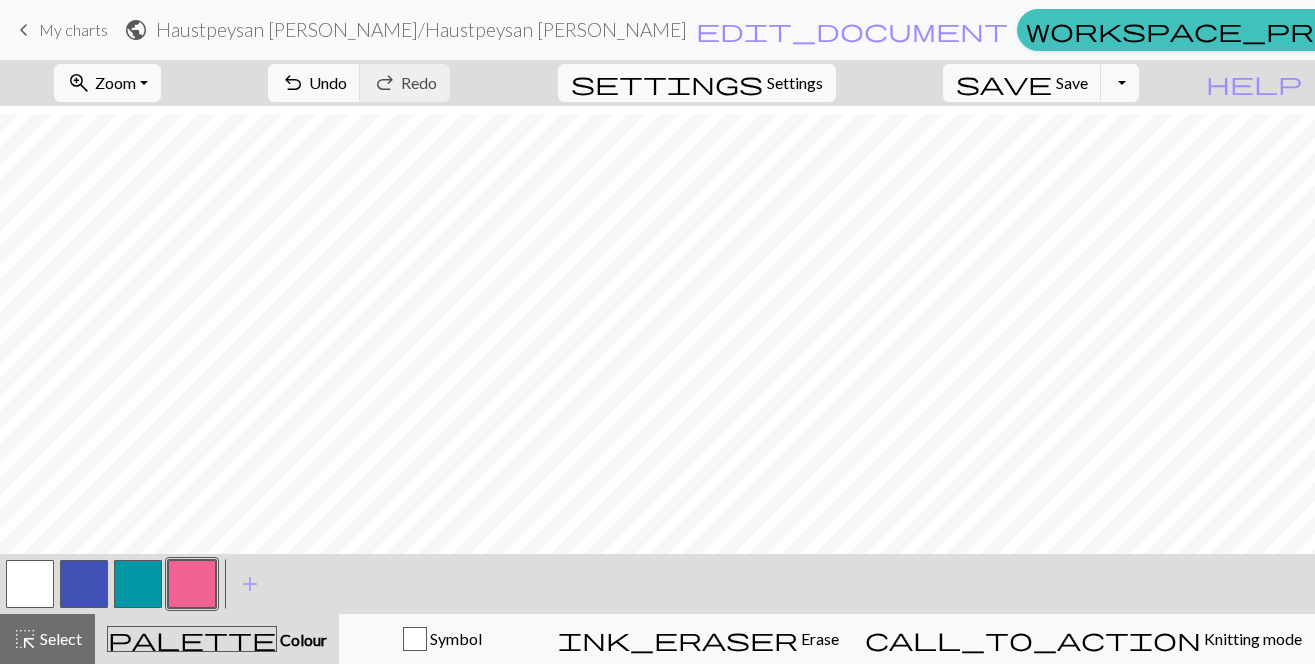scroll, scrollTop: 1319, scrollLeft: 0, axis: vertical 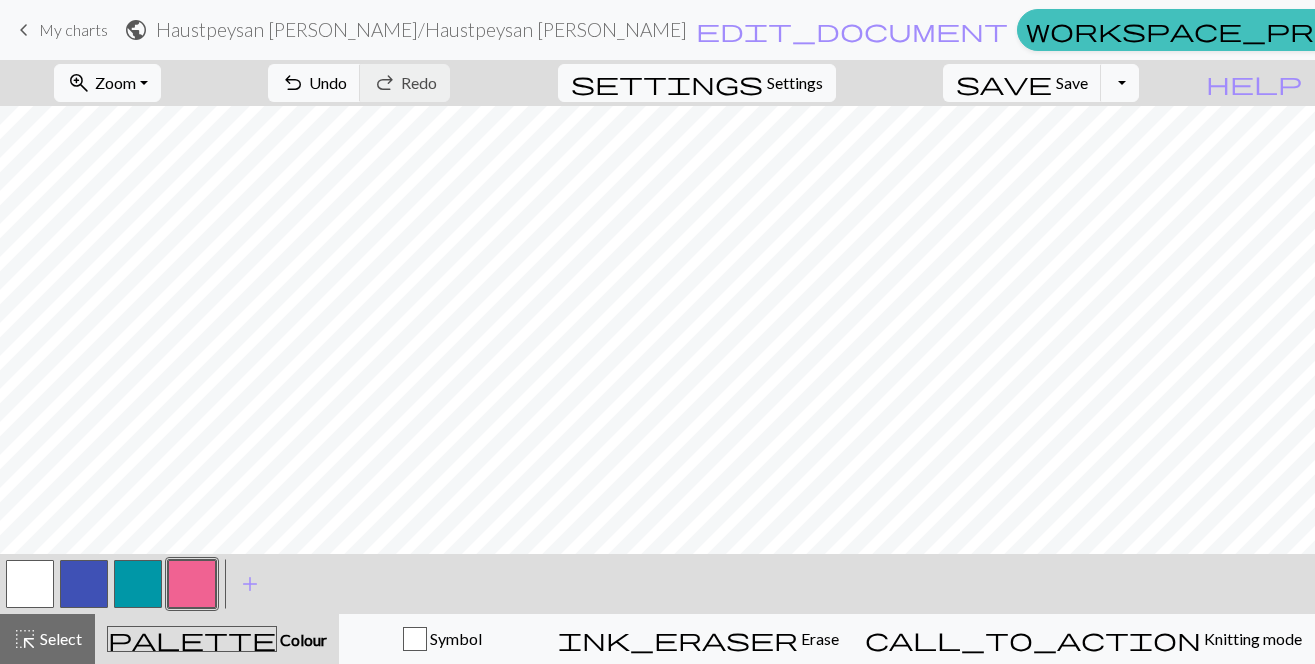 click at bounding box center (138, 584) 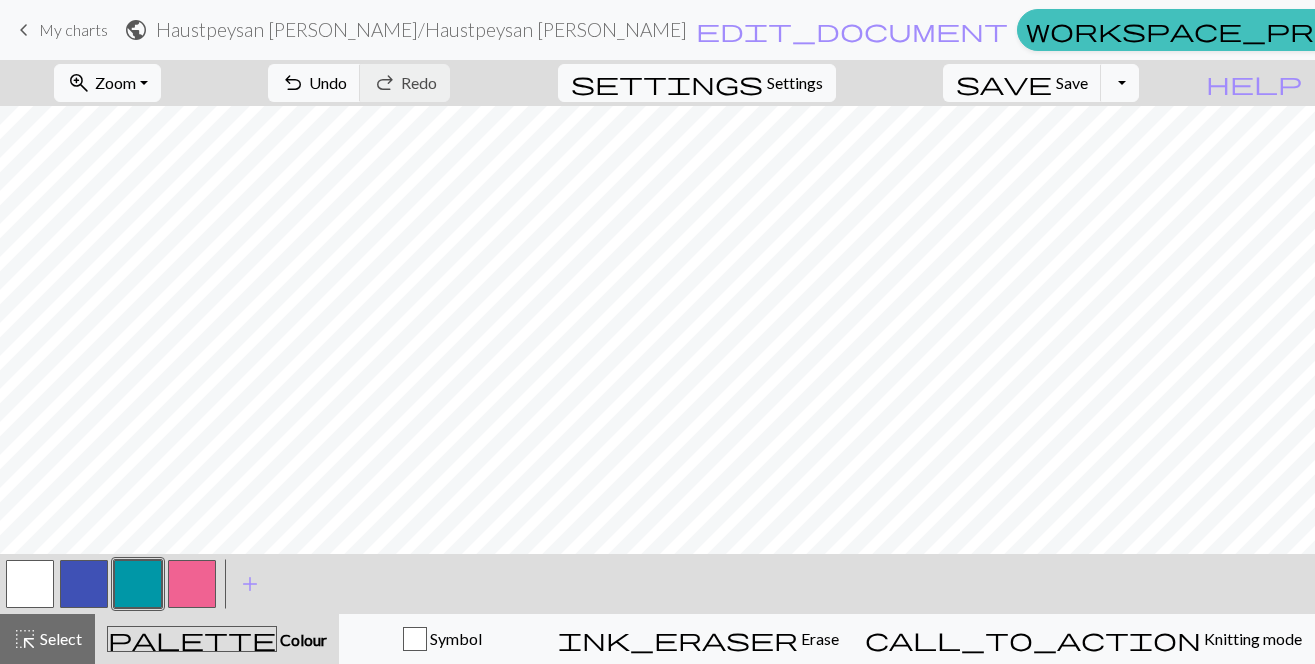 drag, startPoint x: 33, startPoint y: 570, endPoint x: 47, endPoint y: 554, distance: 21.260292 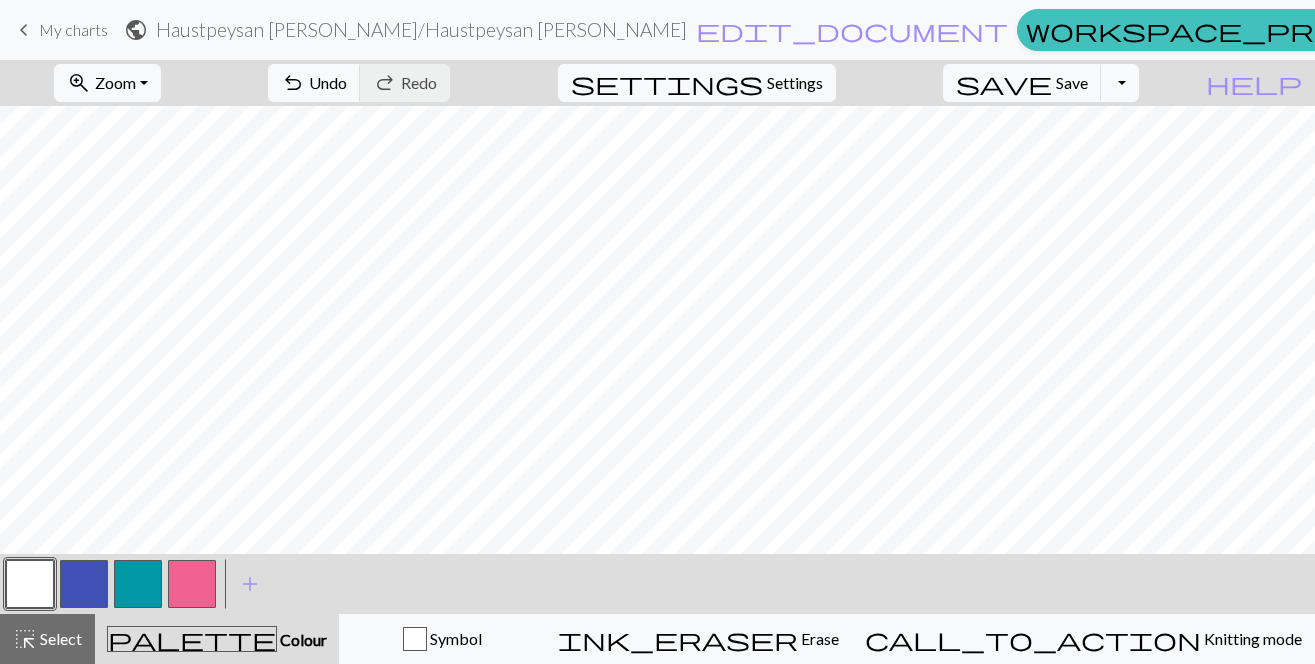 drag, startPoint x: 144, startPoint y: 587, endPoint x: 152, endPoint y: 580, distance: 10.630146 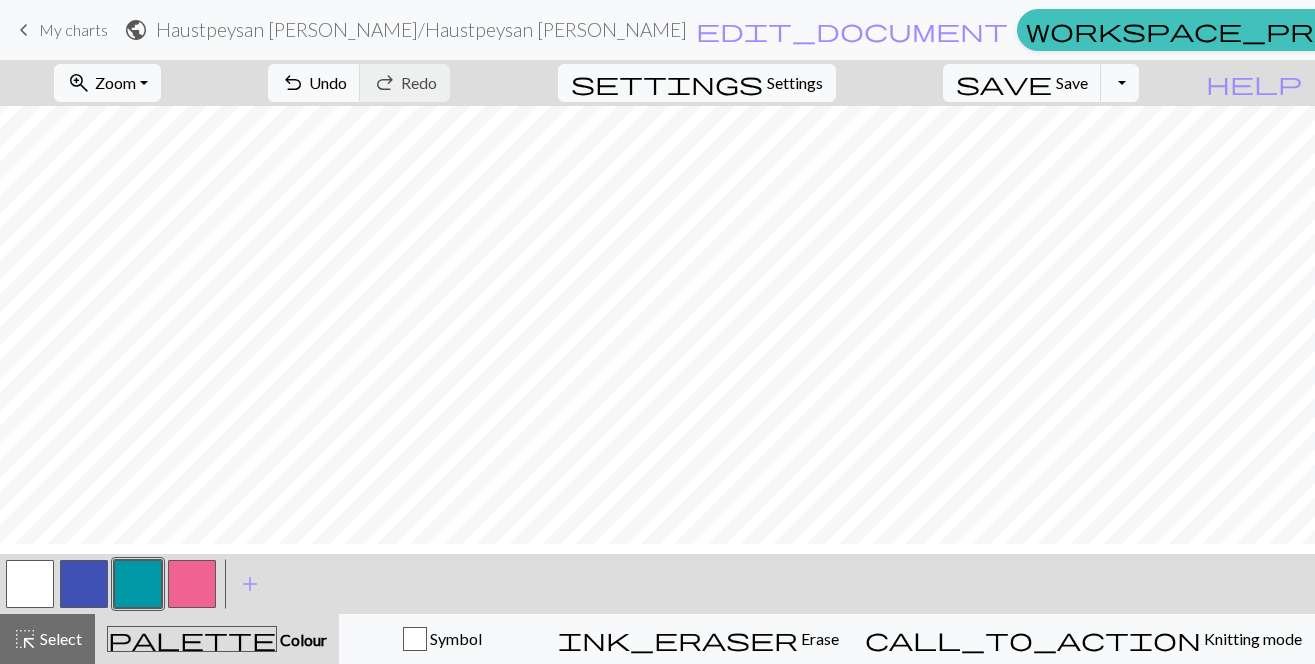 scroll, scrollTop: 1060, scrollLeft: 1, axis: both 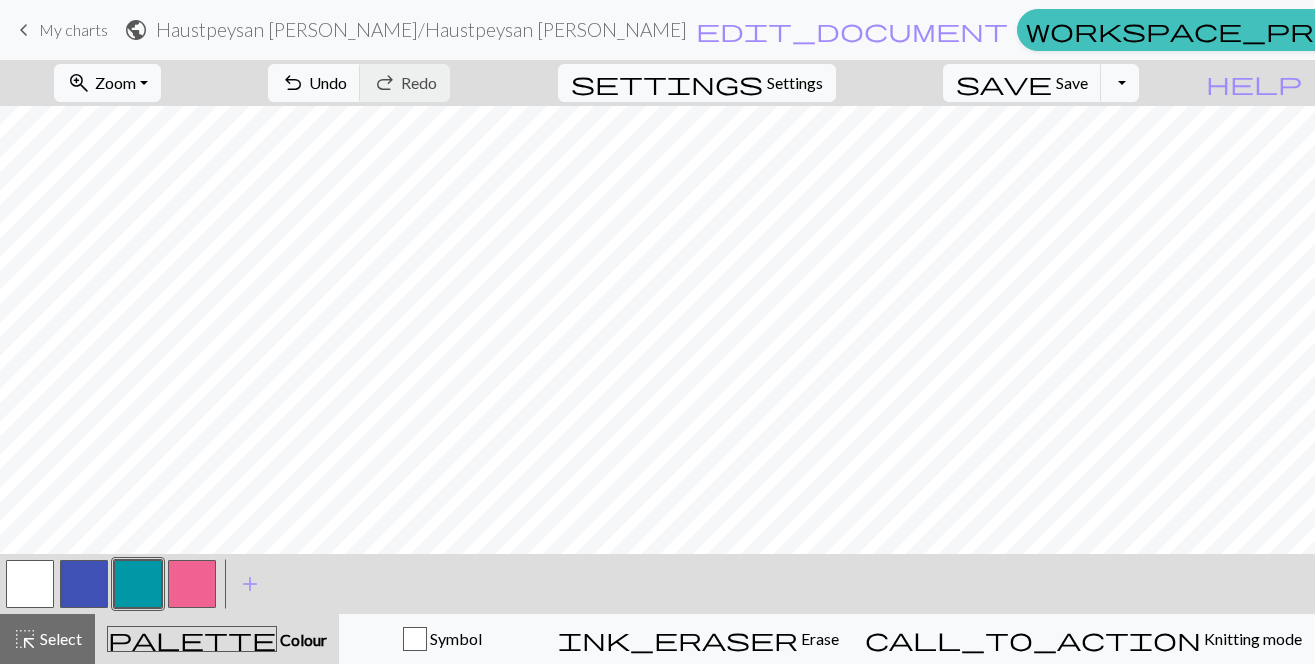 click at bounding box center [192, 584] 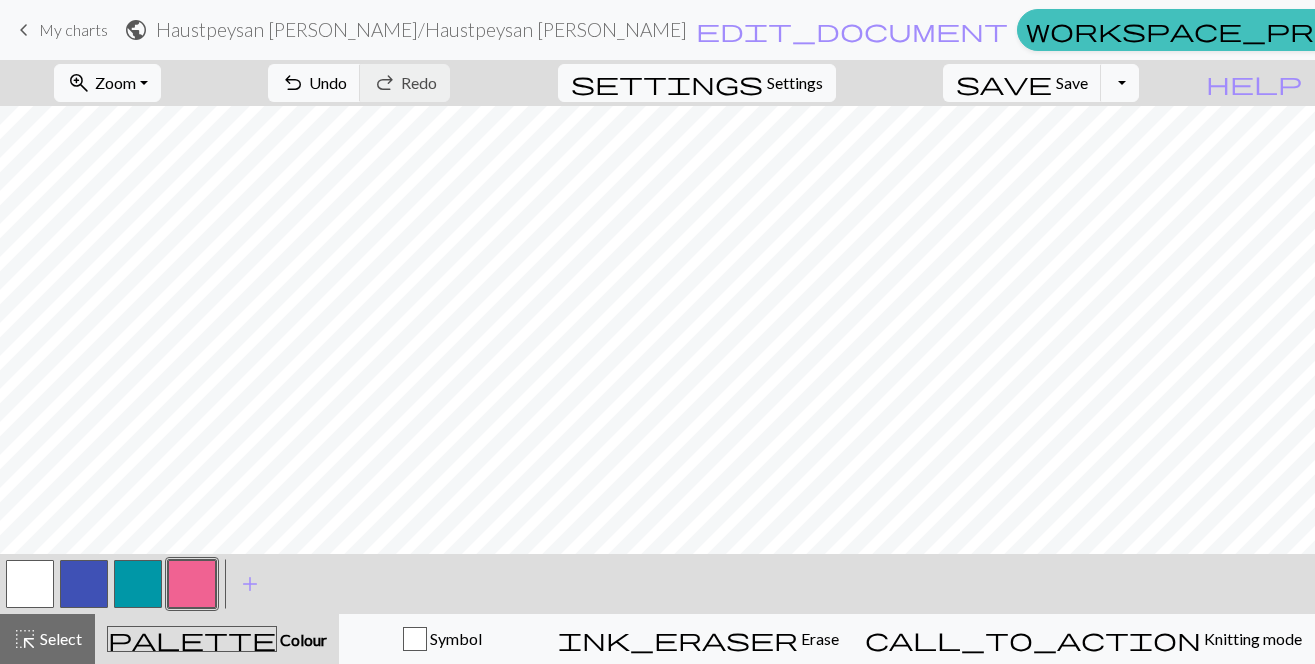 drag, startPoint x: 140, startPoint y: 577, endPoint x: 148, endPoint y: 555, distance: 23.409399 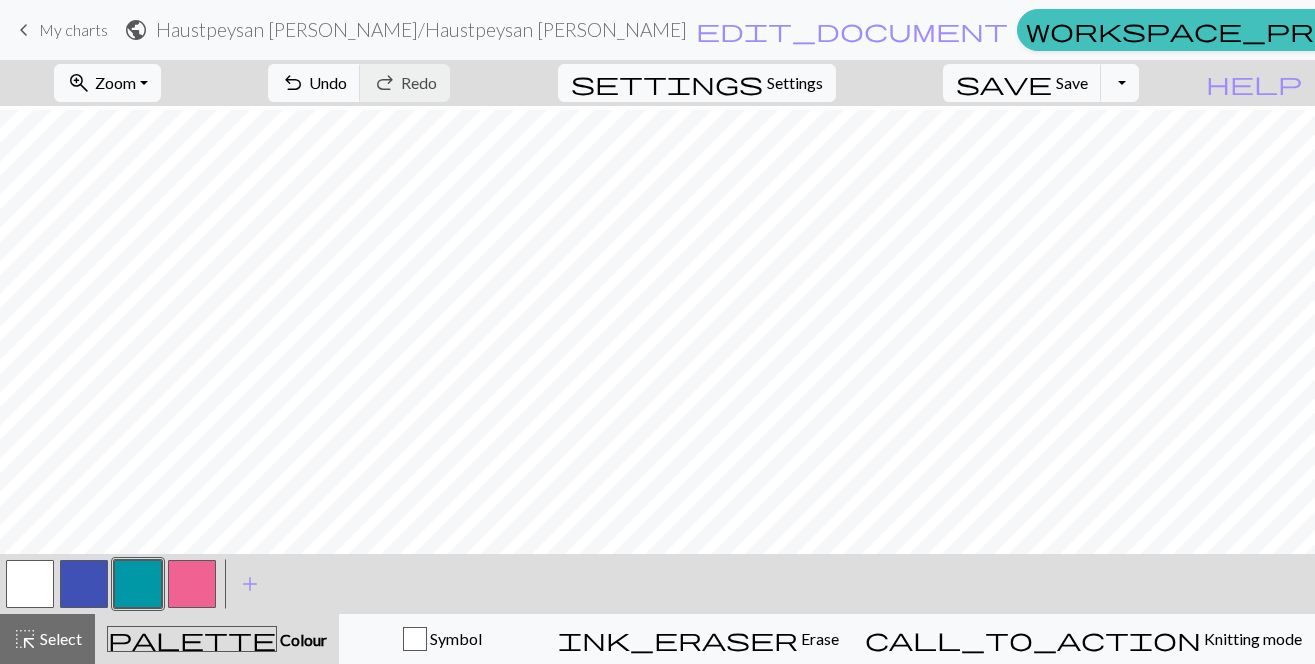 scroll, scrollTop: 1044, scrollLeft: 1, axis: both 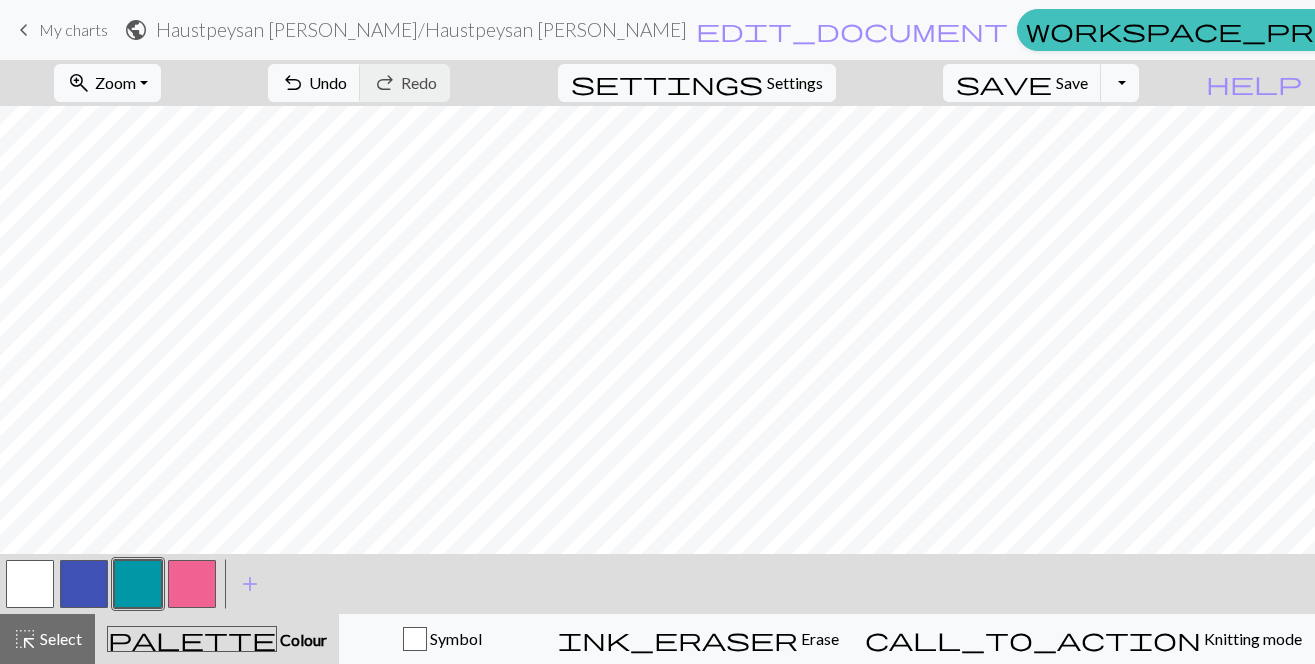 click at bounding box center (192, 584) 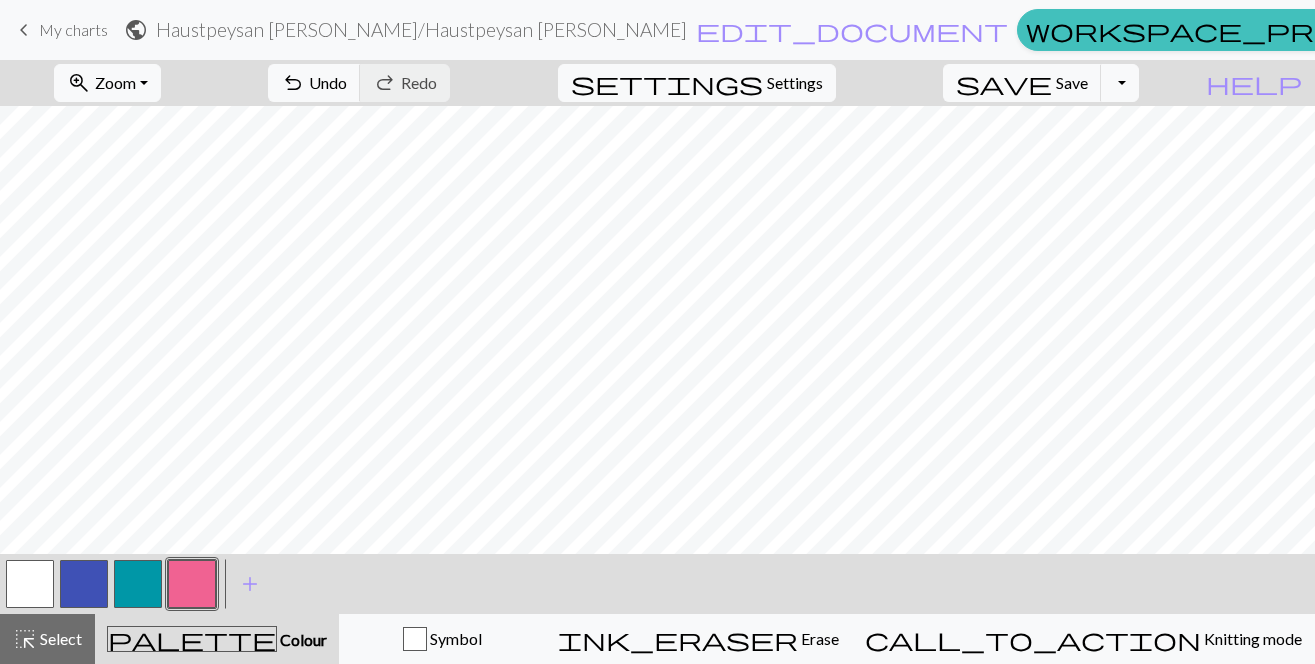 drag, startPoint x: 141, startPoint y: 579, endPoint x: 148, endPoint y: 569, distance: 12.206555 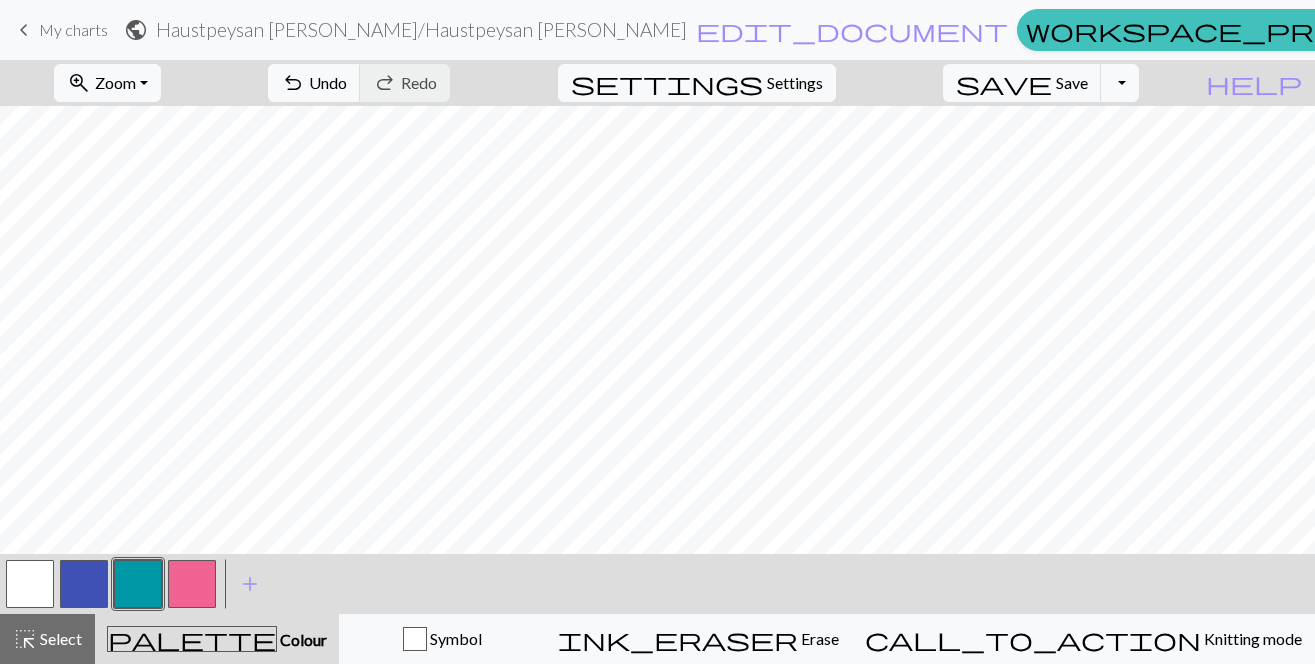drag, startPoint x: 34, startPoint y: 585, endPoint x: 67, endPoint y: 577, distance: 33.955853 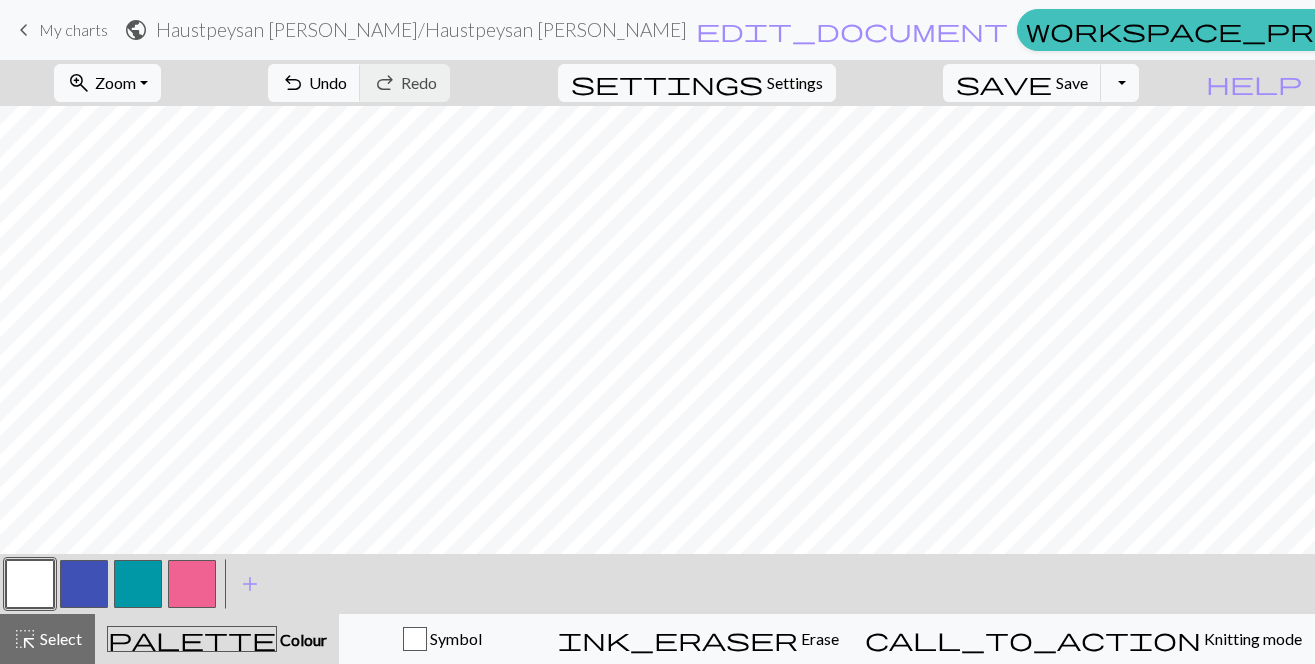 drag, startPoint x: 131, startPoint y: 584, endPoint x: 230, endPoint y: 555, distance: 103.16007 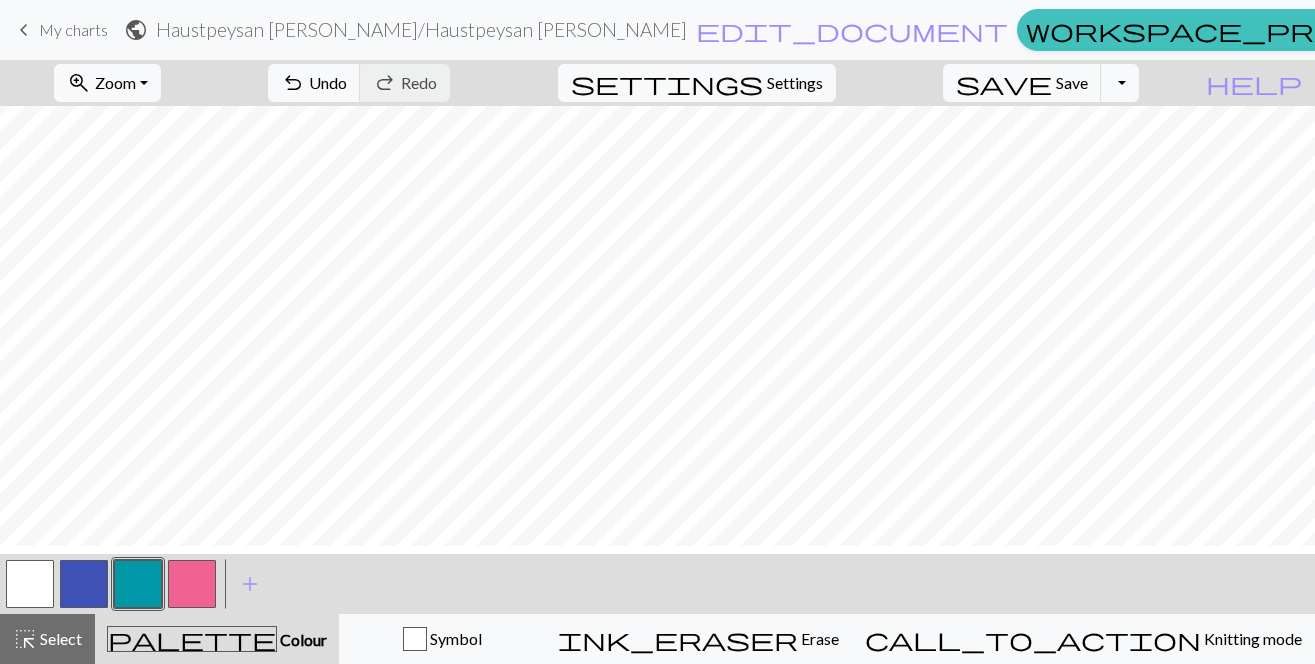 scroll, scrollTop: 945, scrollLeft: 1, axis: both 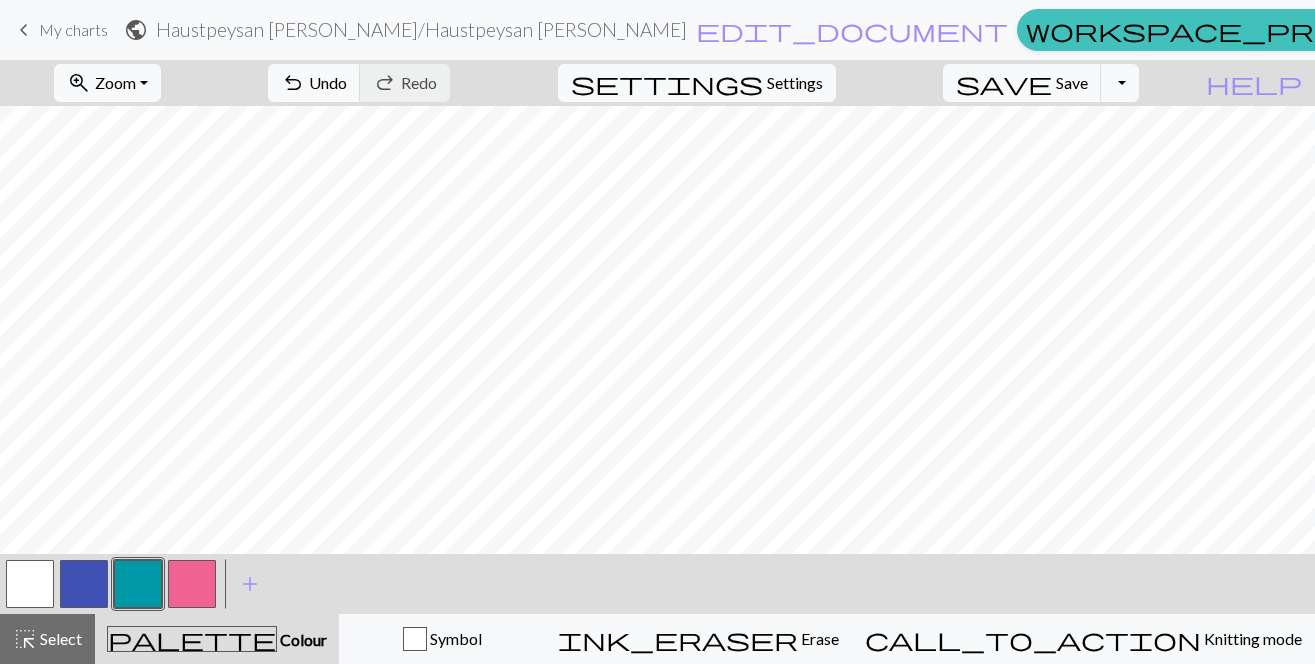 click at bounding box center (192, 584) 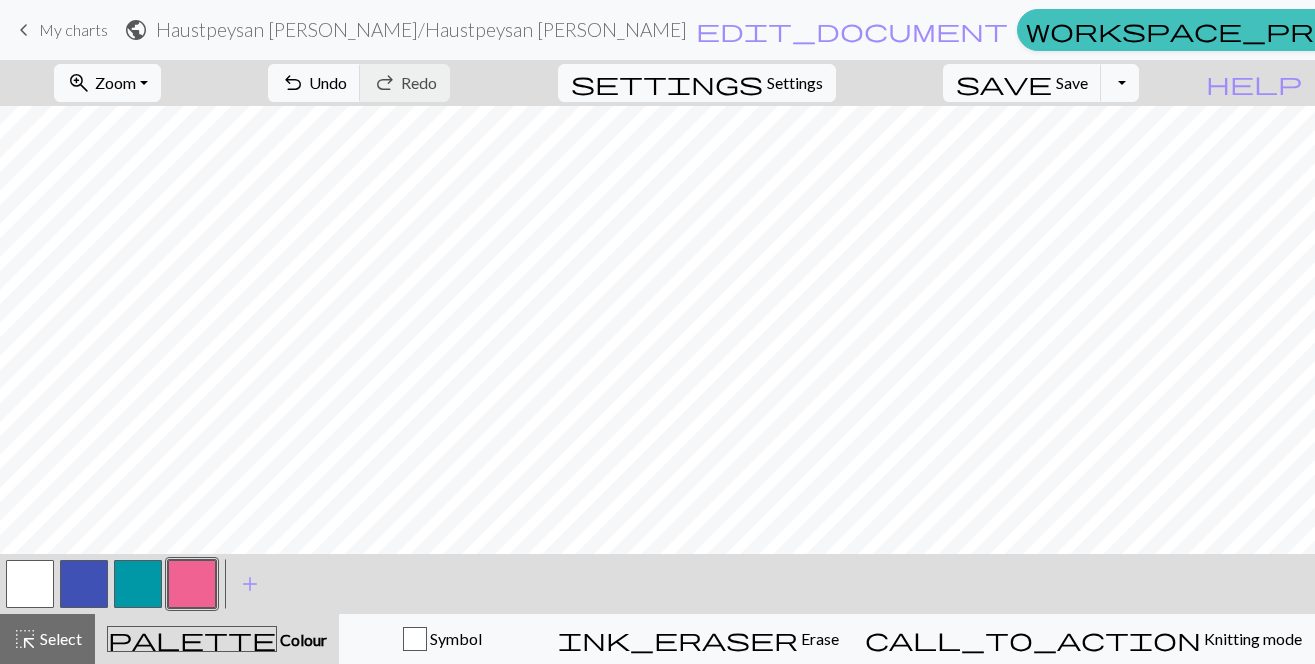 scroll, scrollTop: 811, scrollLeft: 1, axis: both 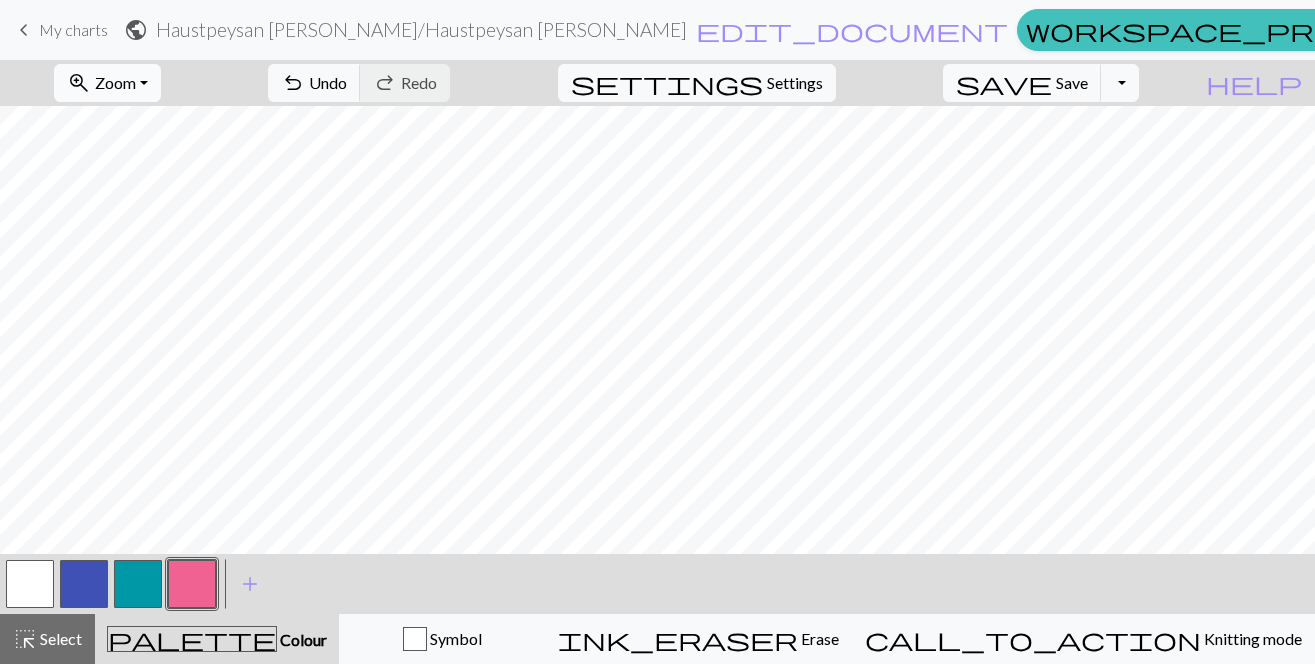 click on "zoom_in Zoom Zoom" at bounding box center [107, 83] 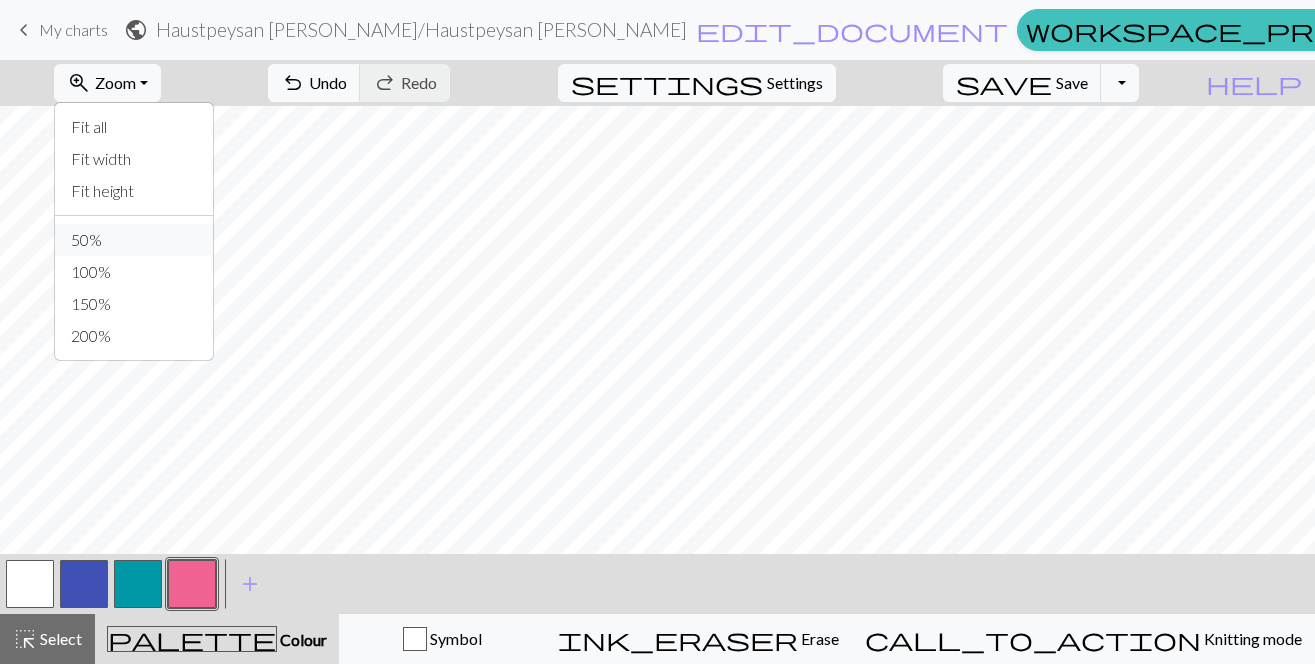 click on "50%" at bounding box center (134, 240) 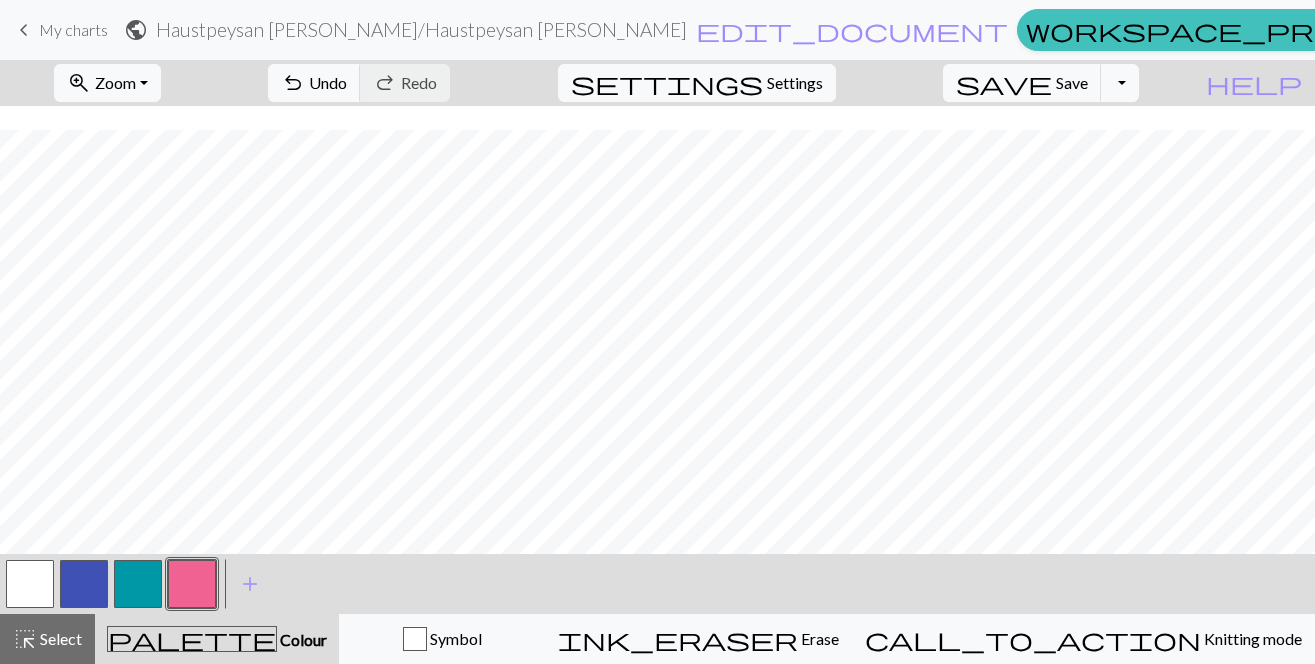 scroll, scrollTop: 832, scrollLeft: 0, axis: vertical 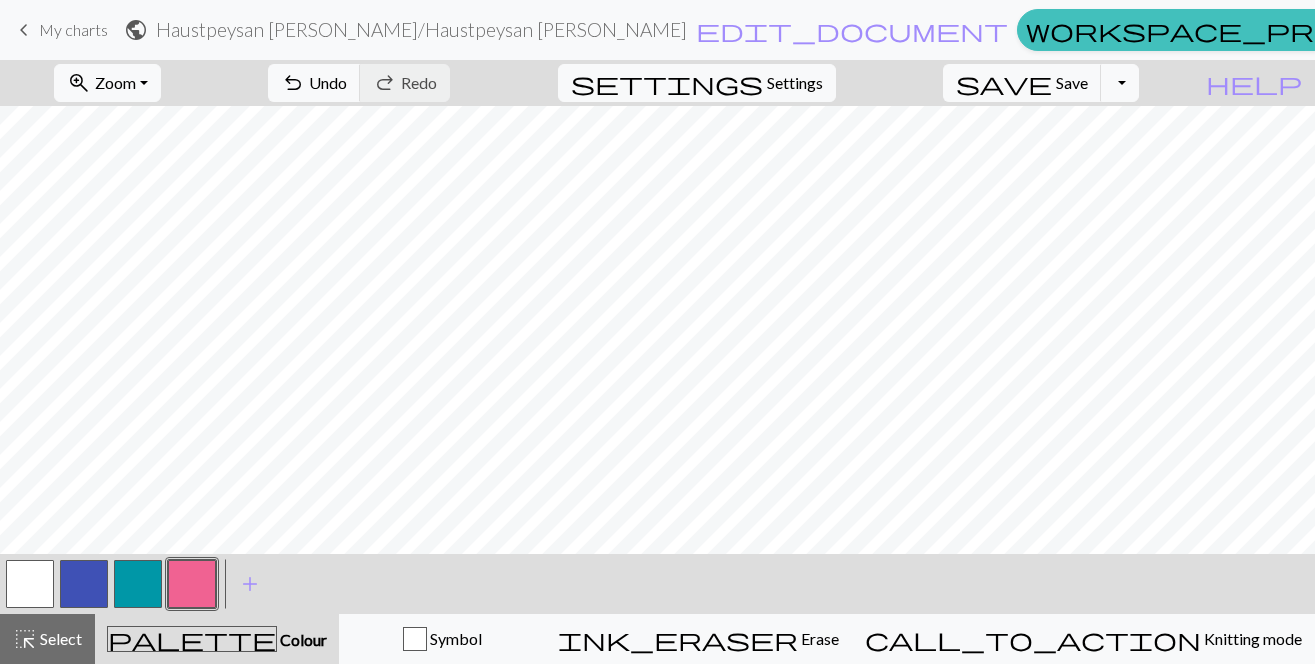 click at bounding box center (138, 584) 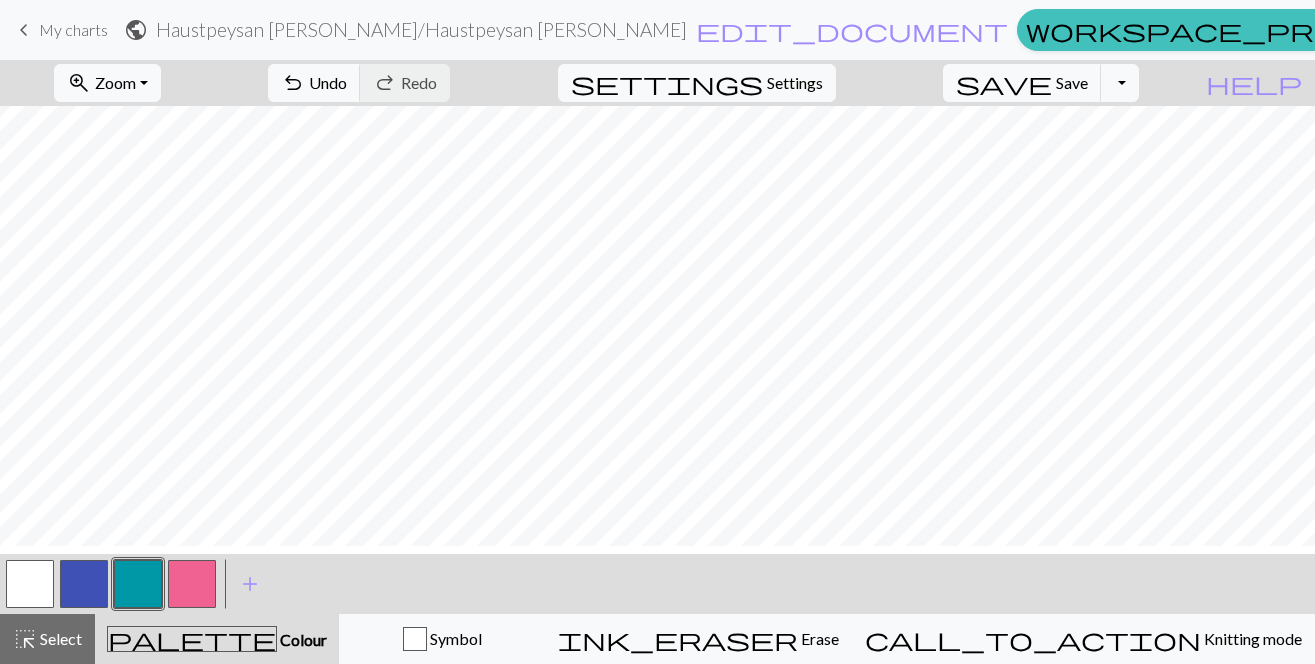 scroll, scrollTop: 799, scrollLeft: 0, axis: vertical 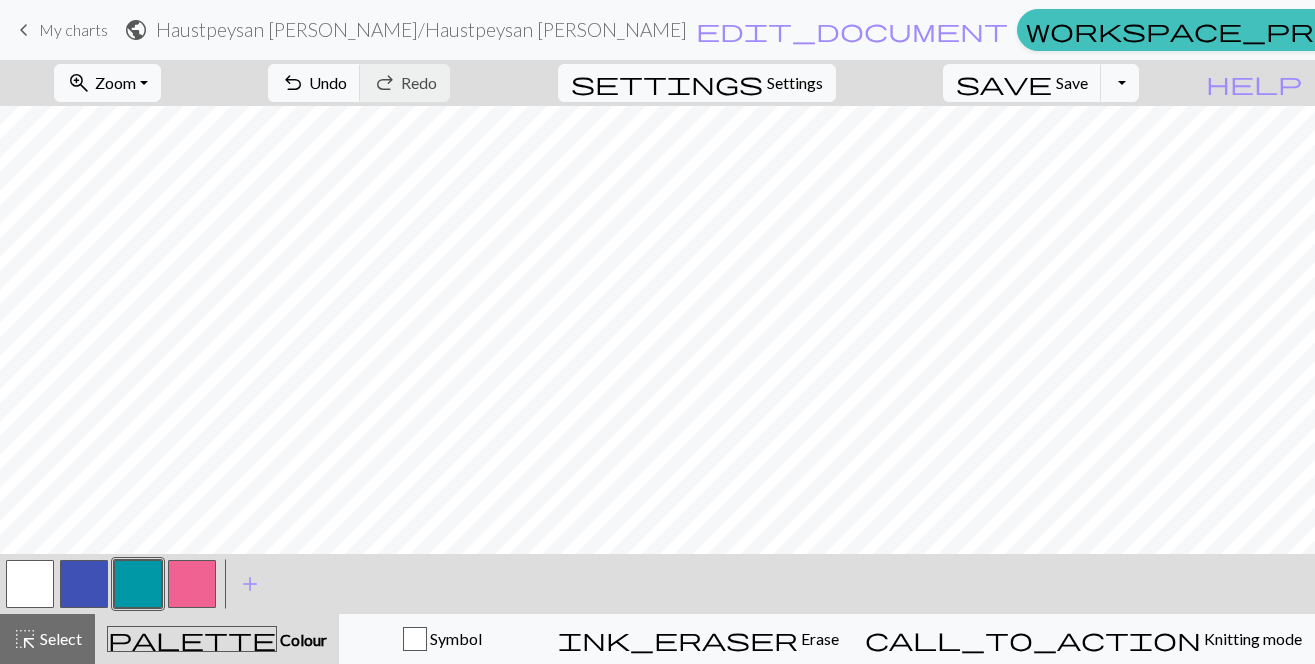drag, startPoint x: 188, startPoint y: 572, endPoint x: 185, endPoint y: 562, distance: 10.440307 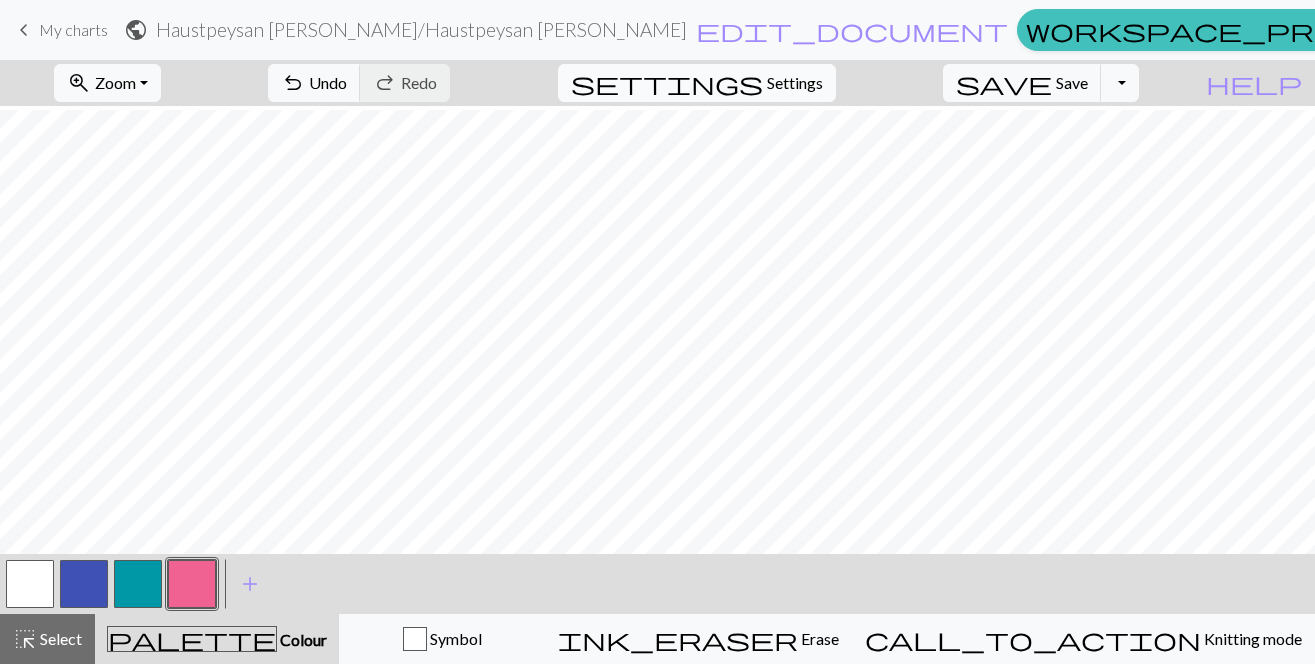 scroll, scrollTop: 812, scrollLeft: 0, axis: vertical 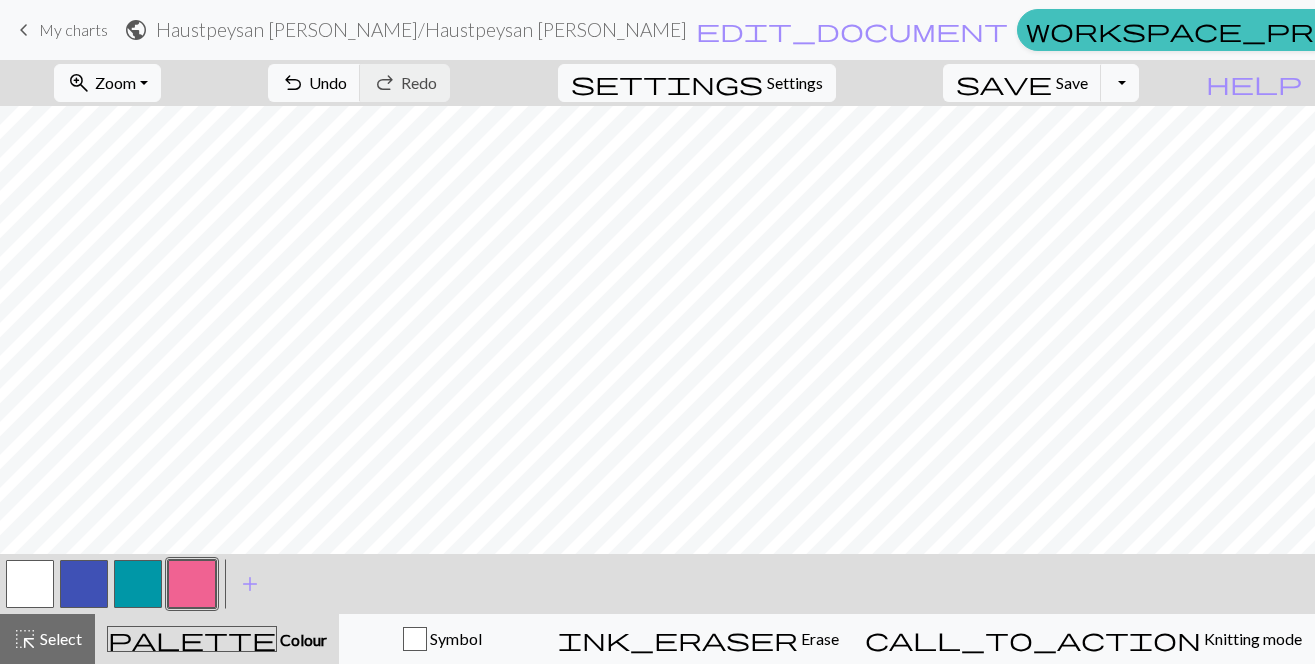 drag, startPoint x: 128, startPoint y: 577, endPoint x: 147, endPoint y: 567, distance: 21.470911 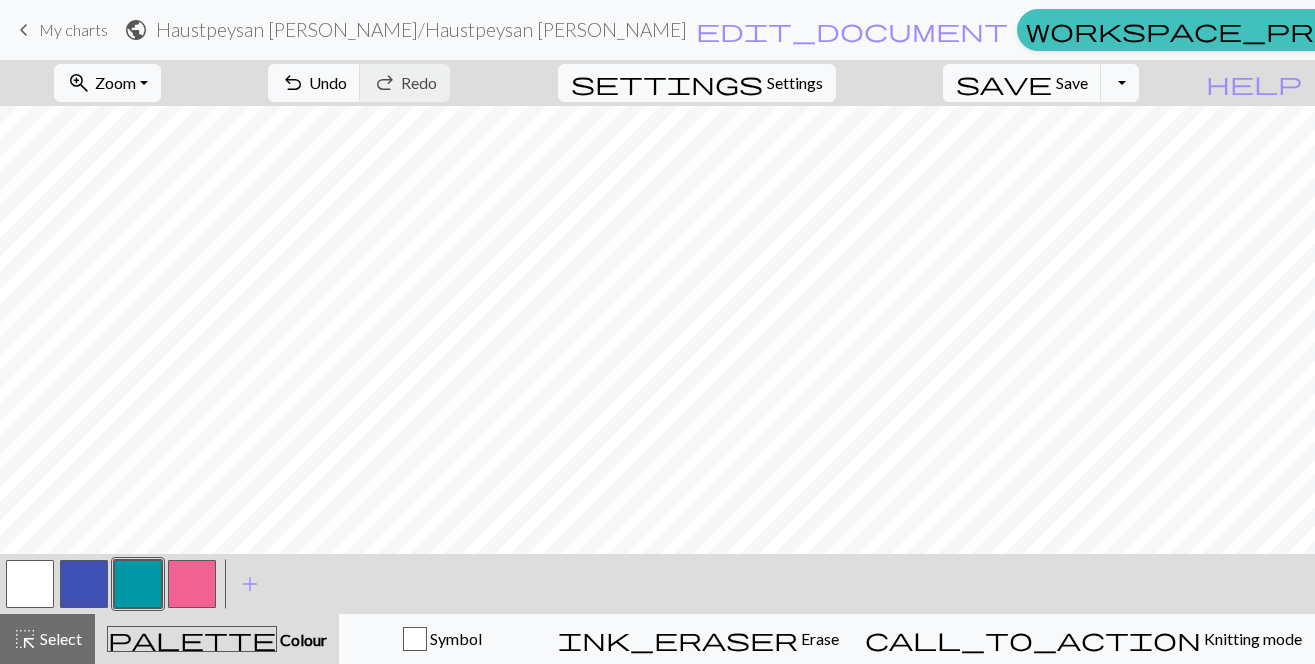 click at bounding box center [30, 584] 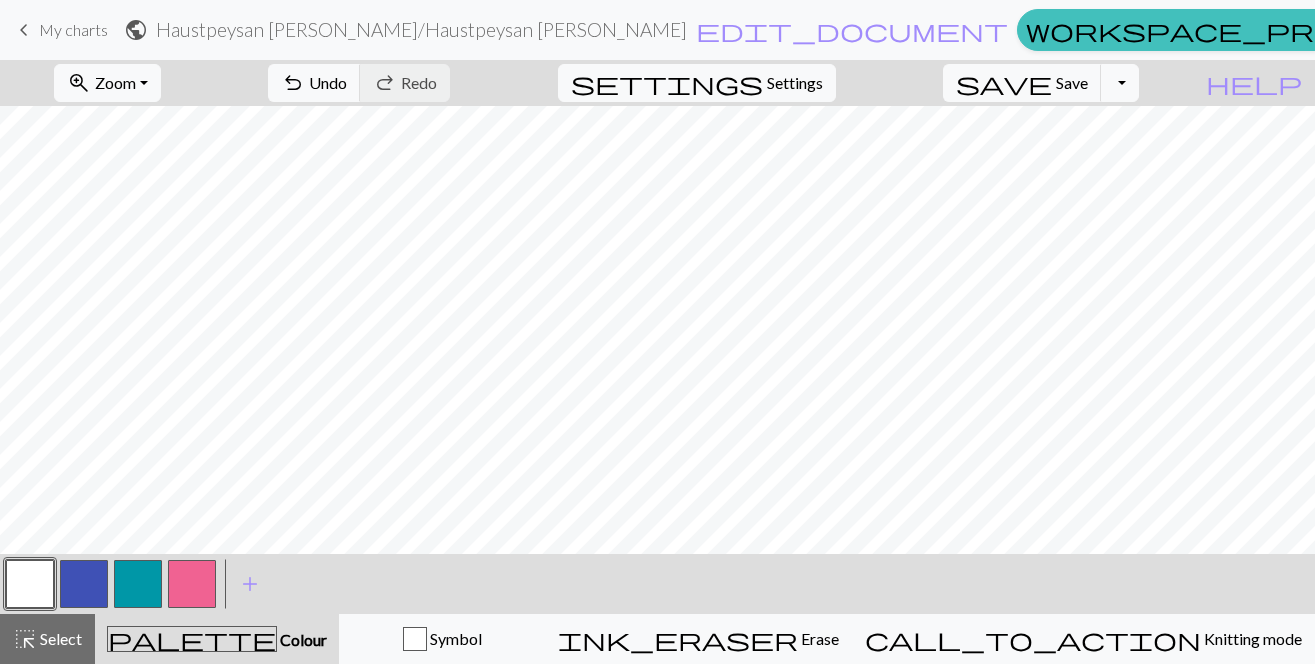 click at bounding box center (138, 584) 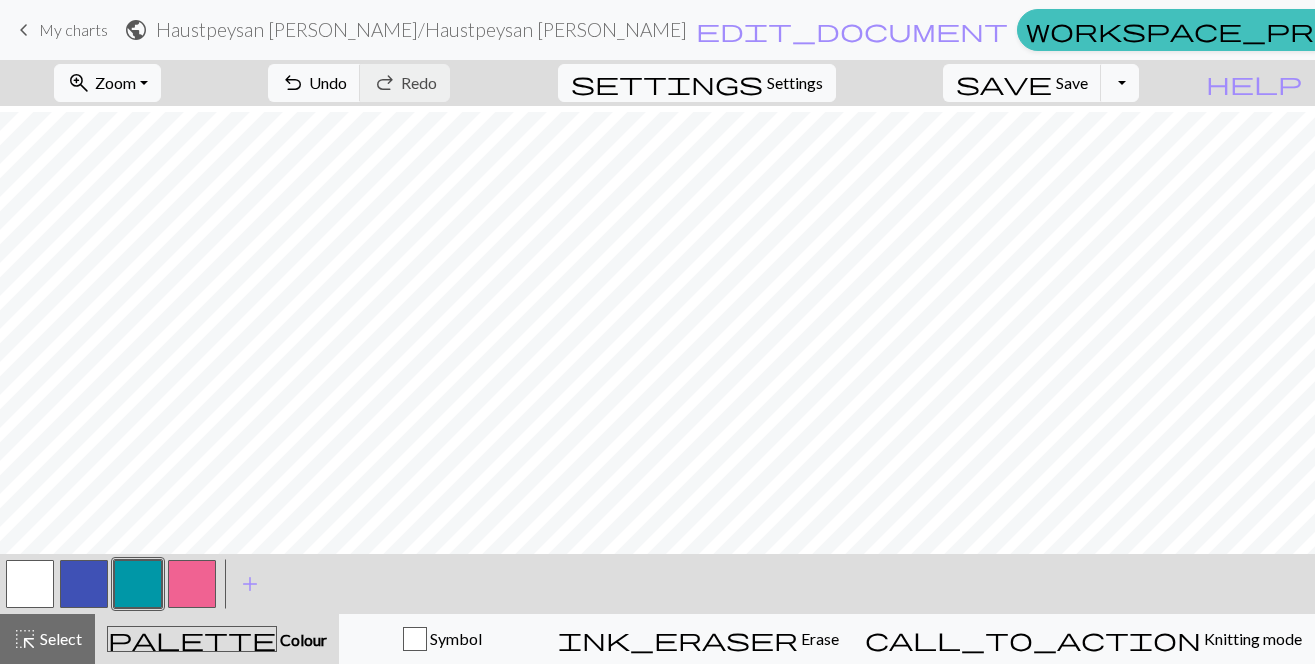 scroll, scrollTop: 433, scrollLeft: 0, axis: vertical 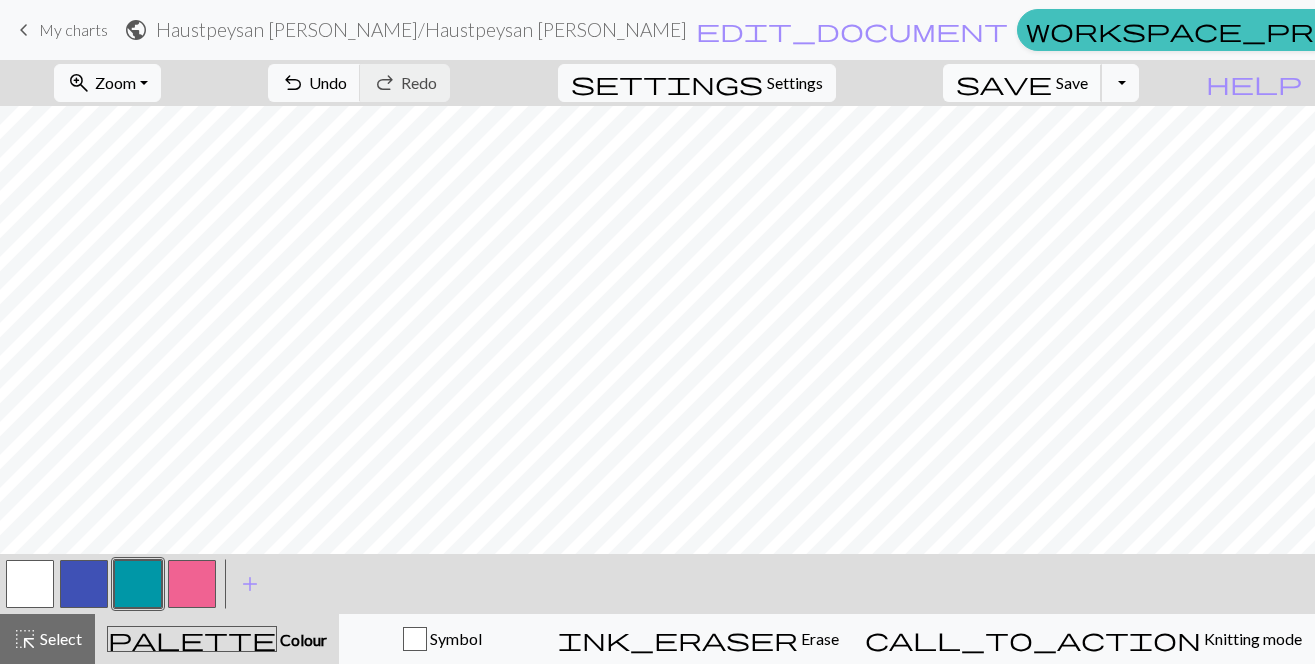 click on "save Save Save" at bounding box center [1022, 83] 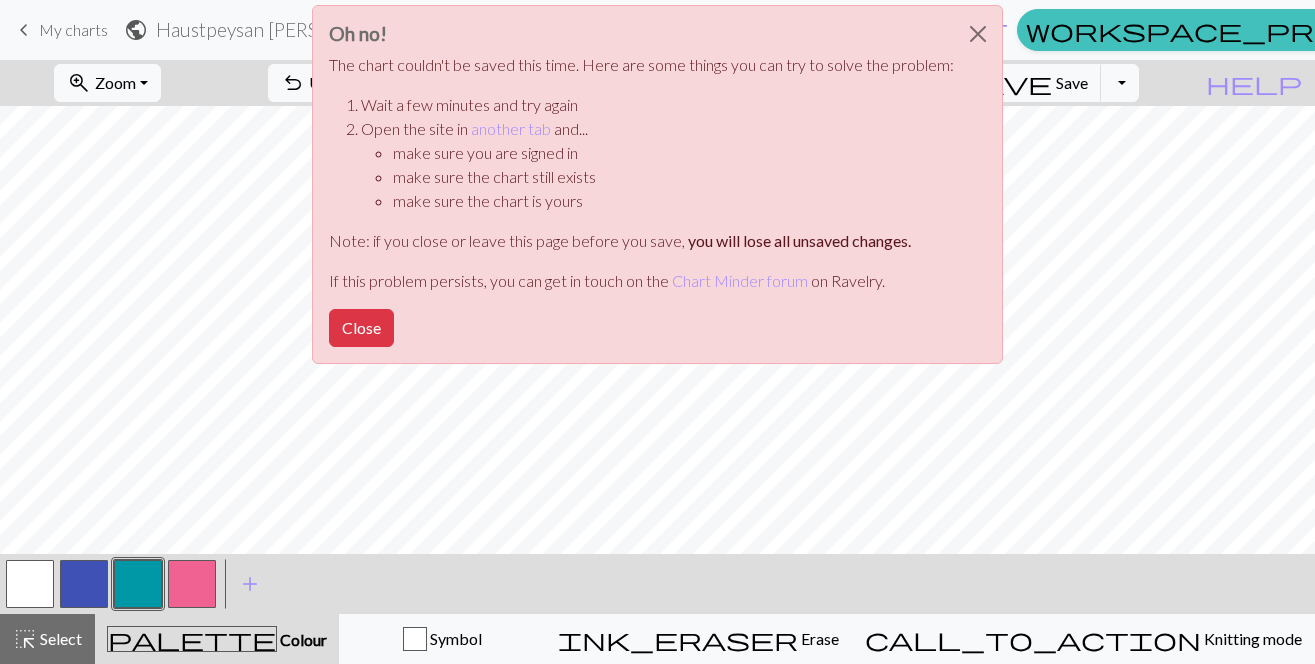click on "Oh no! The chart couldn't be saved this time. Here are some things you can try to solve the problem: Wait a few minutes and try again Open the site in   another tab   and... make sure you are signed in make sure the chart still exists make sure the chart is yours Note: if you close or leave this page before you save,   you will lose all unsaved changes. If this problem persists, you can get in touch on the   Chart Minder forum   on Ravelry. Close" at bounding box center (657, 190) 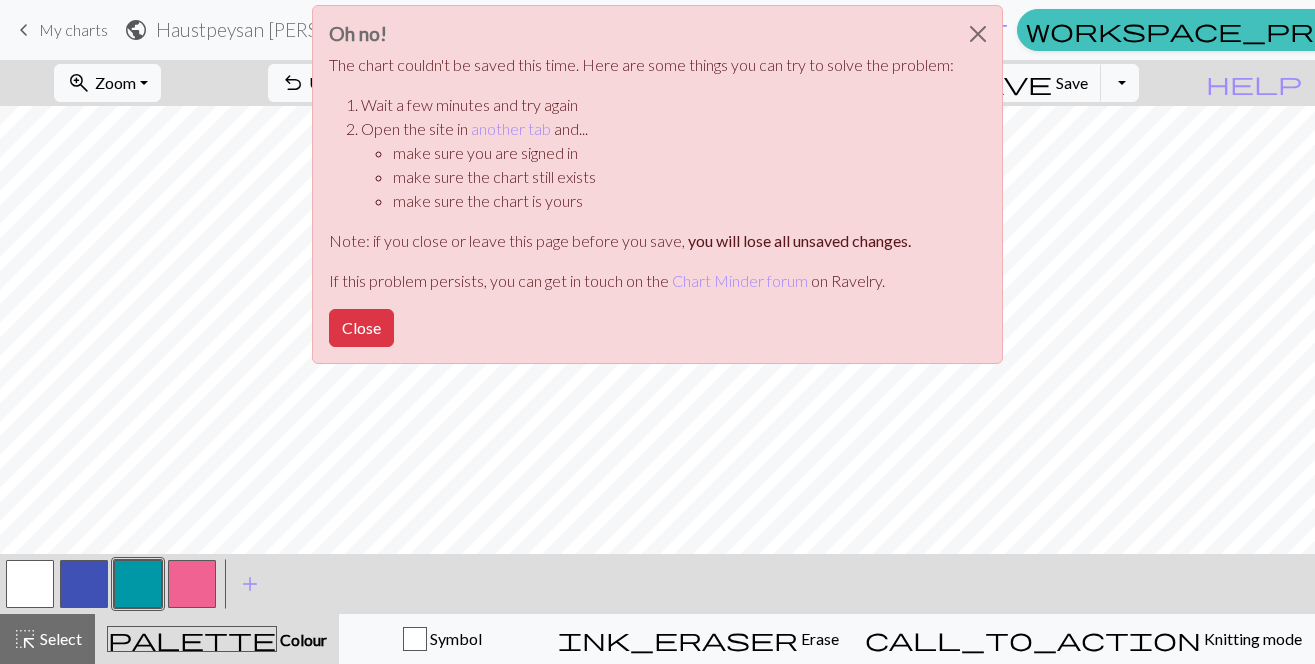 drag, startPoint x: 353, startPoint y: 332, endPoint x: 406, endPoint y: 329, distance: 53.08484 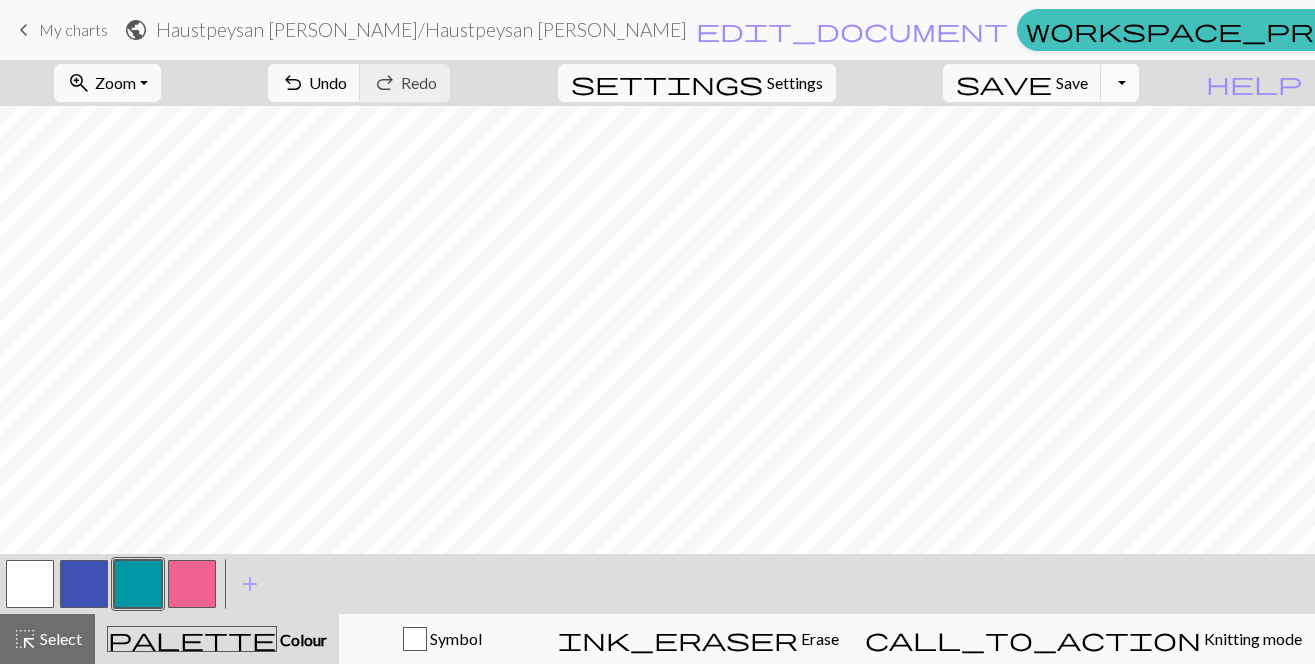 click on "Toggle Dropdown" at bounding box center (1120, 83) 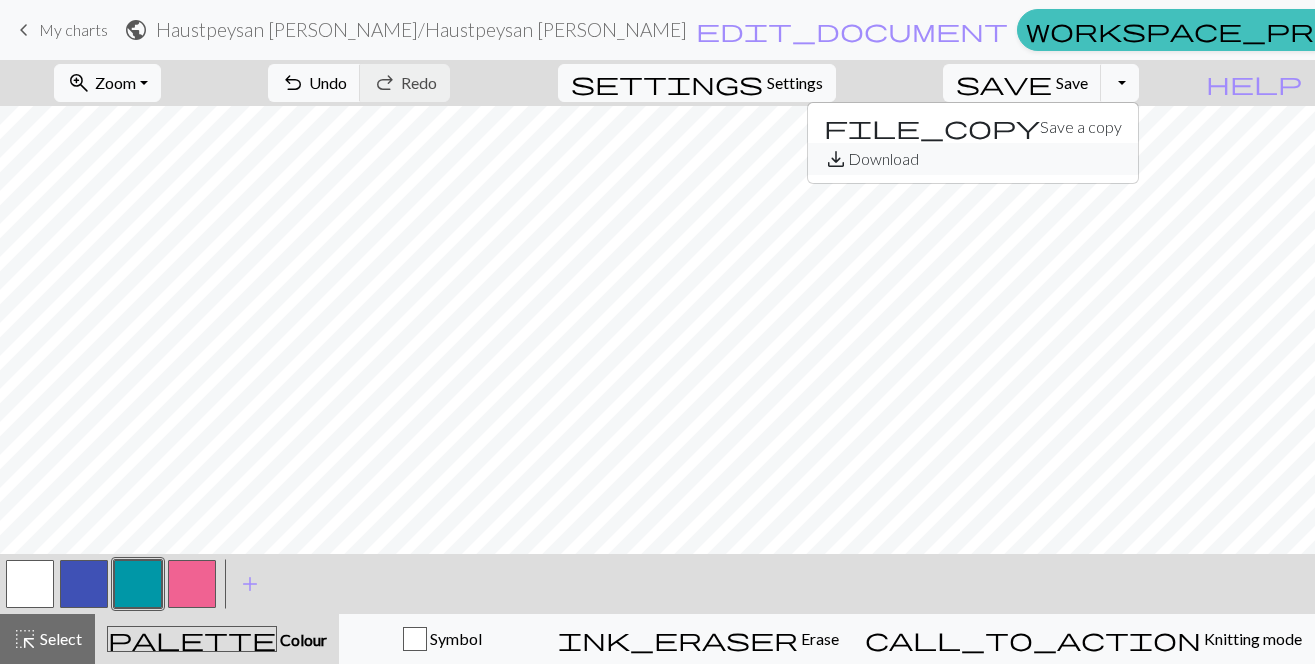click on "save_alt  Download" at bounding box center [973, 159] 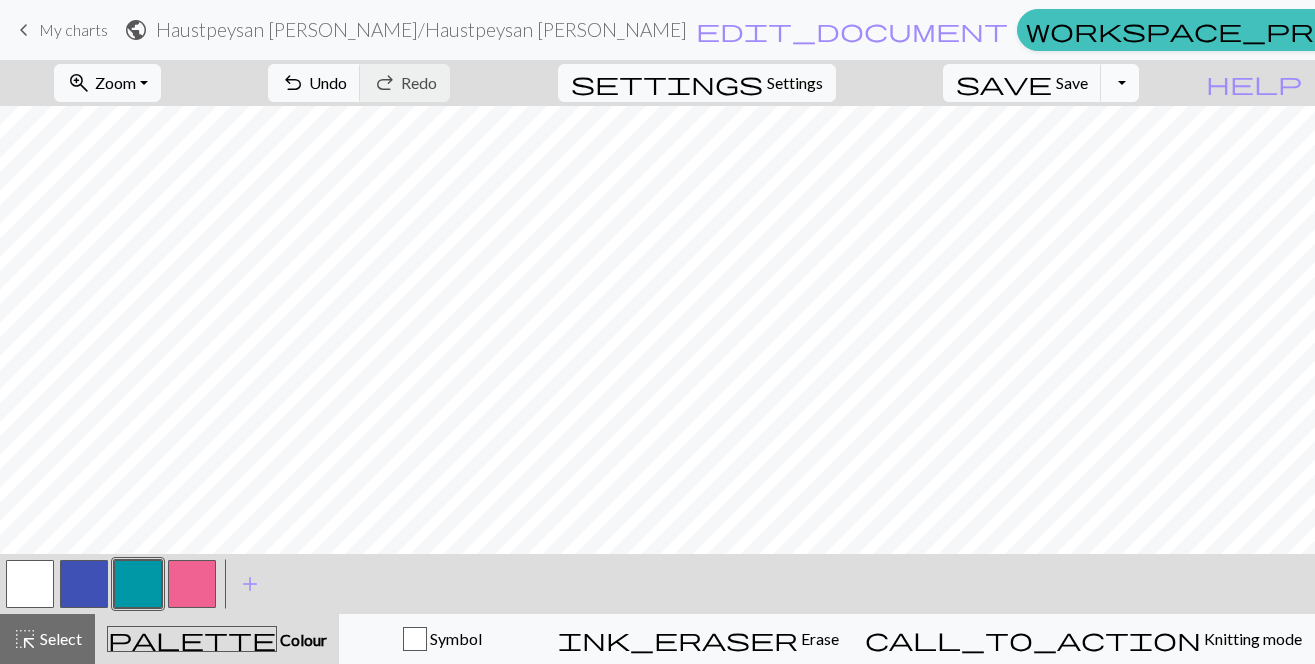 click on "Toggle Dropdown" at bounding box center (1120, 83) 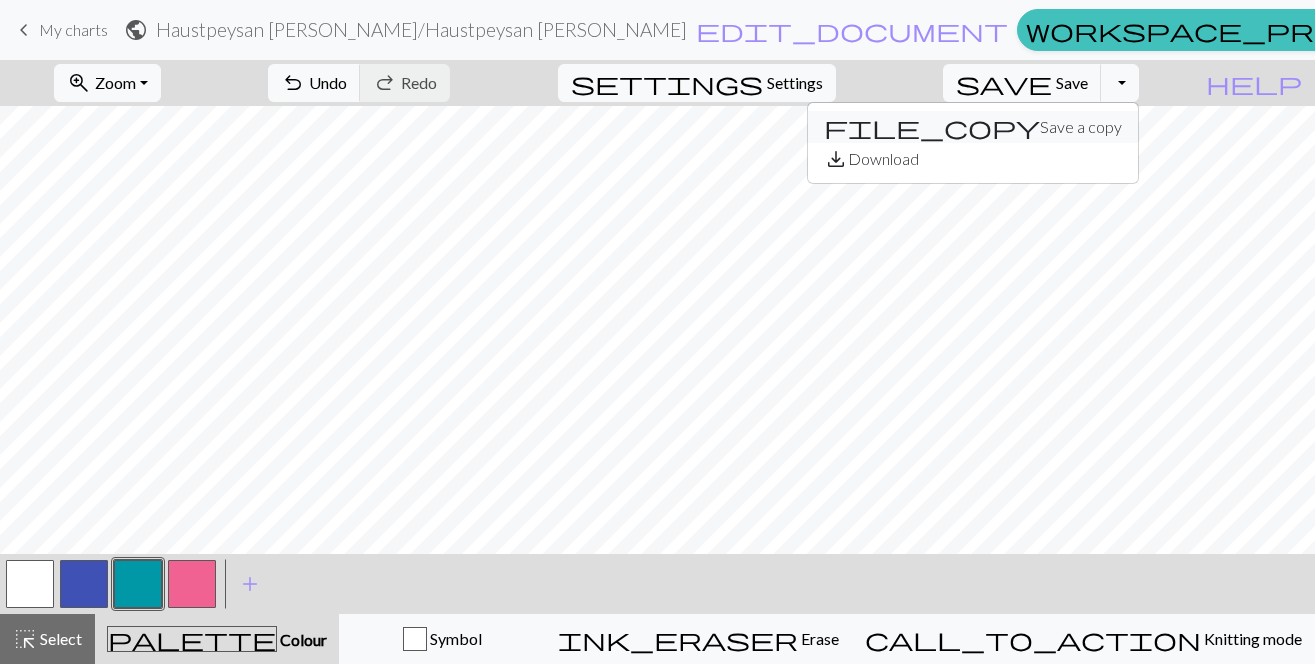 click on "file_copy  Save a copy" at bounding box center (973, 127) 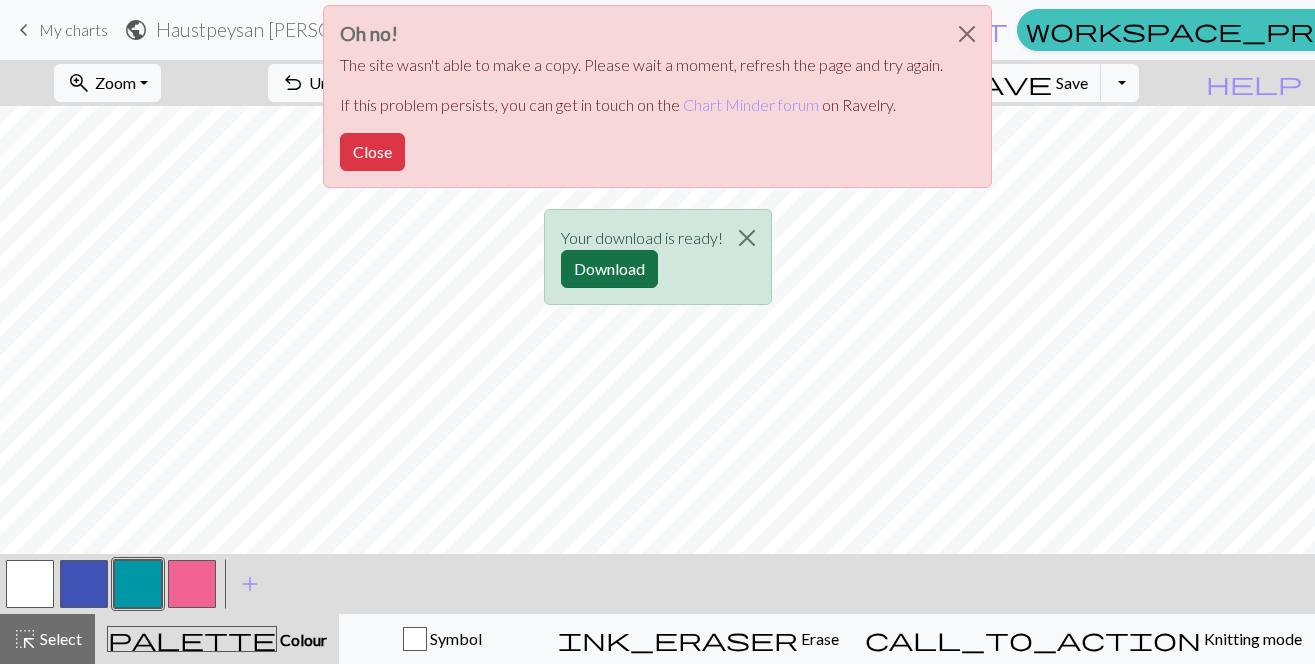 click on "Download" at bounding box center (609, 269) 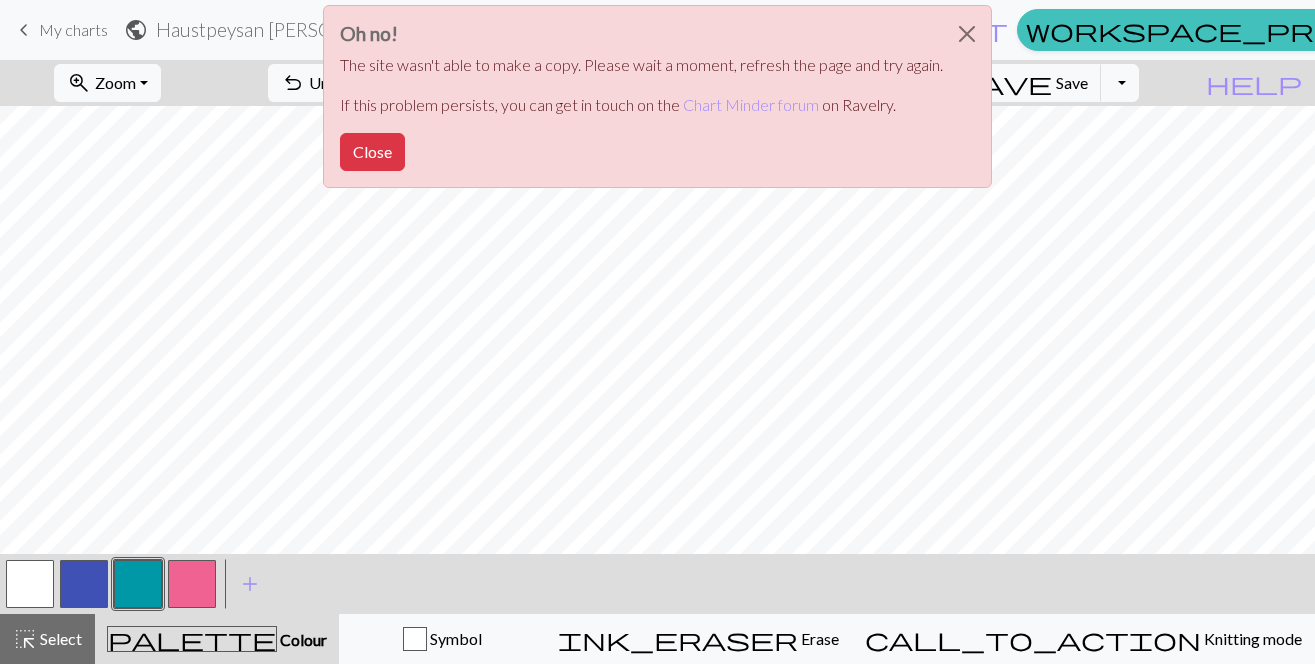 drag, startPoint x: 366, startPoint y: 150, endPoint x: 539, endPoint y: 181, distance: 175.75551 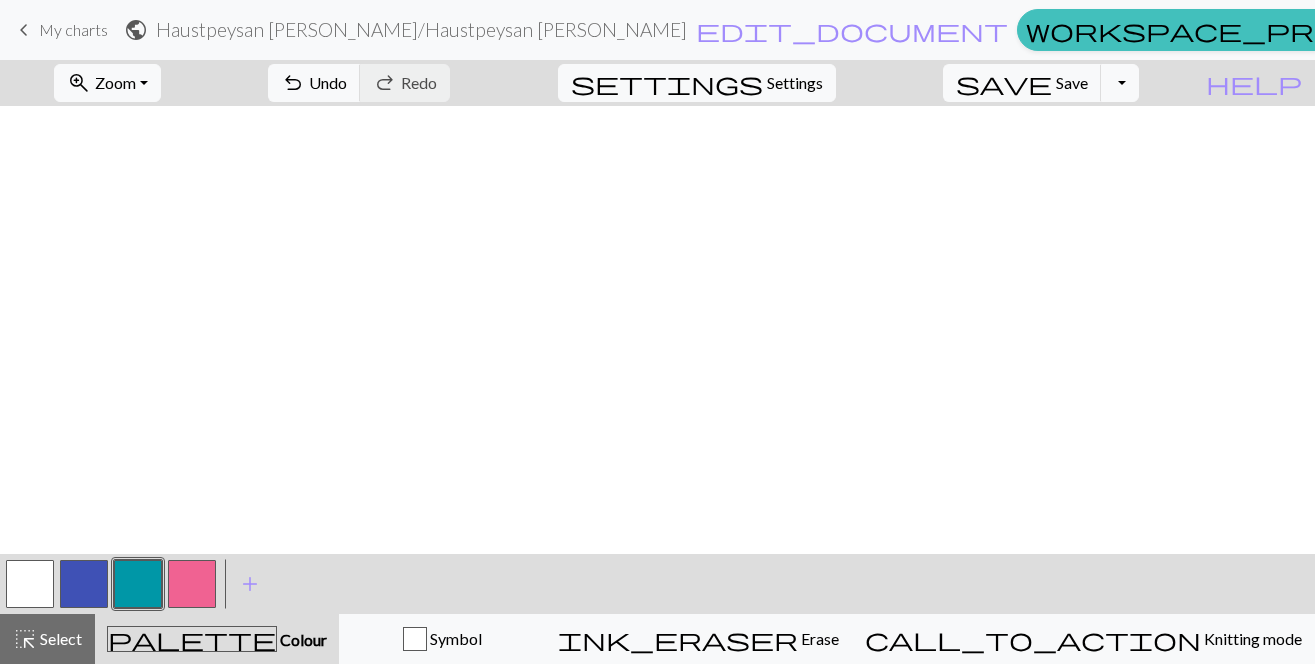 scroll, scrollTop: 0, scrollLeft: 0, axis: both 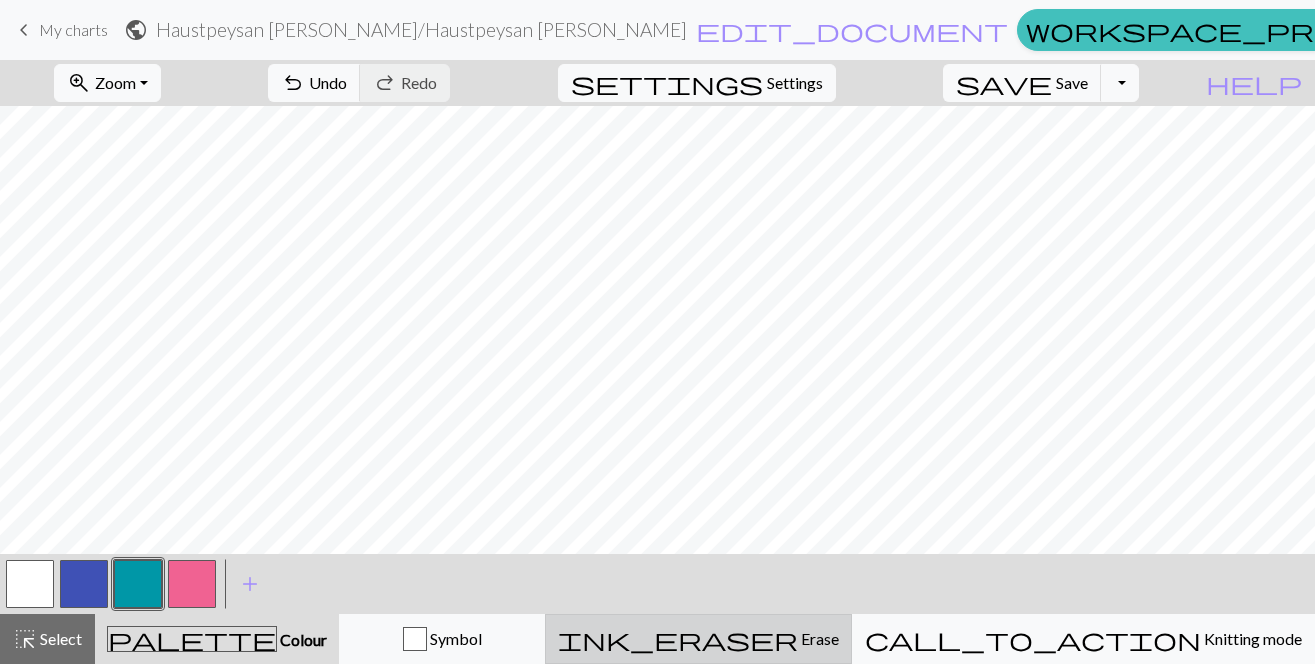 click on "Erase" at bounding box center [818, 638] 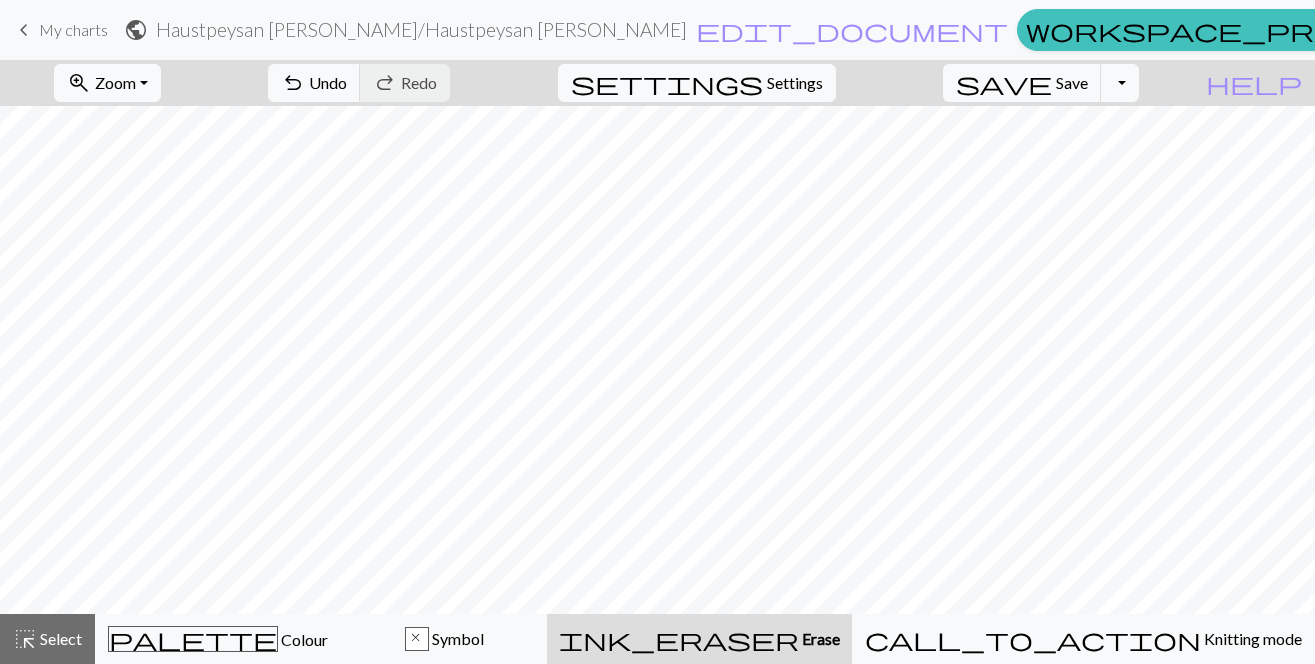 drag, startPoint x: 920, startPoint y: 643, endPoint x: 946, endPoint y: 615, distance: 38.209946 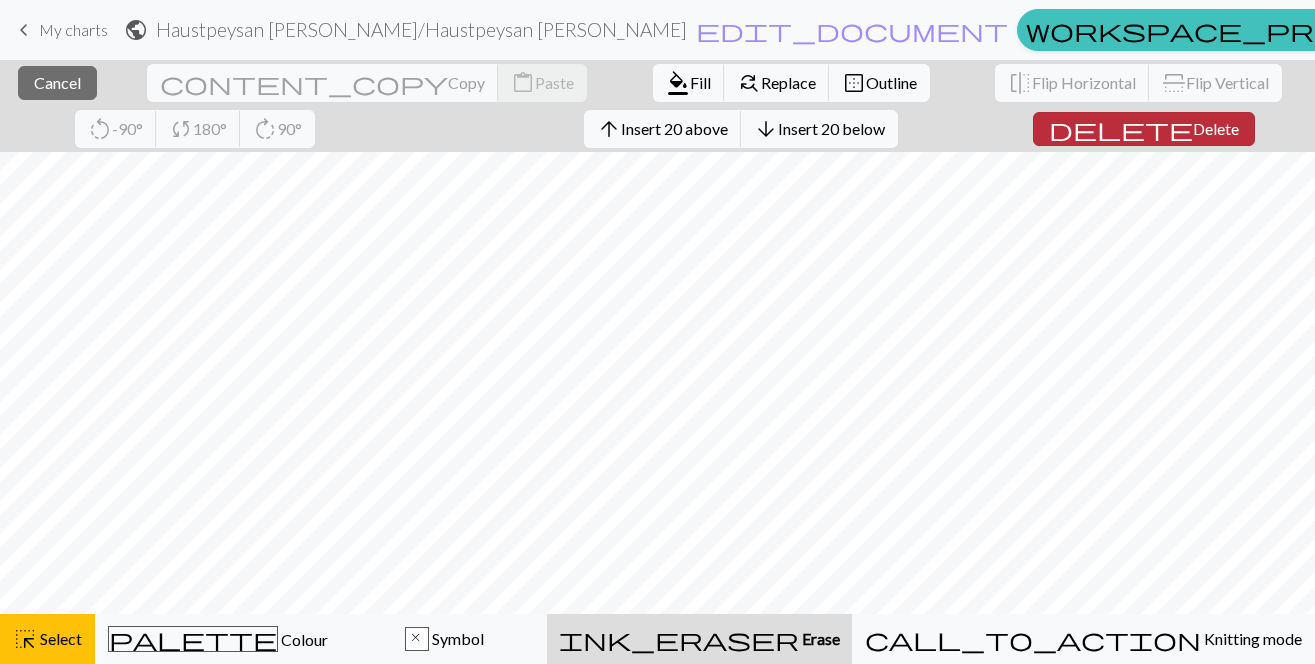 click on "Delete" at bounding box center (1216, 128) 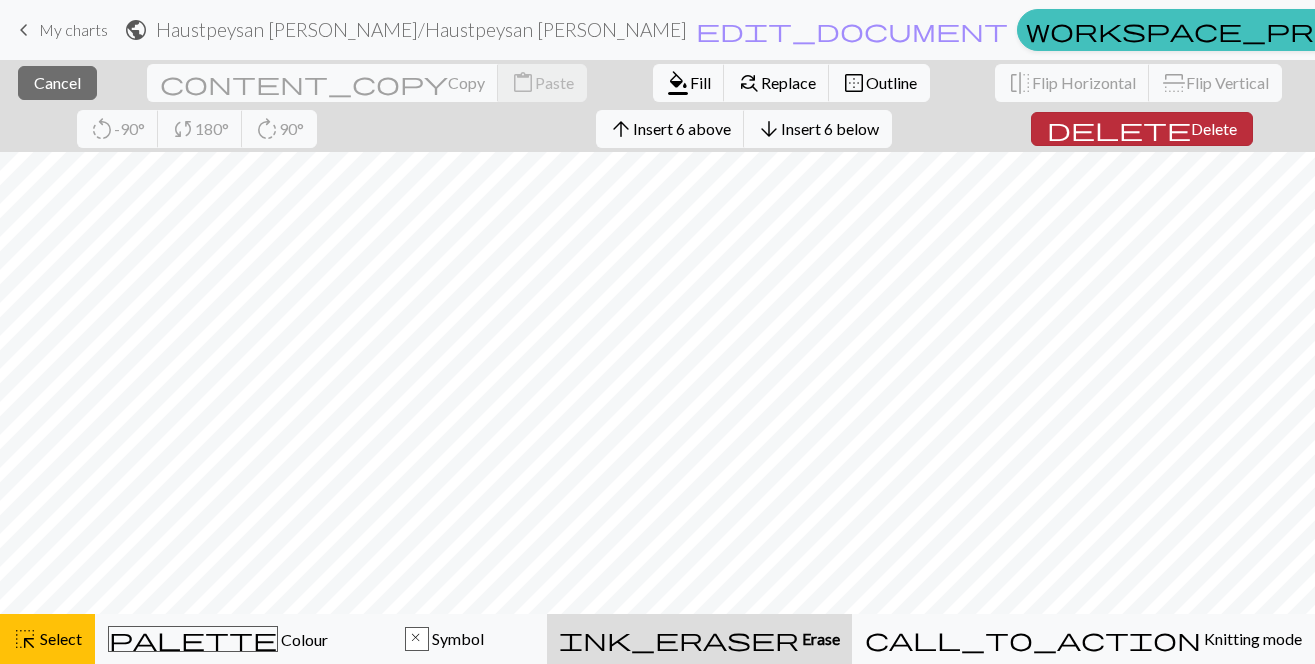 click on "Delete" at bounding box center [1214, 128] 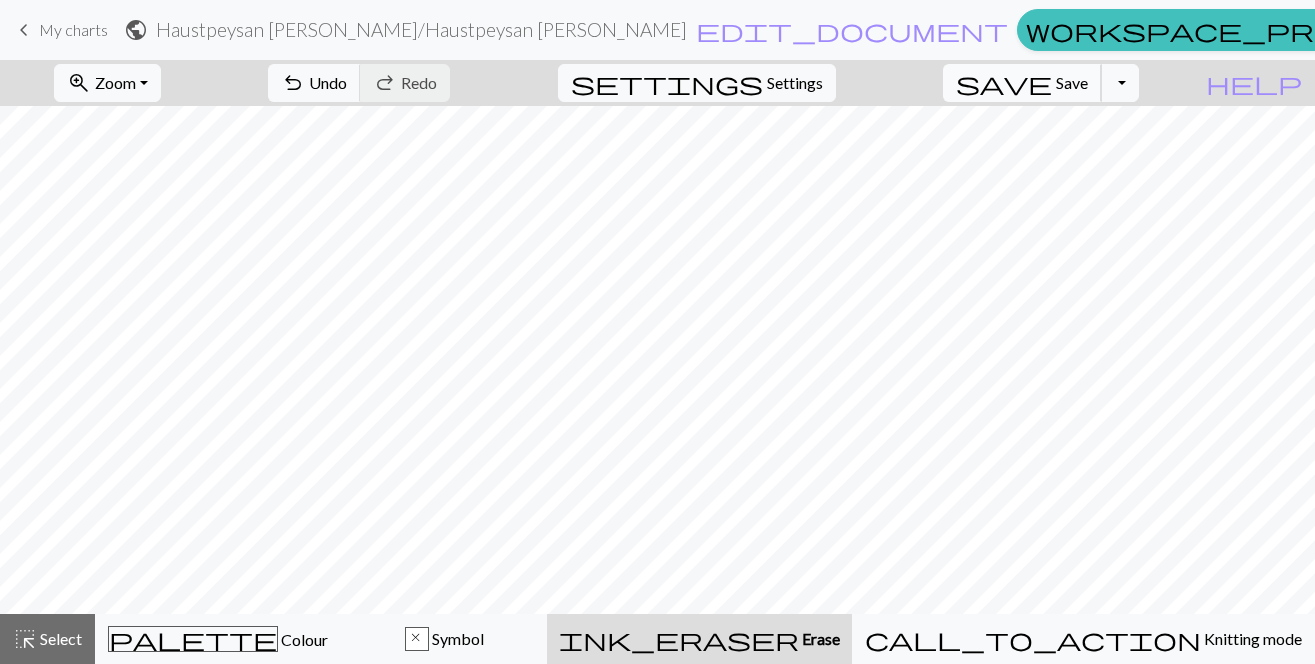 click on "Save" at bounding box center [1072, 82] 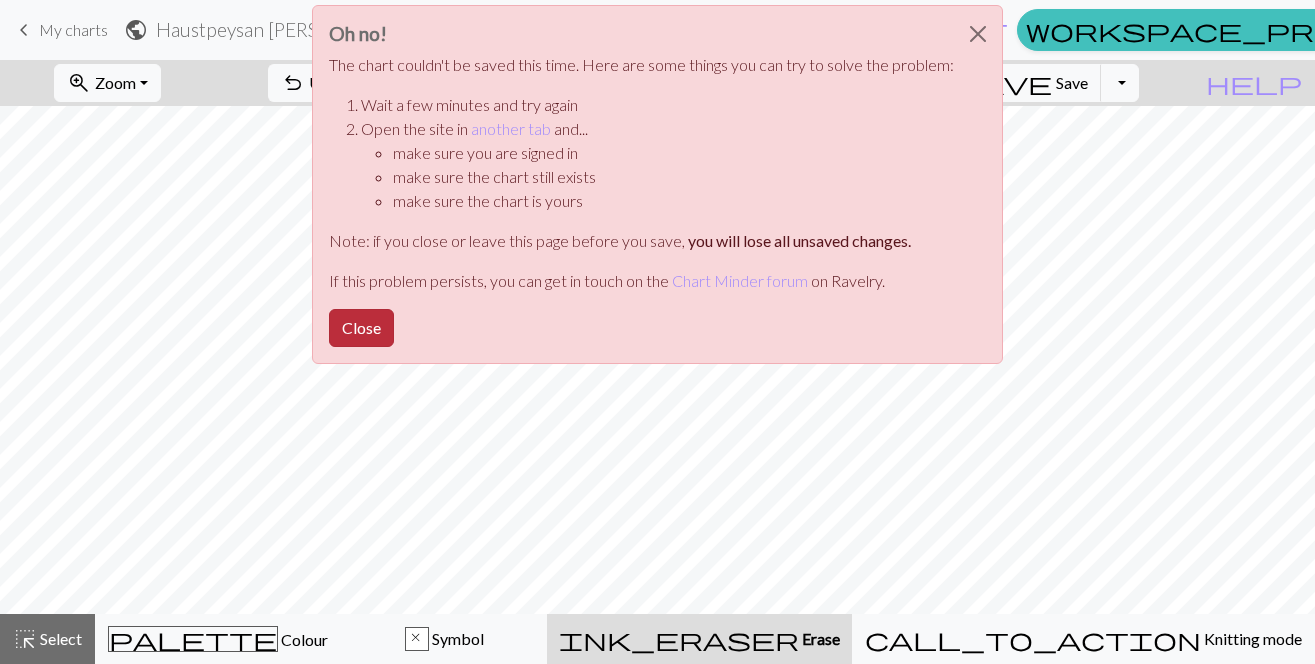 click on "Close" at bounding box center (361, 328) 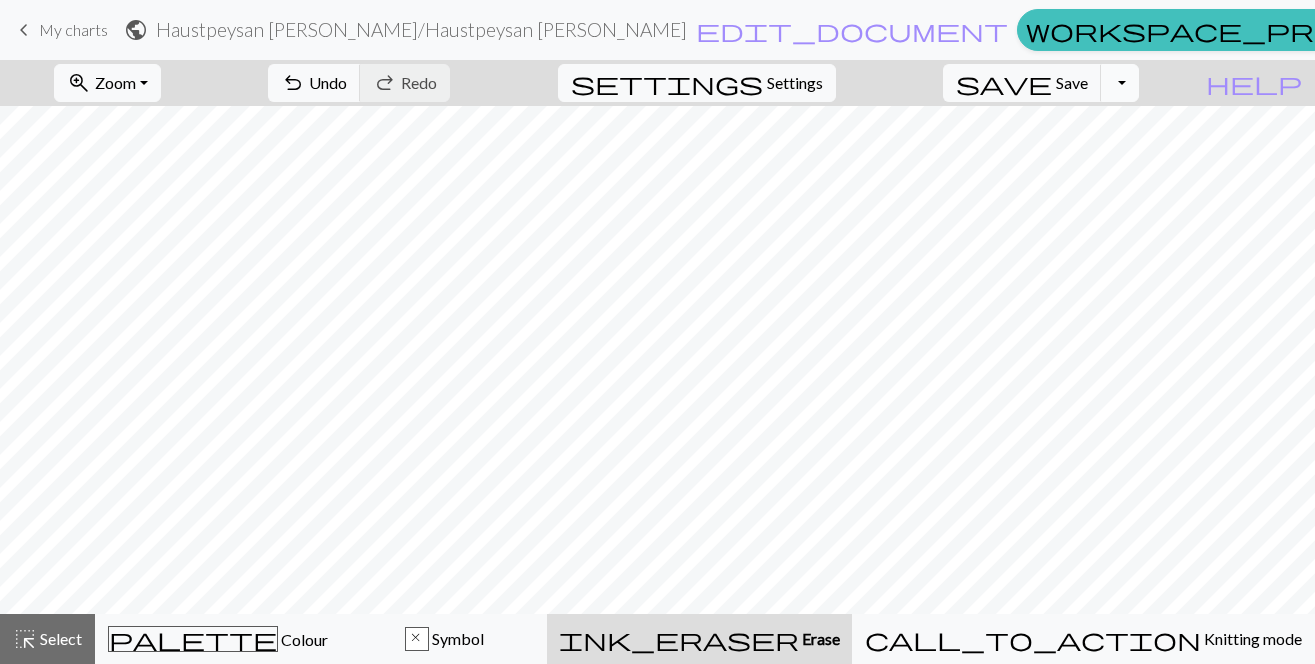 click on "Toggle Dropdown" at bounding box center [1120, 83] 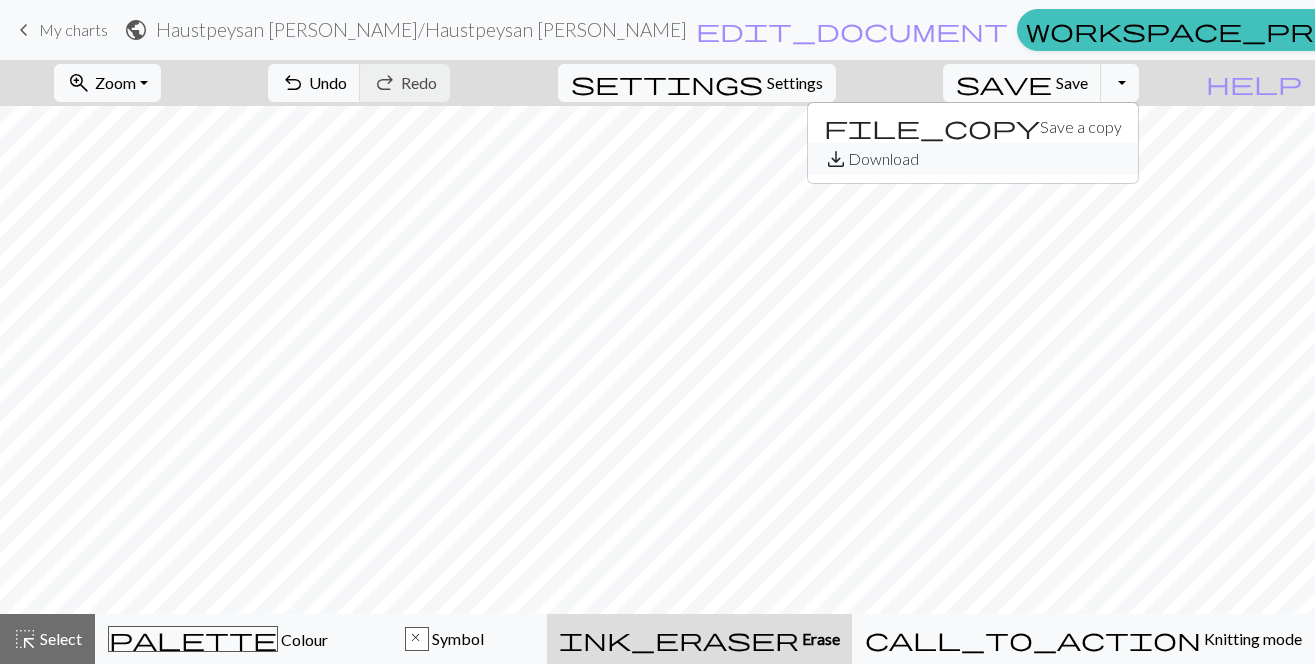 click on "save_alt  Download" at bounding box center (973, 159) 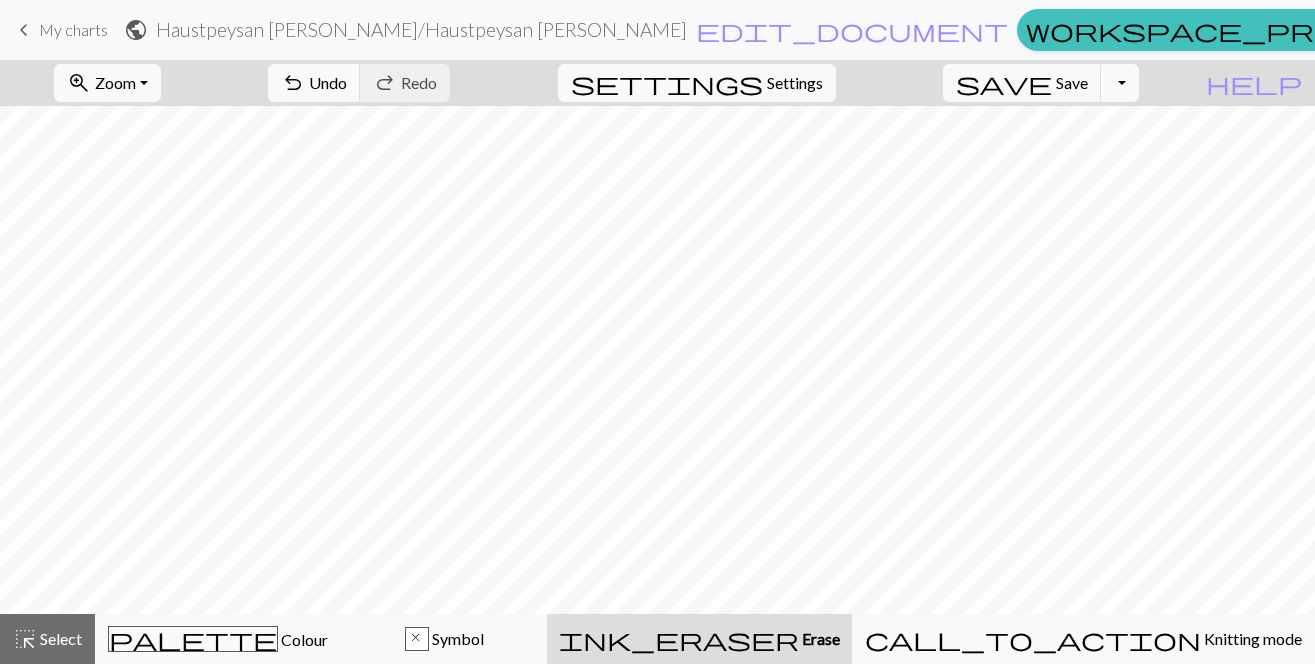 click on "Toggle Dropdown" at bounding box center (1120, 83) 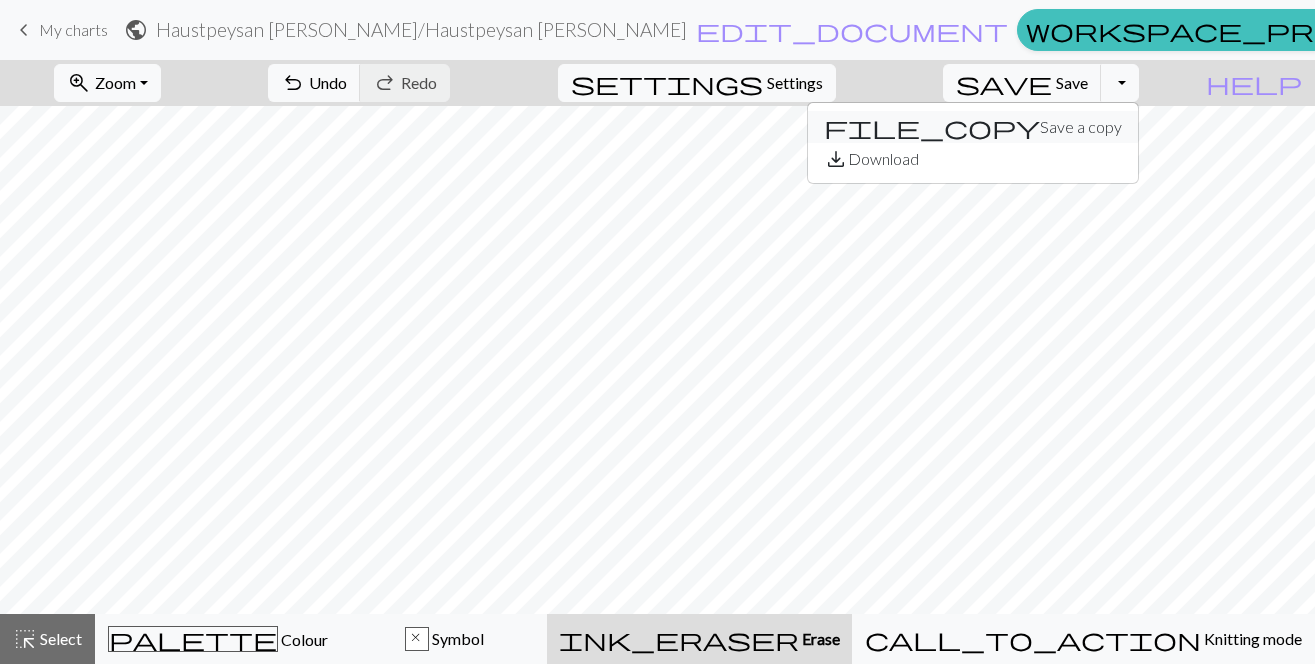 click on "file_copy  Save a copy" at bounding box center [973, 127] 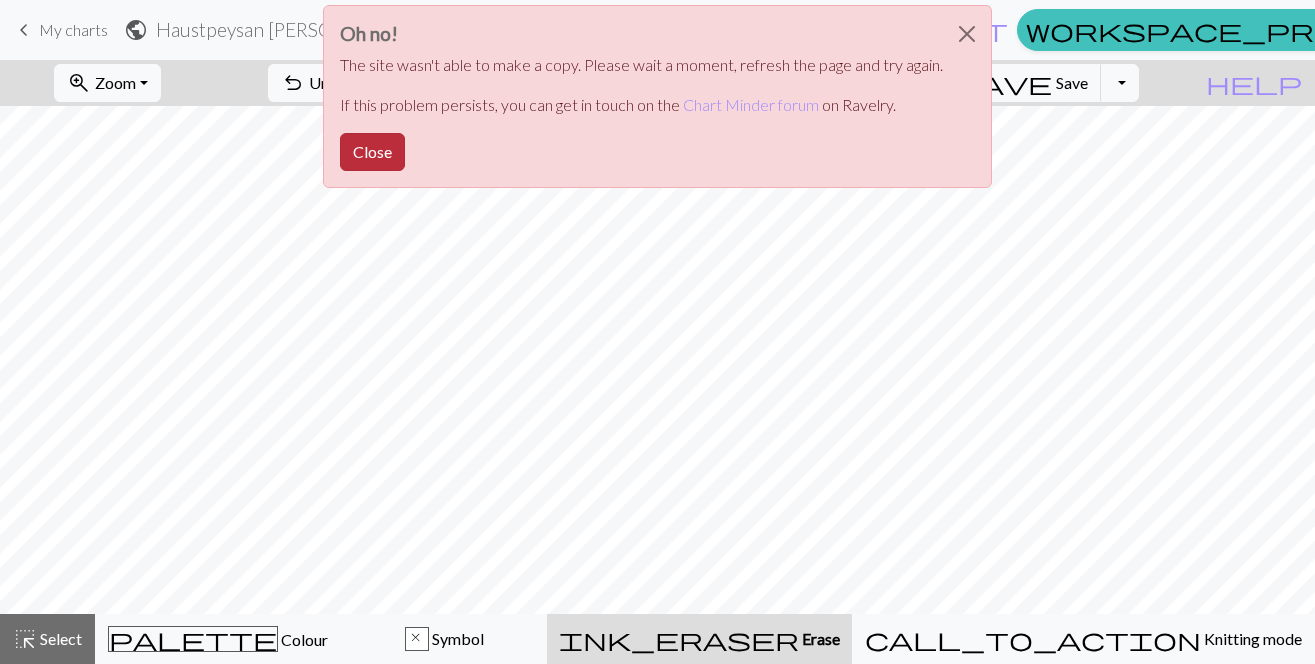 click on "Close" at bounding box center (372, 152) 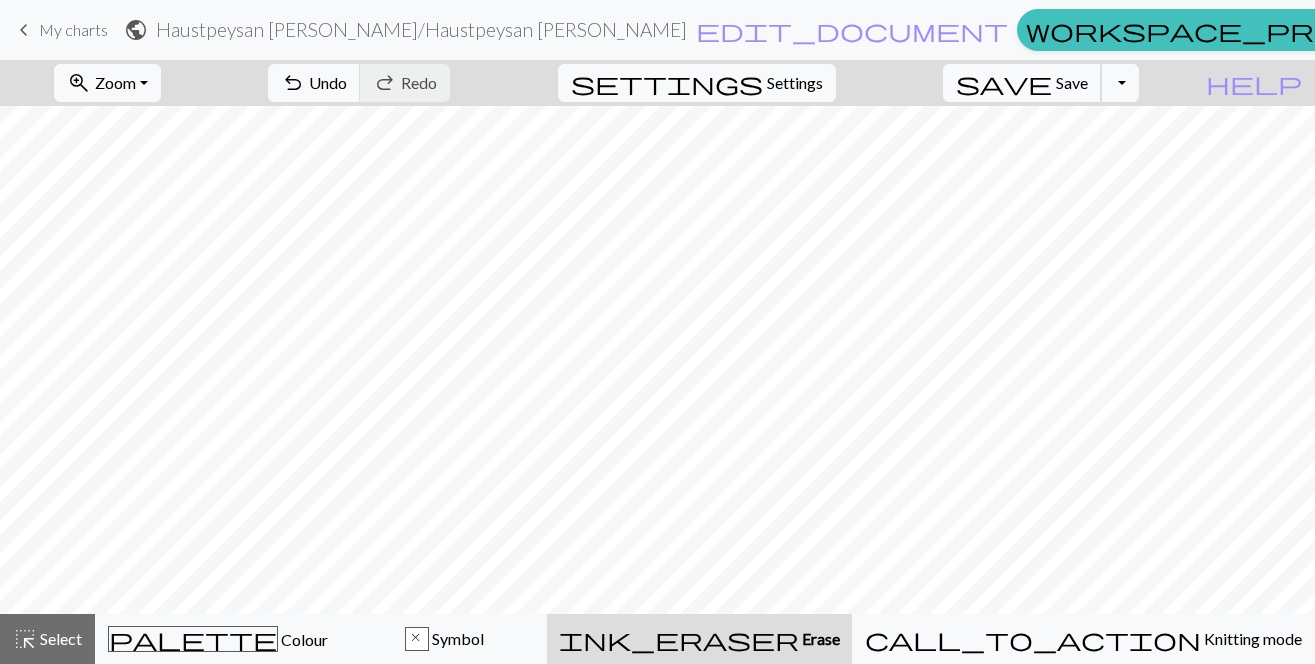 click on "Save" at bounding box center [1072, 82] 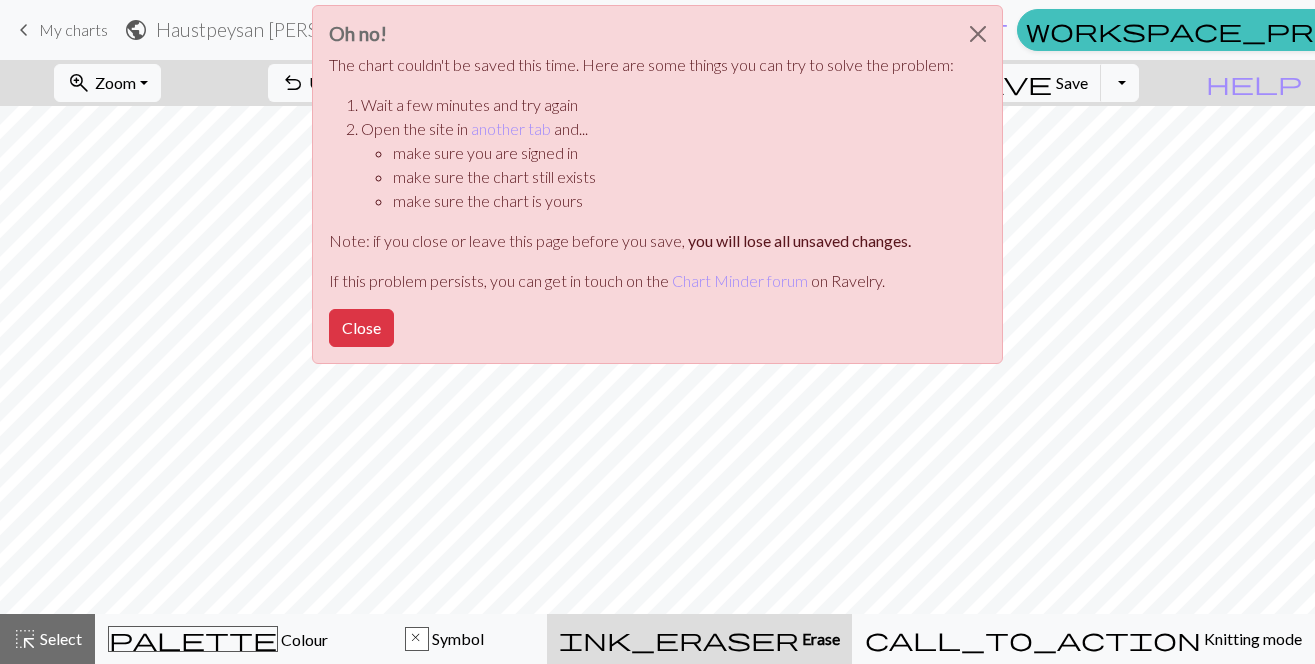 drag, startPoint x: 372, startPoint y: 327, endPoint x: 406, endPoint y: 304, distance: 41.04875 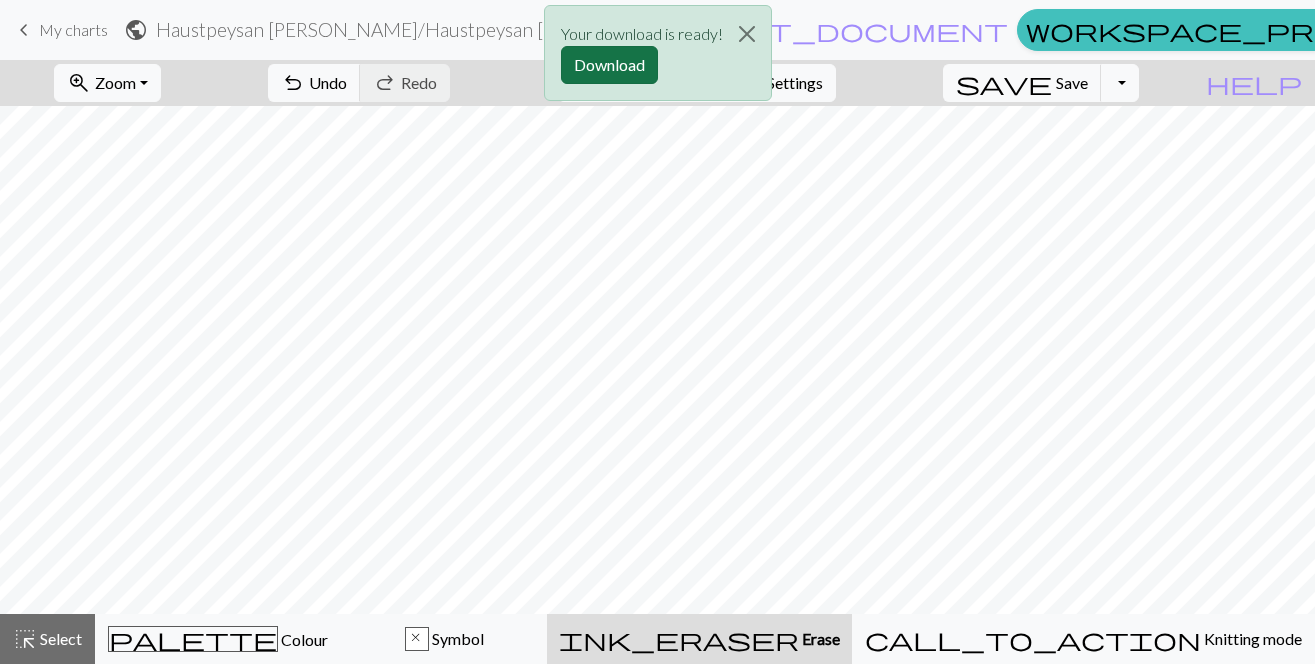click on "Download" at bounding box center (609, 65) 